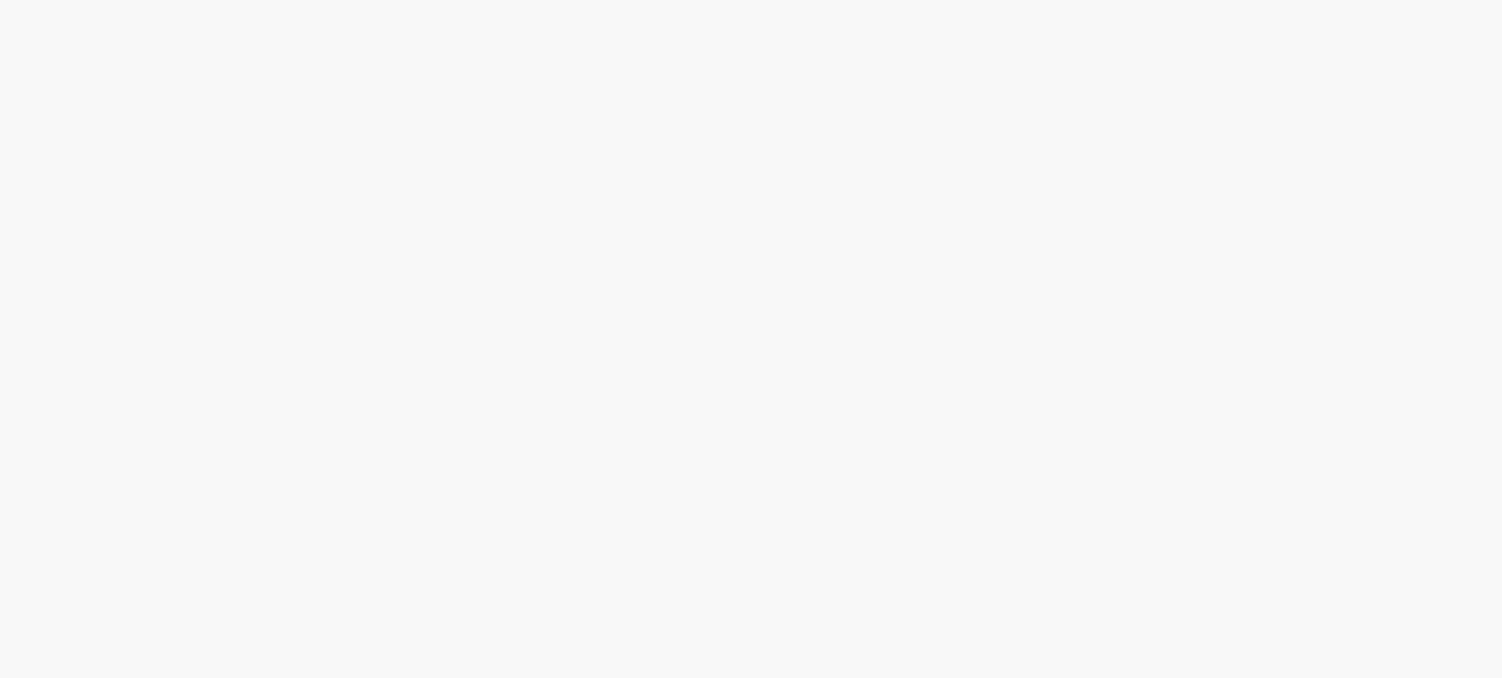 scroll, scrollTop: 0, scrollLeft: 0, axis: both 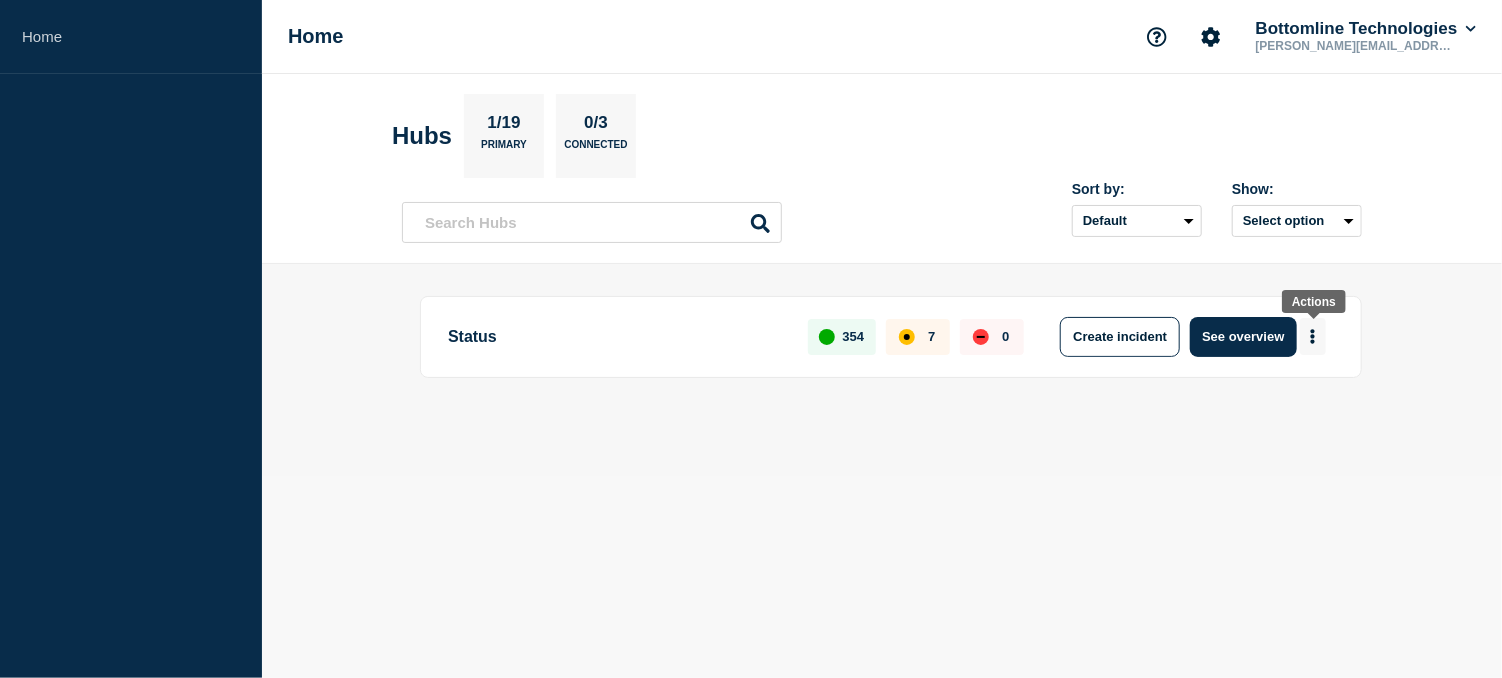 click 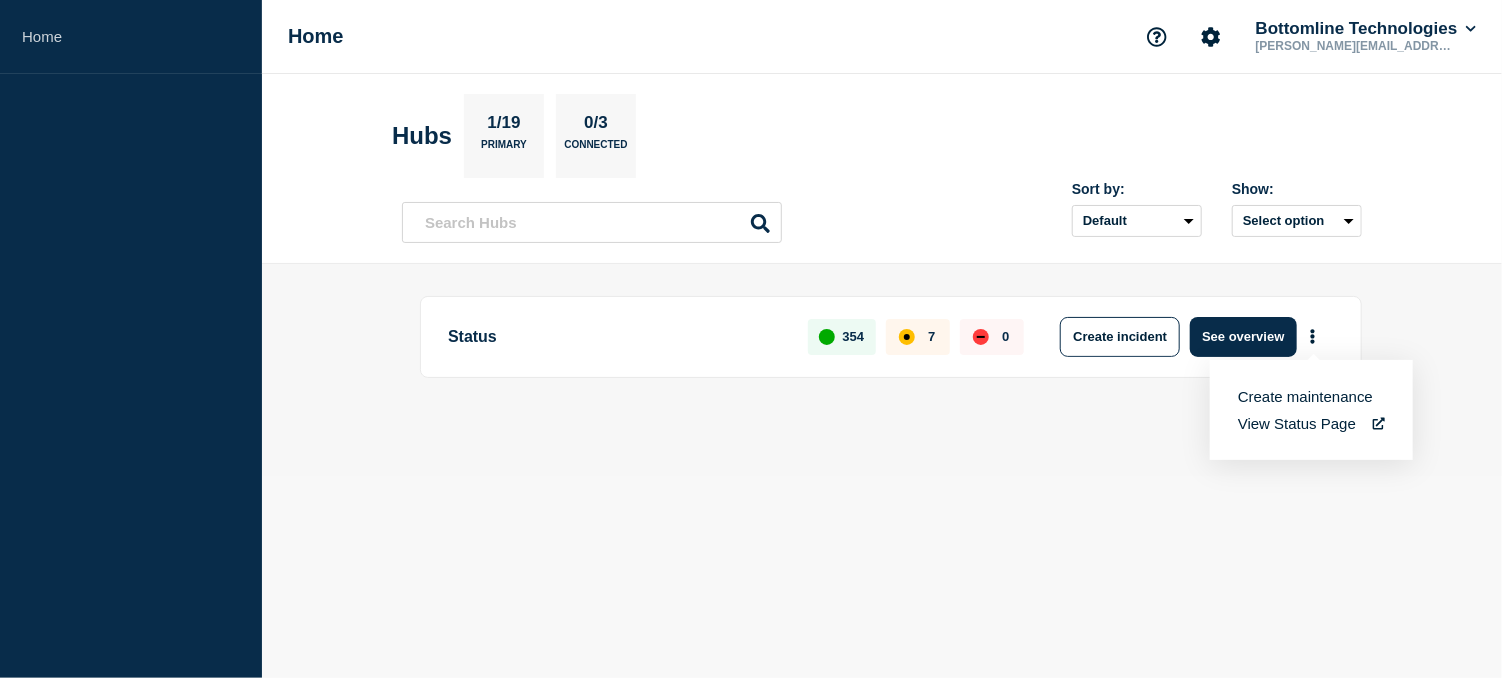 click on "Create maintenance" at bounding box center [1305, 396] 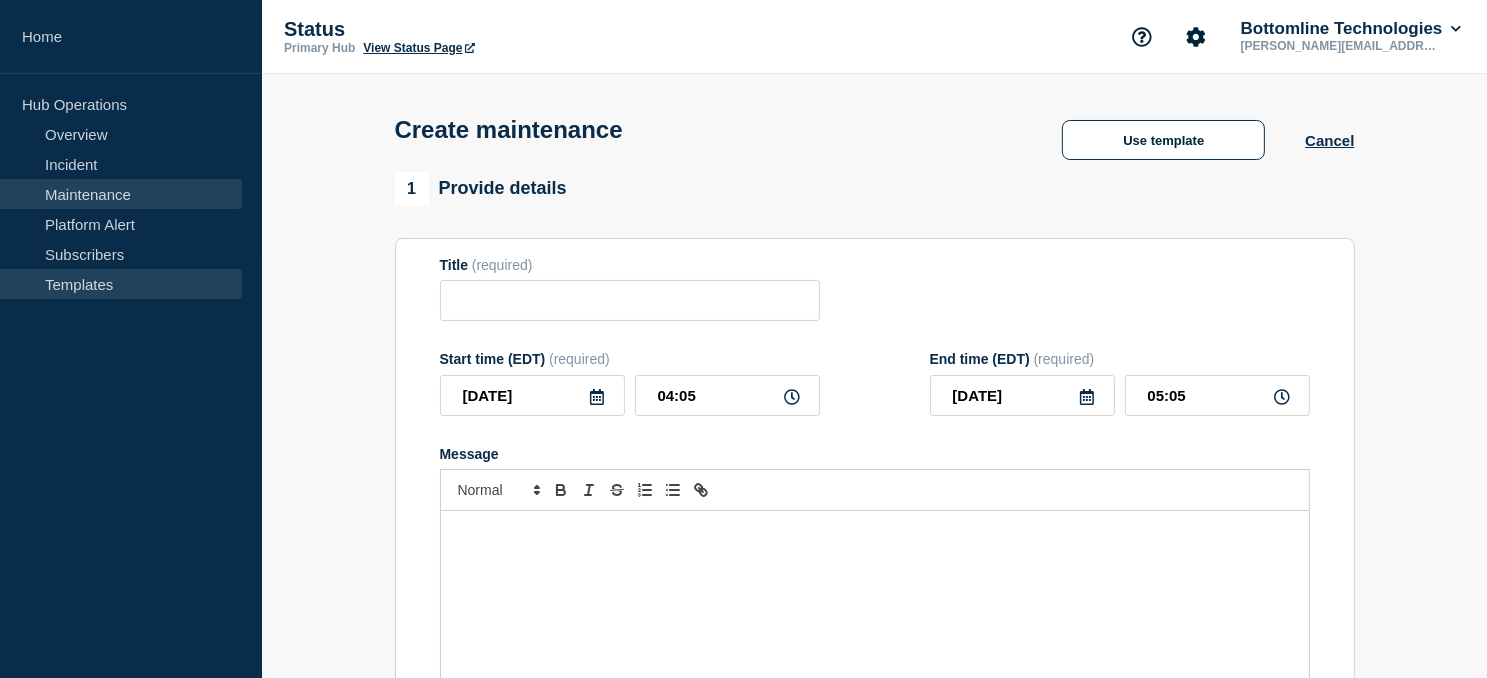 click on "Templates" at bounding box center [121, 284] 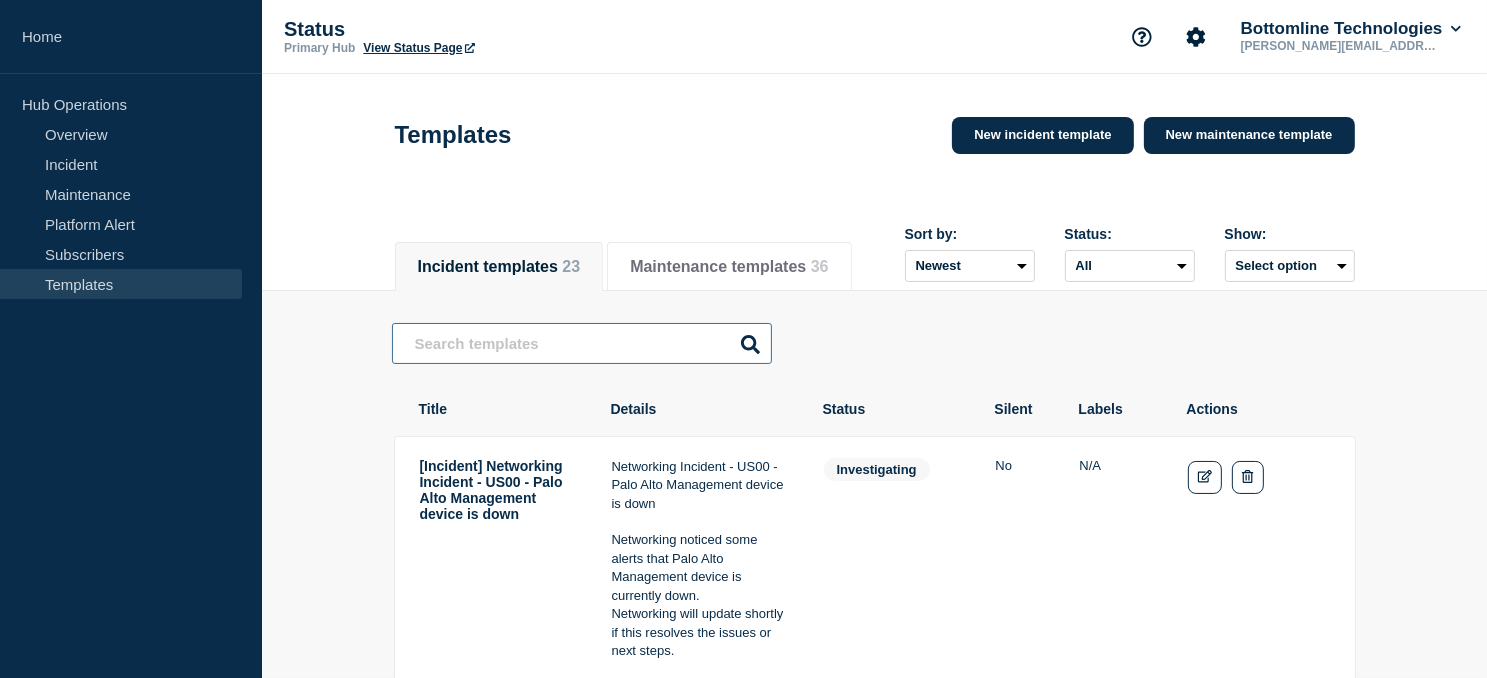 click at bounding box center [582, 343] 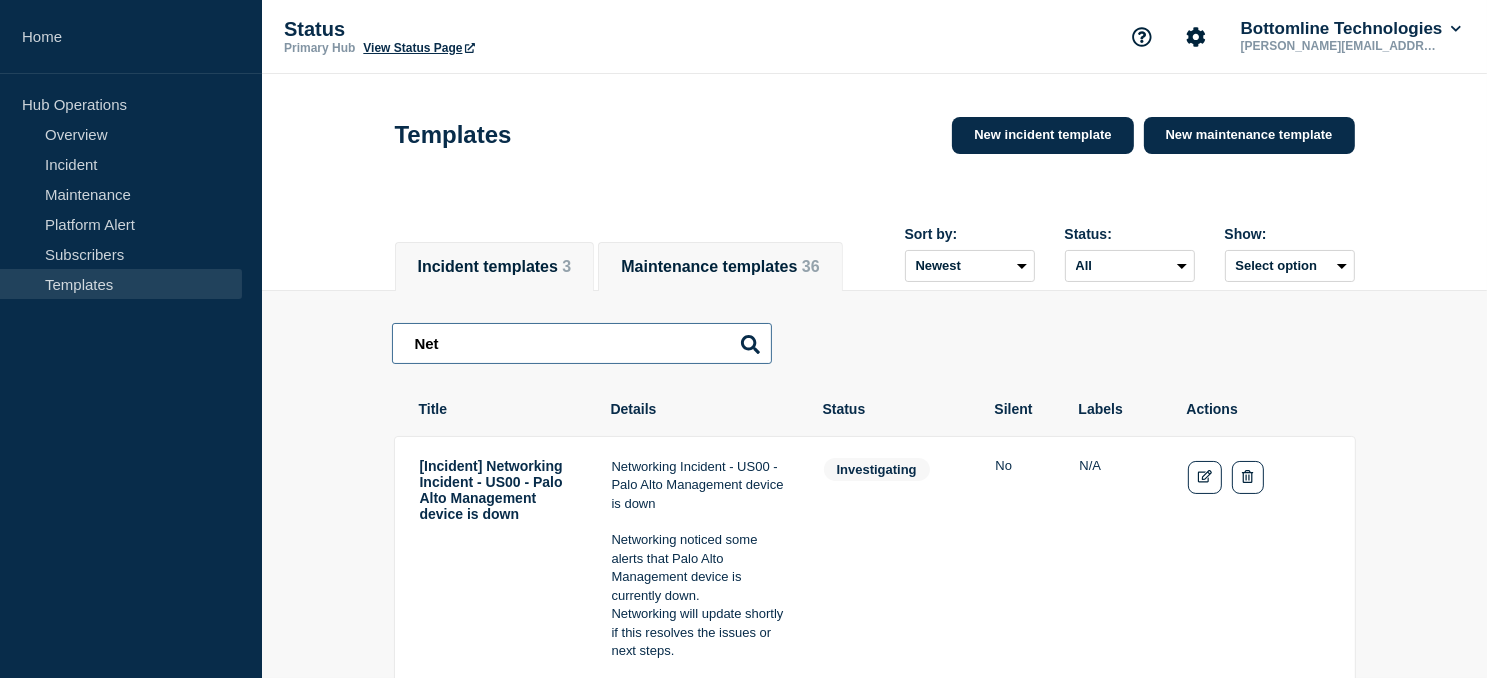 type on "Net" 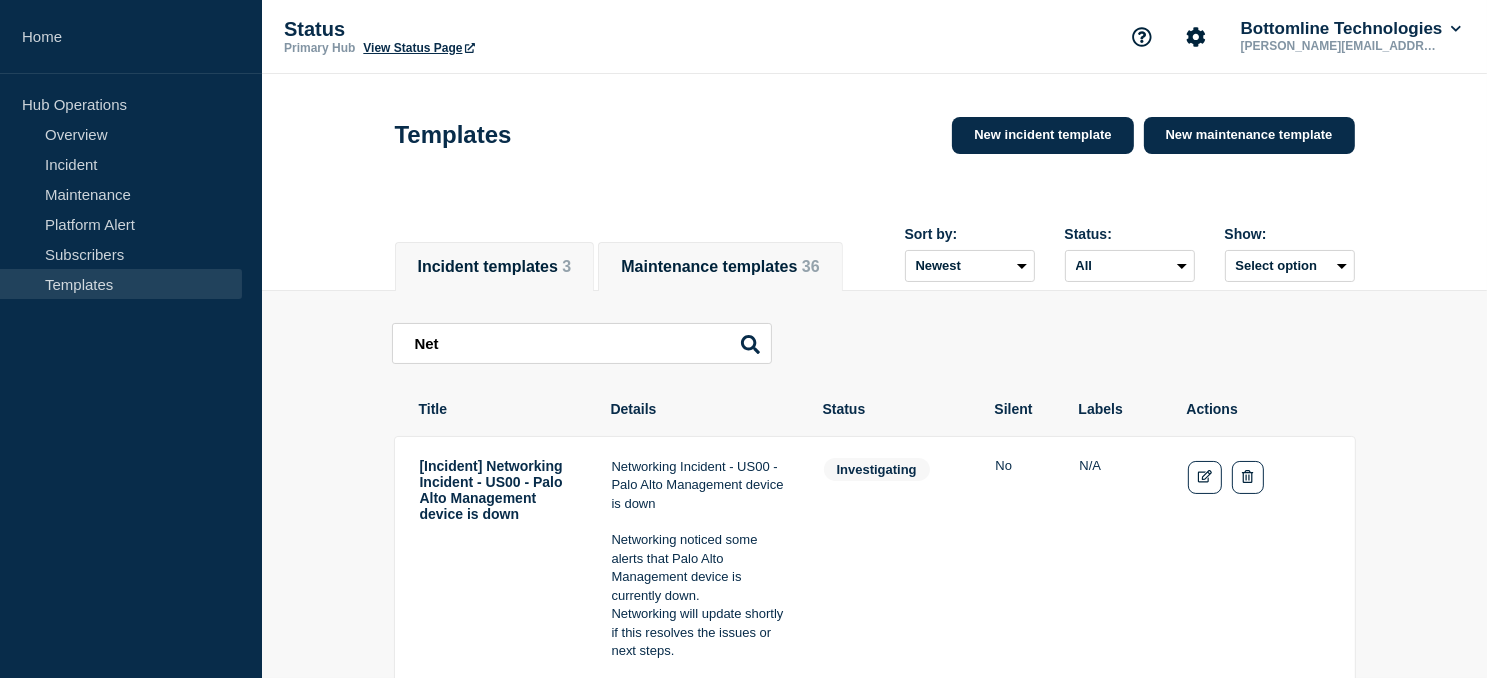 click on "Maintenance templates    36" at bounding box center [720, 267] 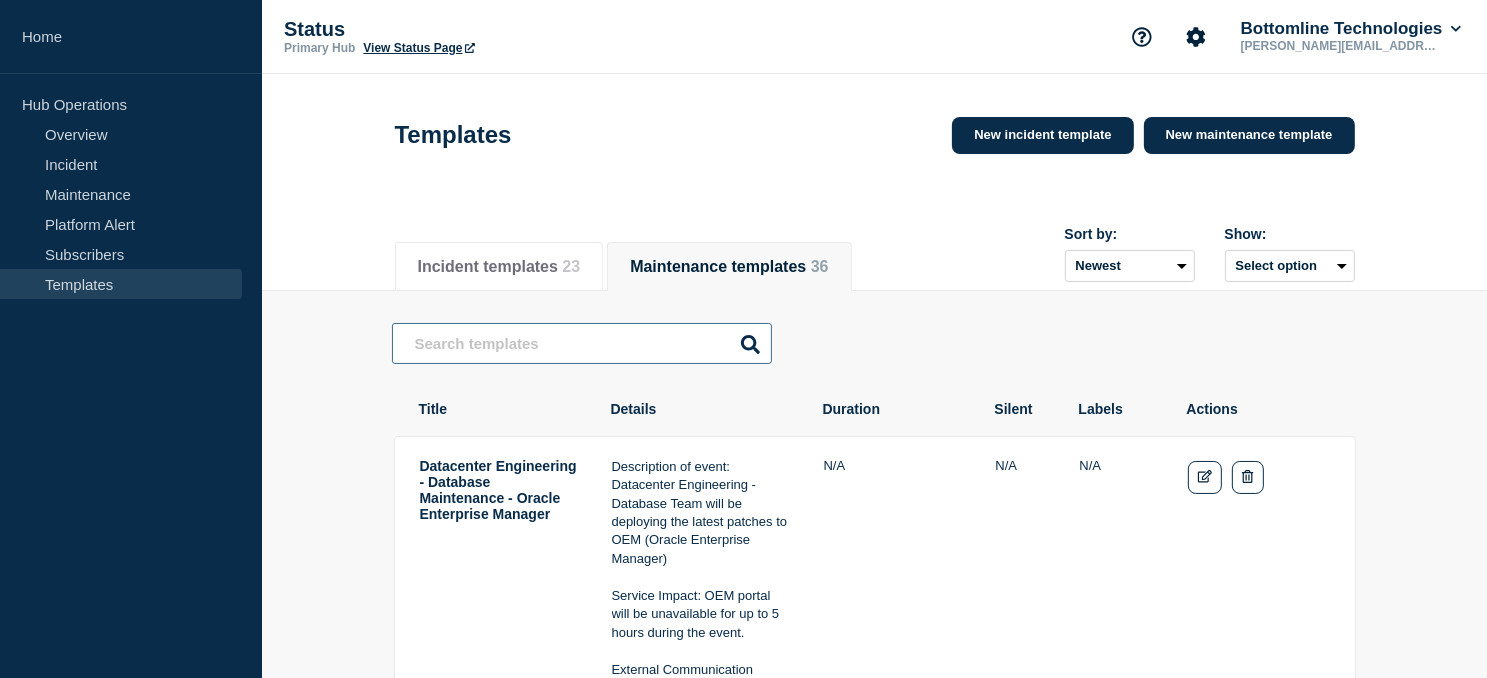 click at bounding box center (582, 343) 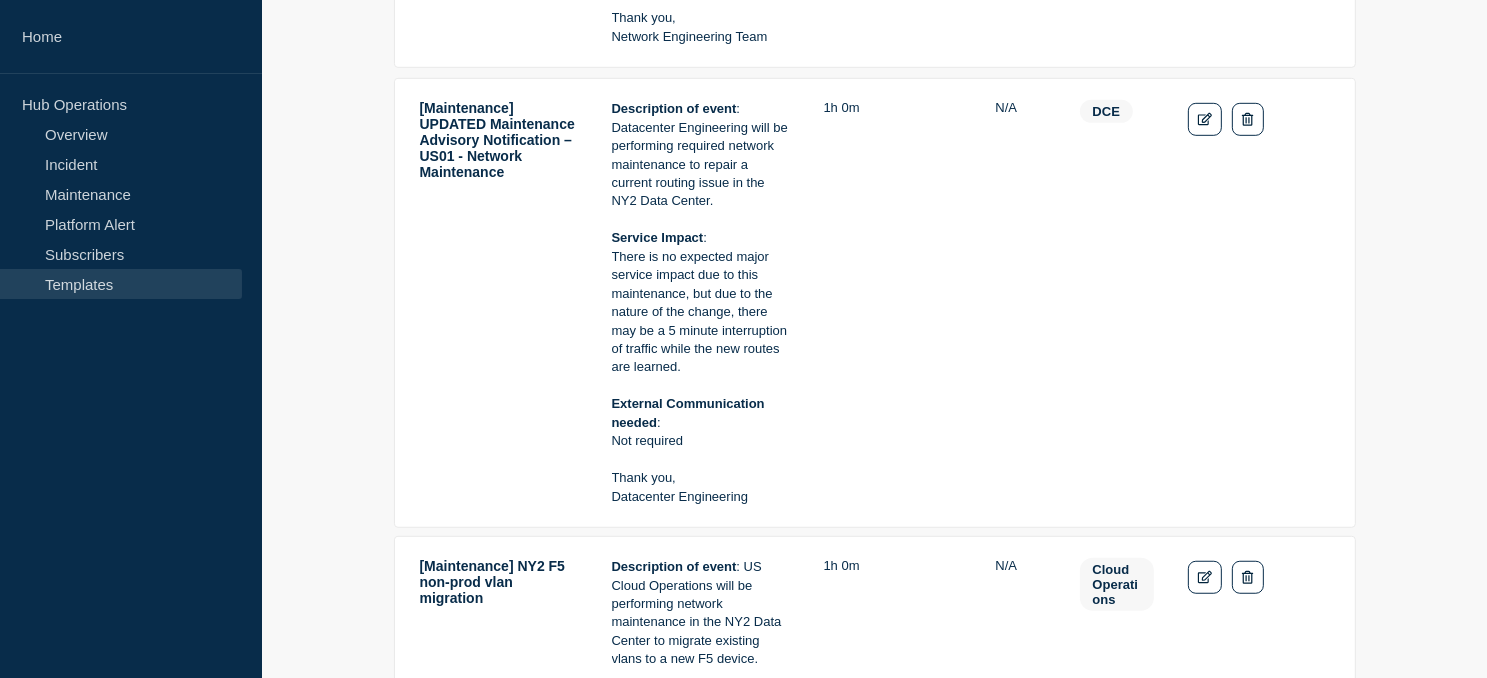 scroll, scrollTop: 1100, scrollLeft: 0, axis: vertical 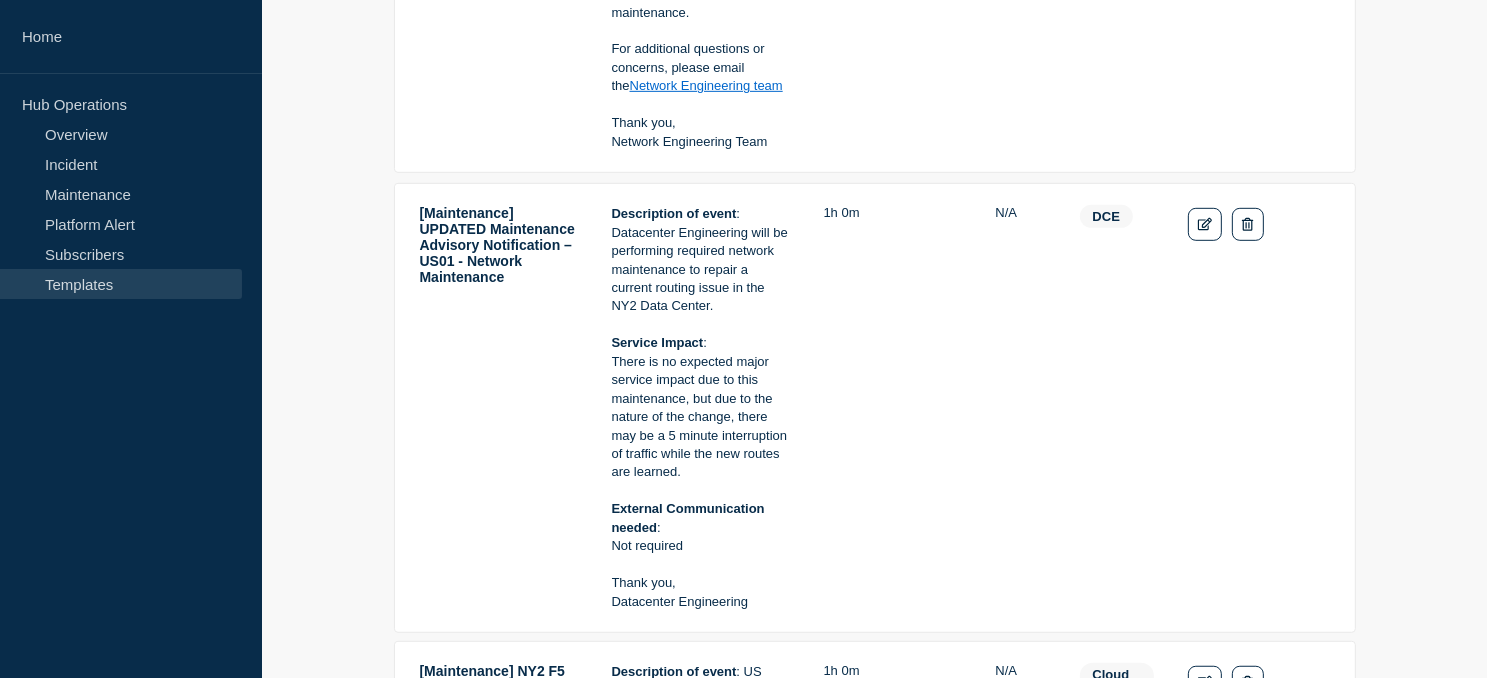 type on "Netwo" 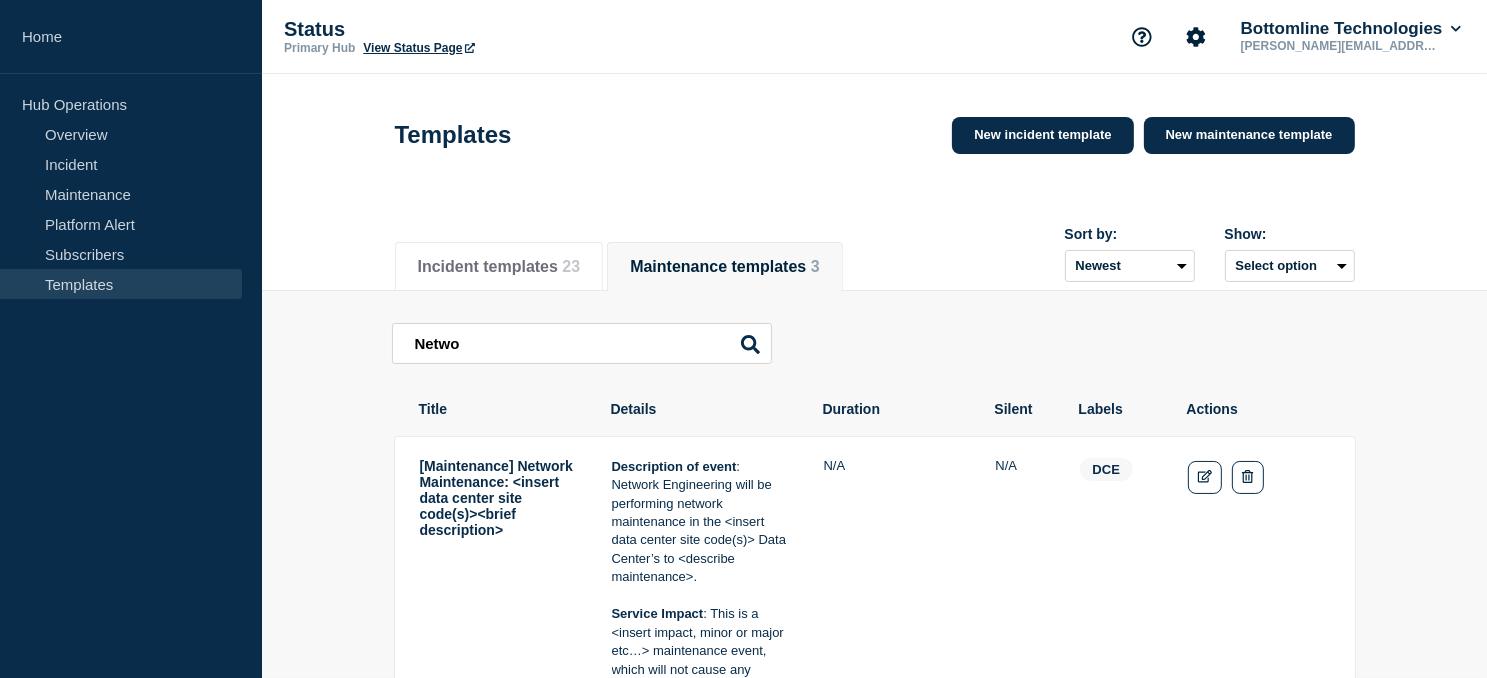 scroll, scrollTop: 100, scrollLeft: 0, axis: vertical 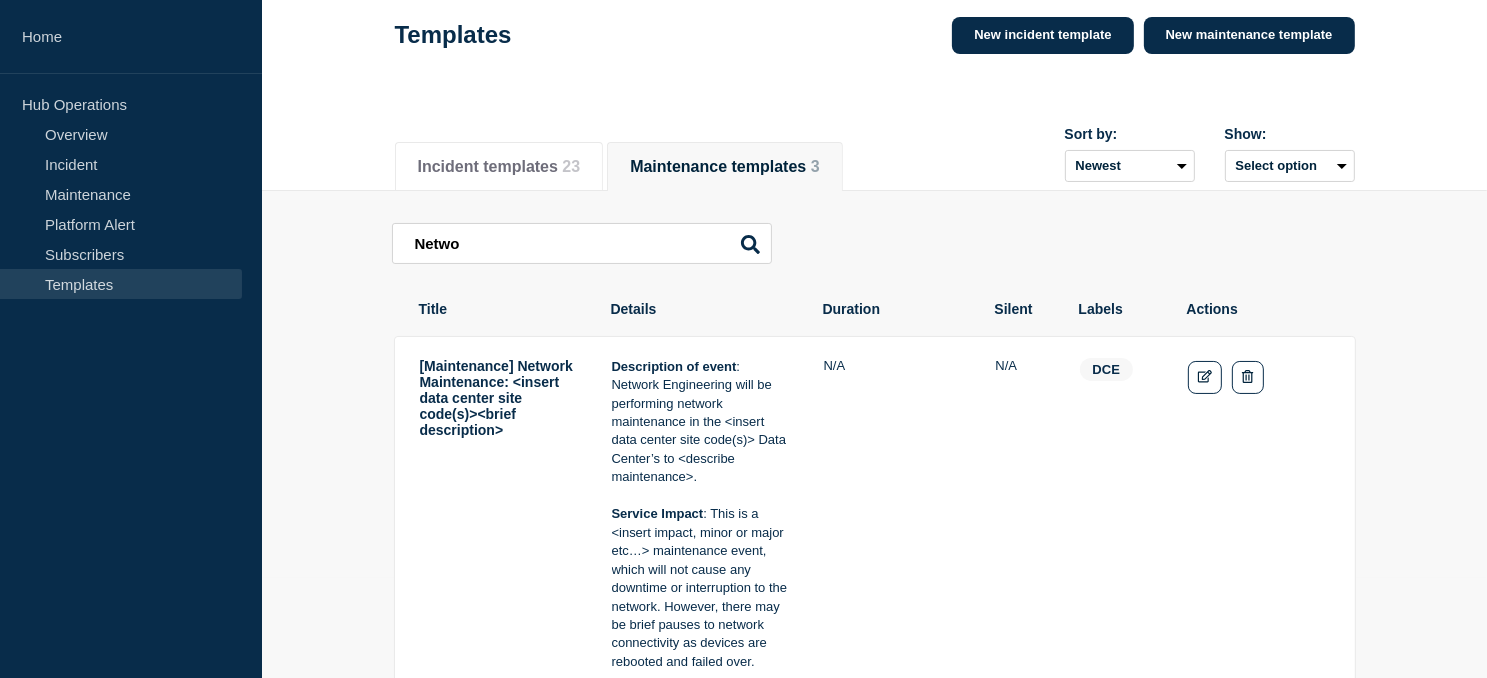 click on "Maintenance templates    3" at bounding box center [724, 167] 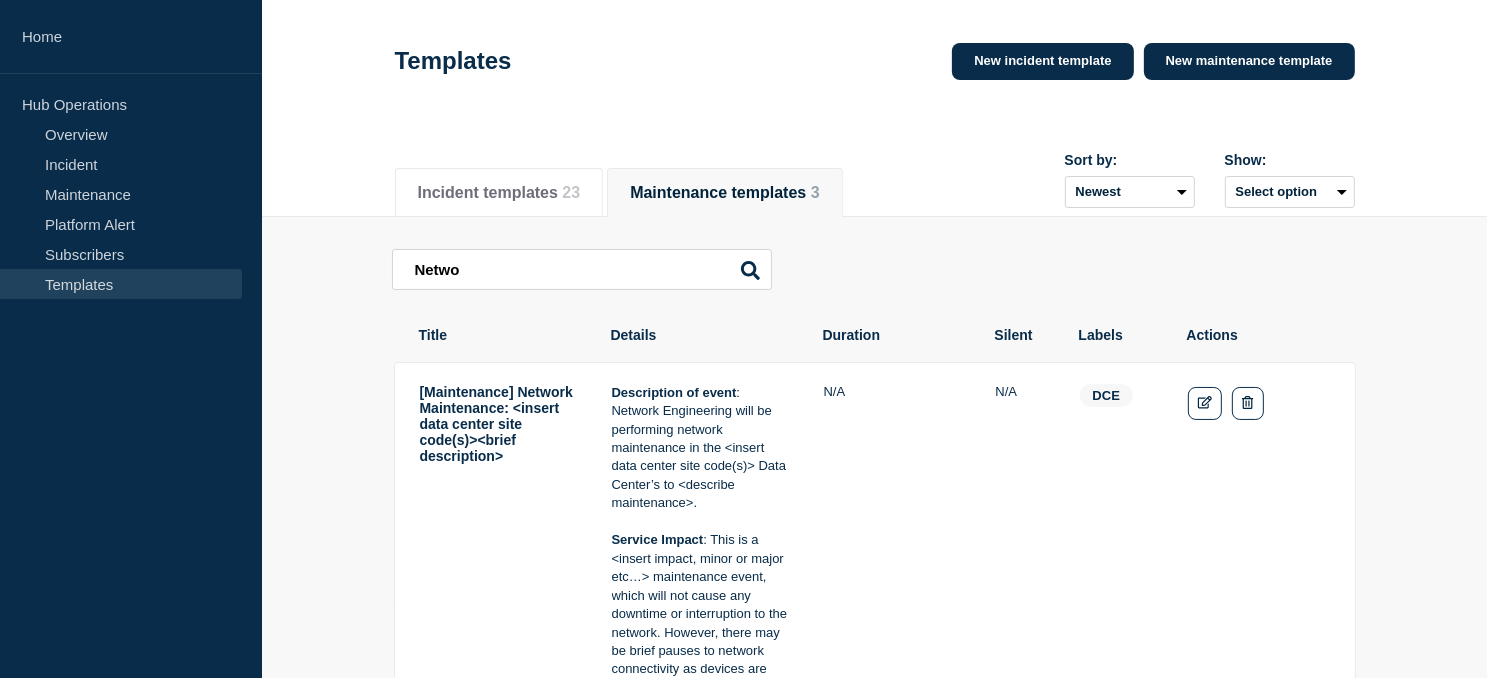 scroll, scrollTop: 200, scrollLeft: 0, axis: vertical 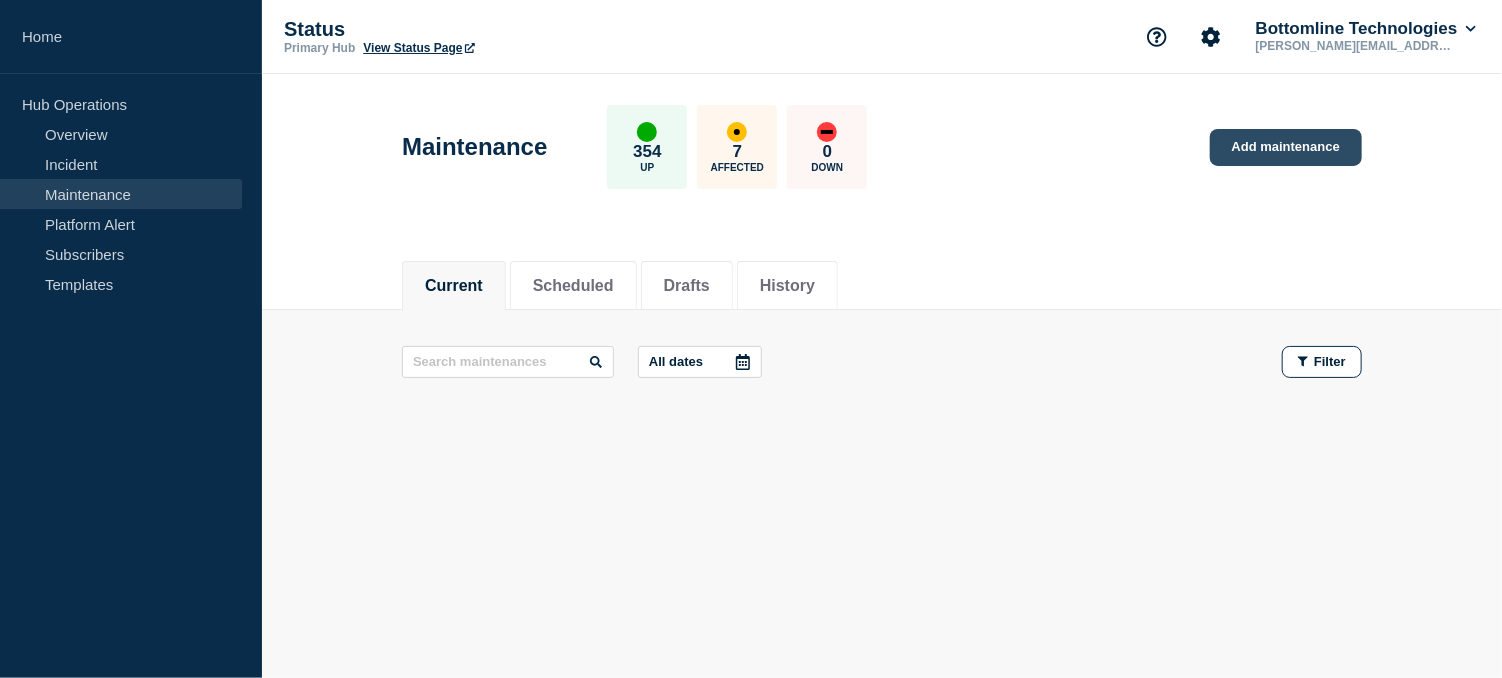 click on "Add maintenance" 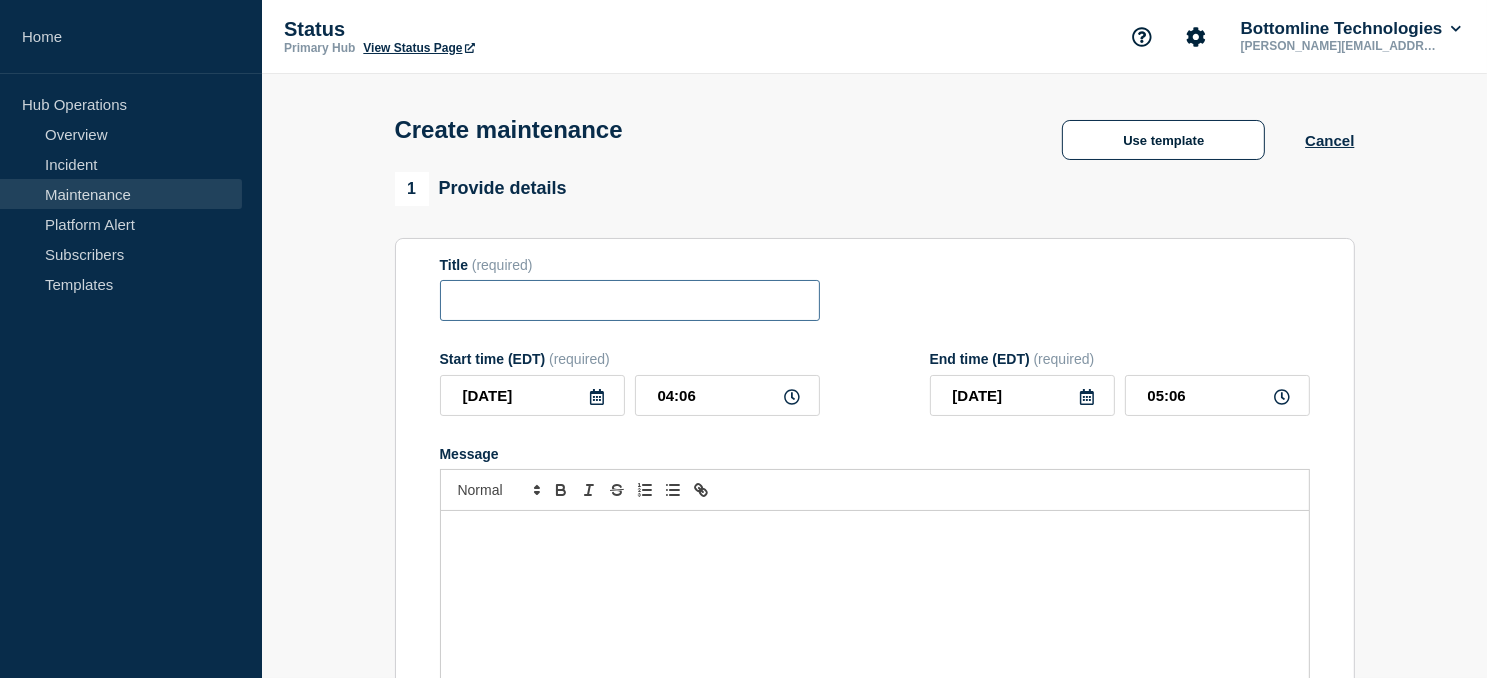 click at bounding box center (630, 300) 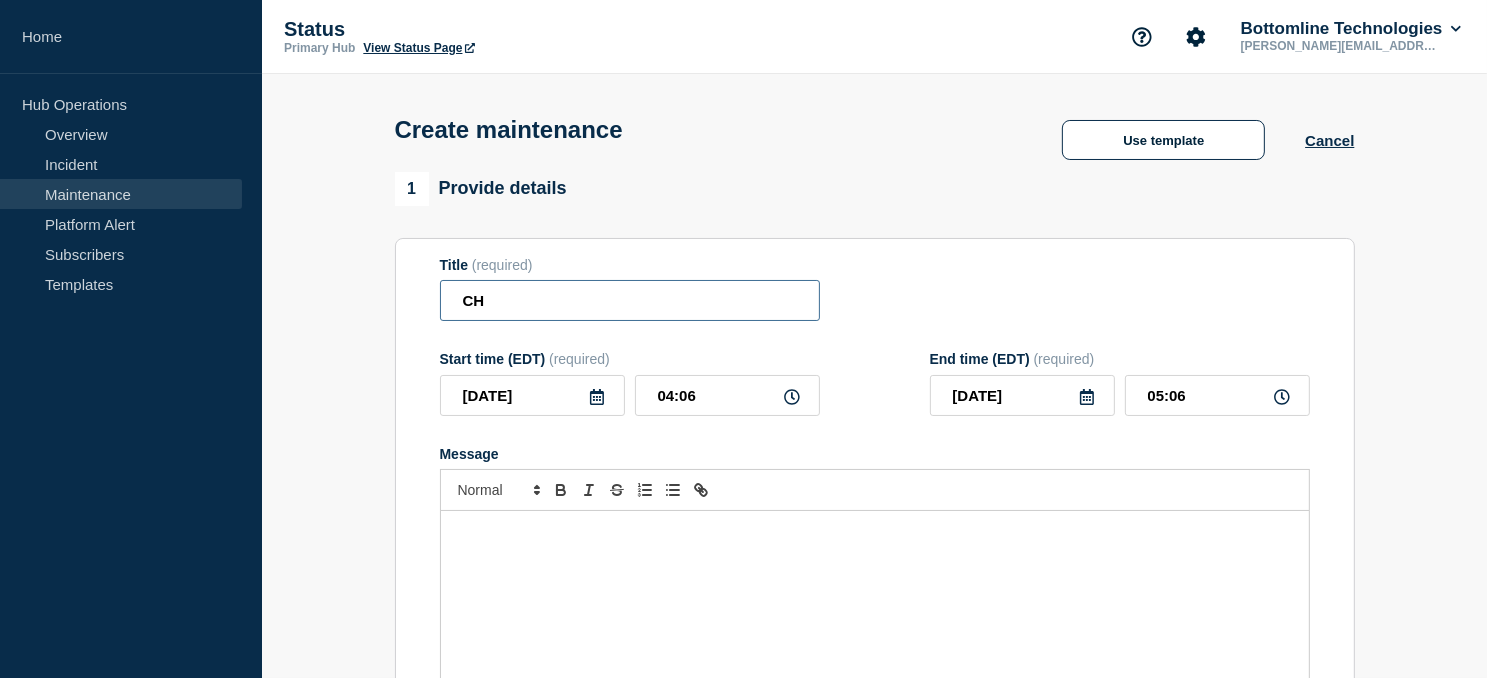type on "C" 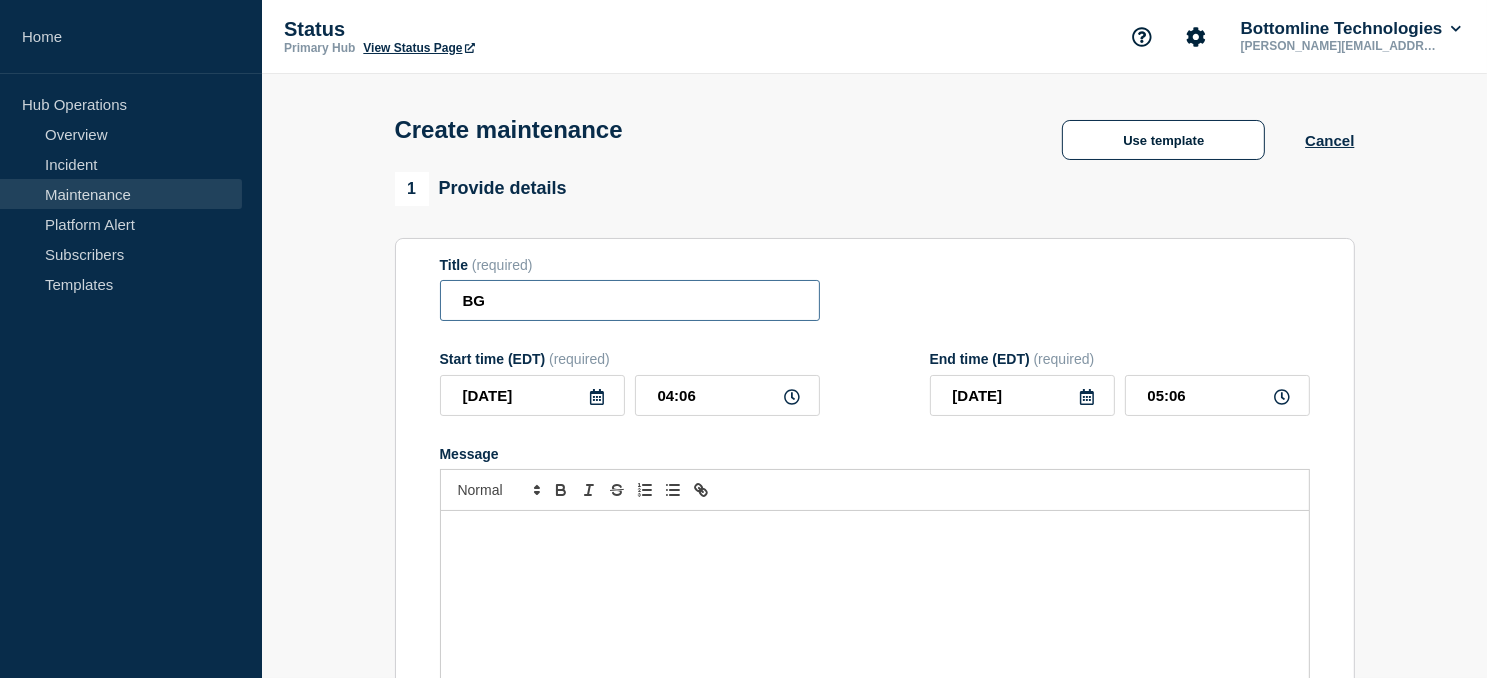 type on "B" 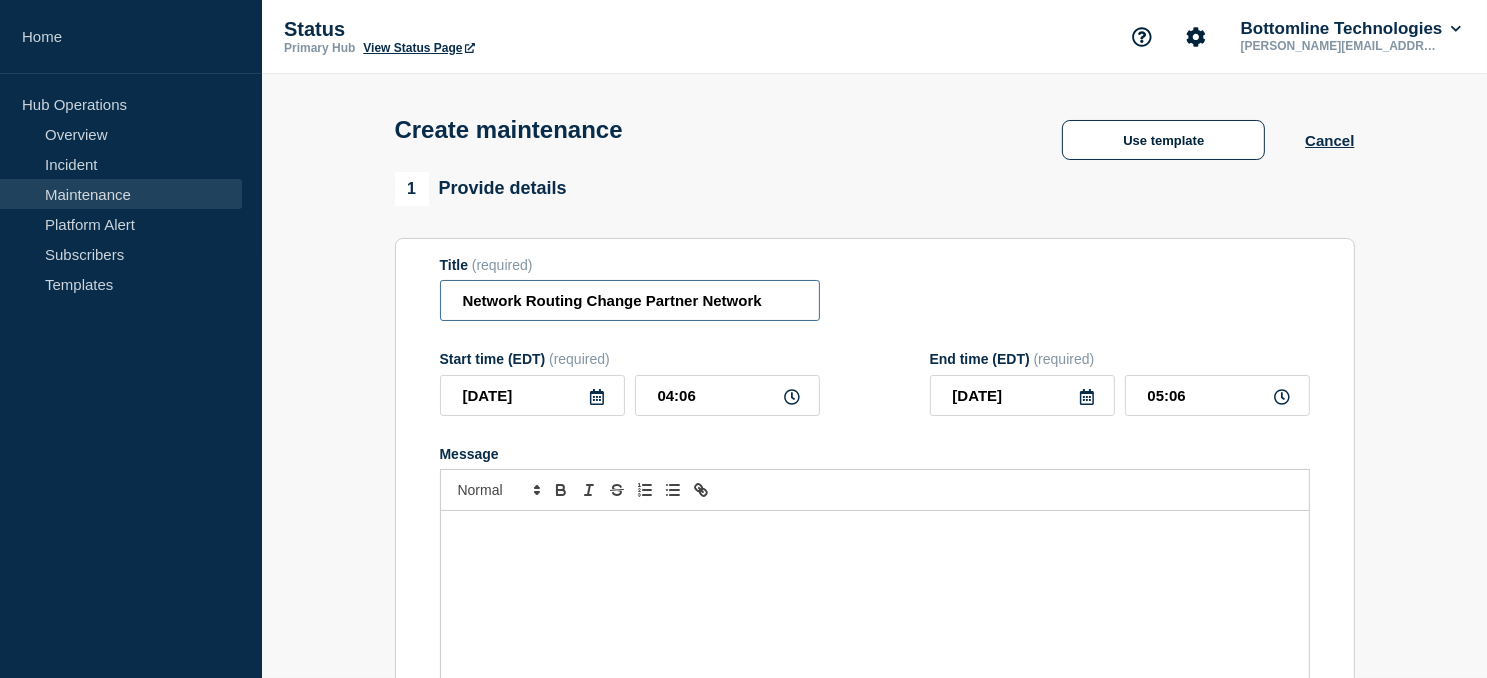 drag, startPoint x: 527, startPoint y: 306, endPoint x: 452, endPoint y: 301, distance: 75.16648 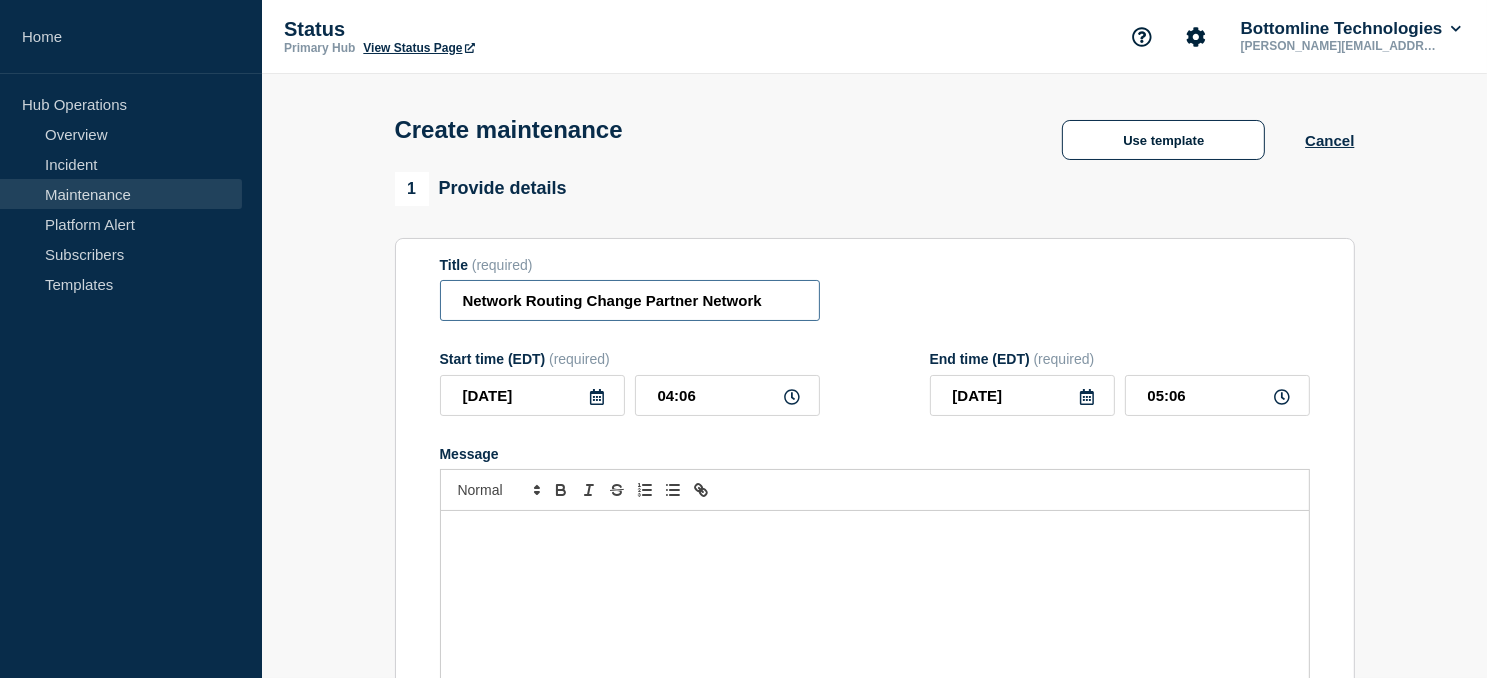click on "Network Routing Change Partner Network" at bounding box center [630, 300] 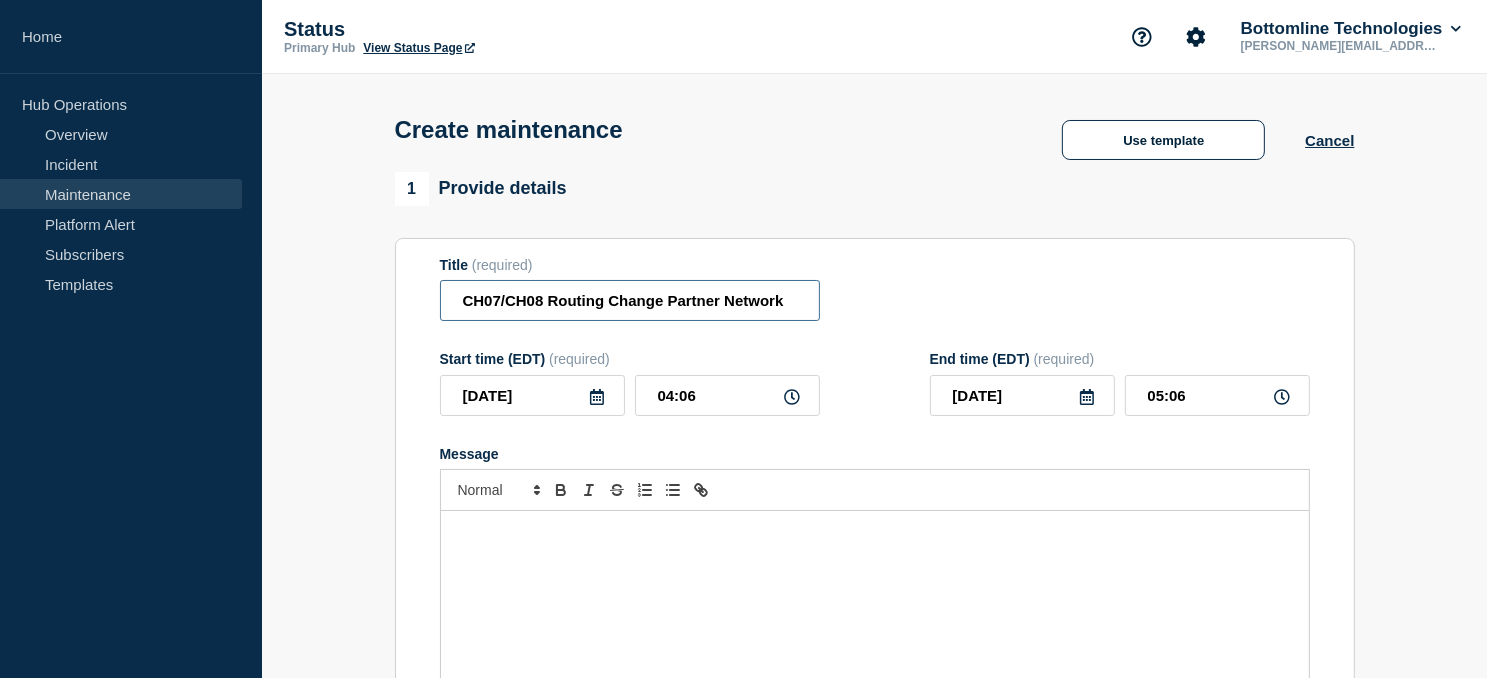 type on "CH07/CH08 Routing Change Partner Network" 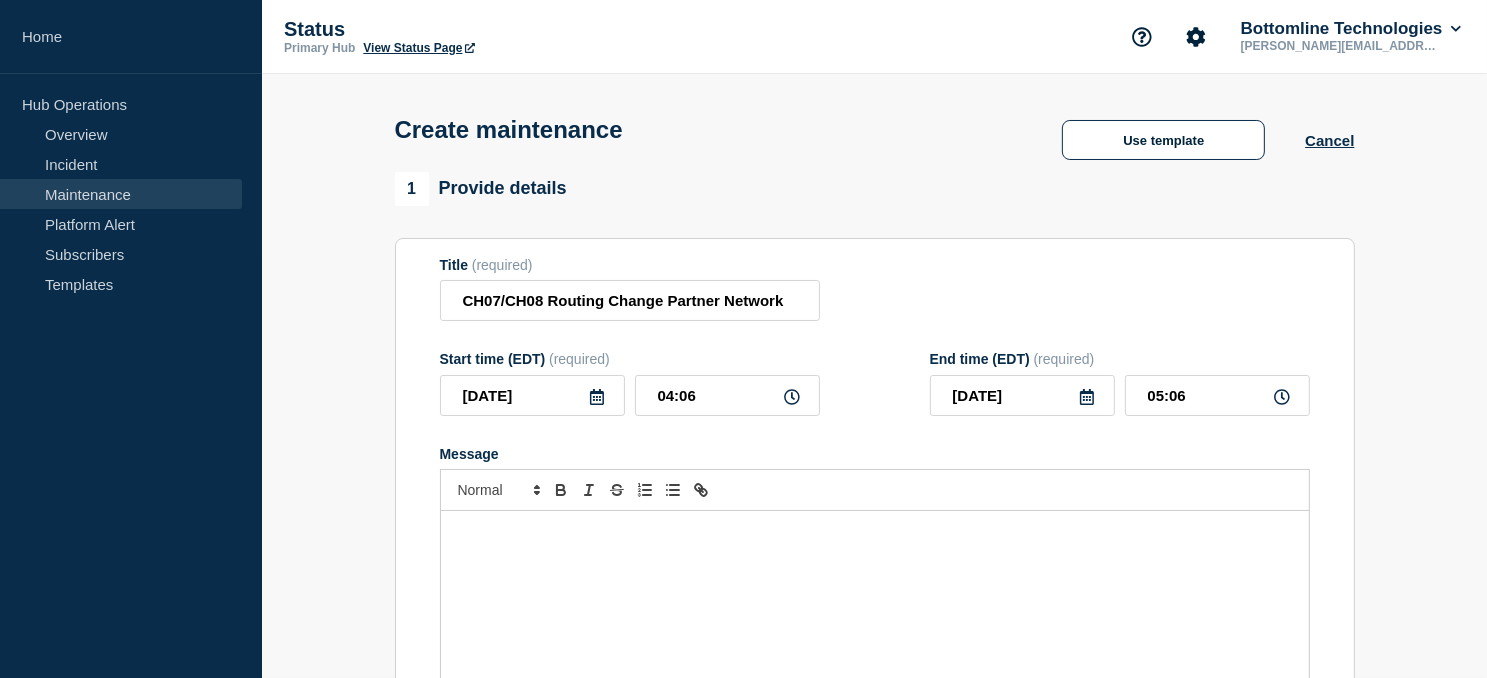 click 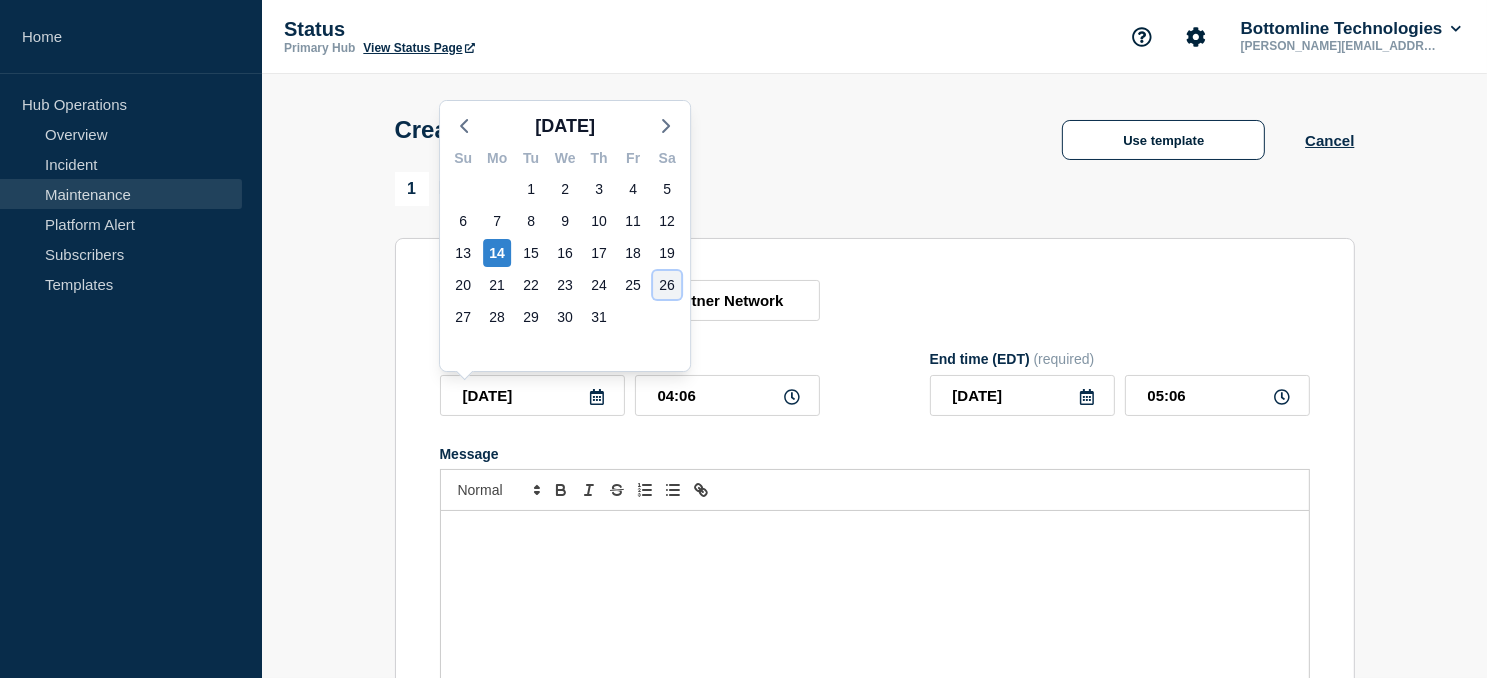 click on "26" 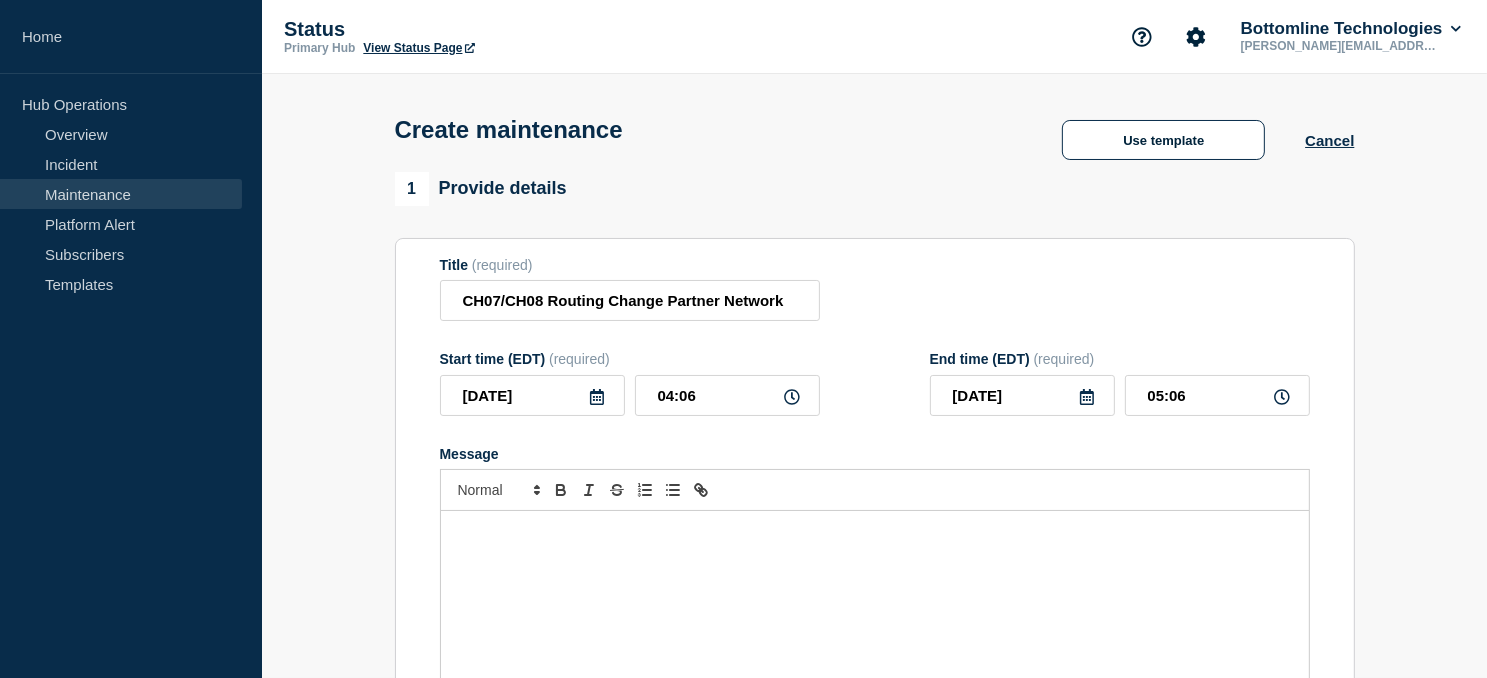 click 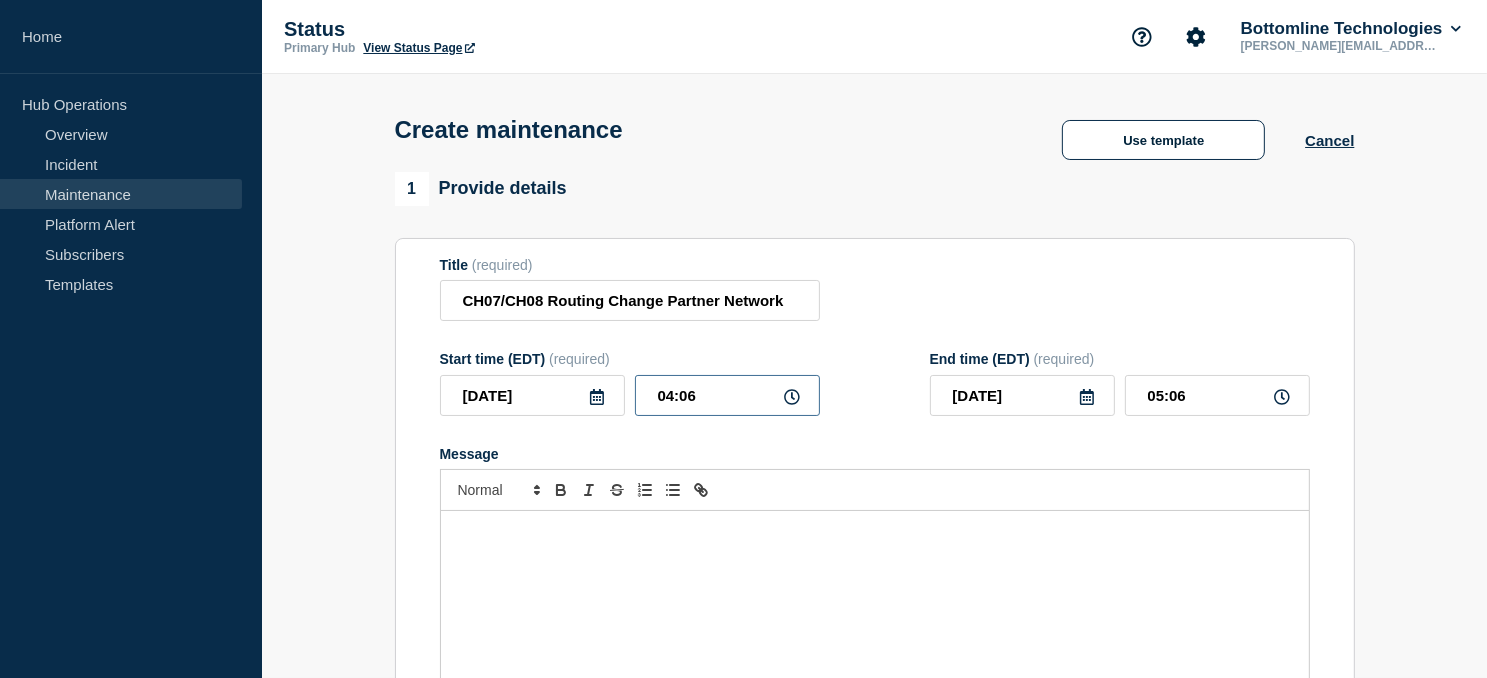 drag, startPoint x: 672, startPoint y: 397, endPoint x: 651, endPoint y: 398, distance: 21.023796 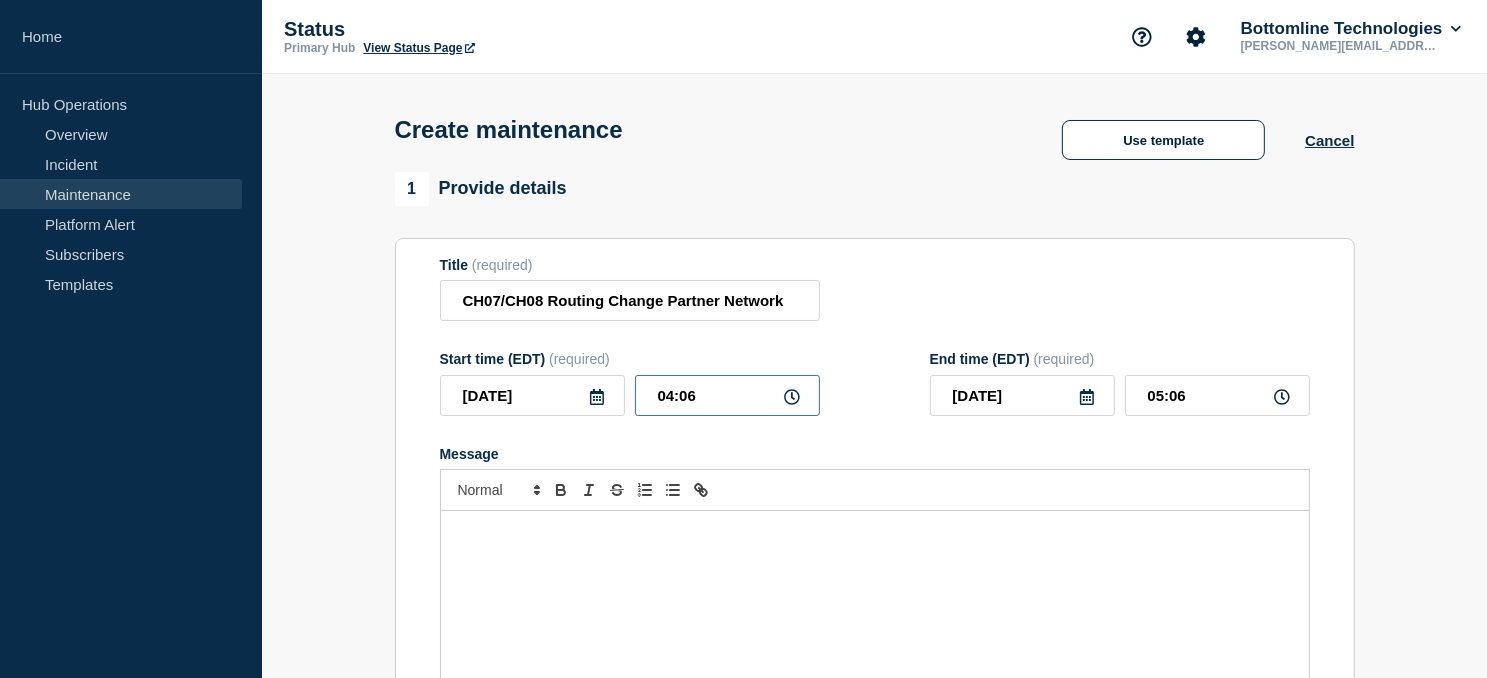 click on "04:06" at bounding box center (727, 395) 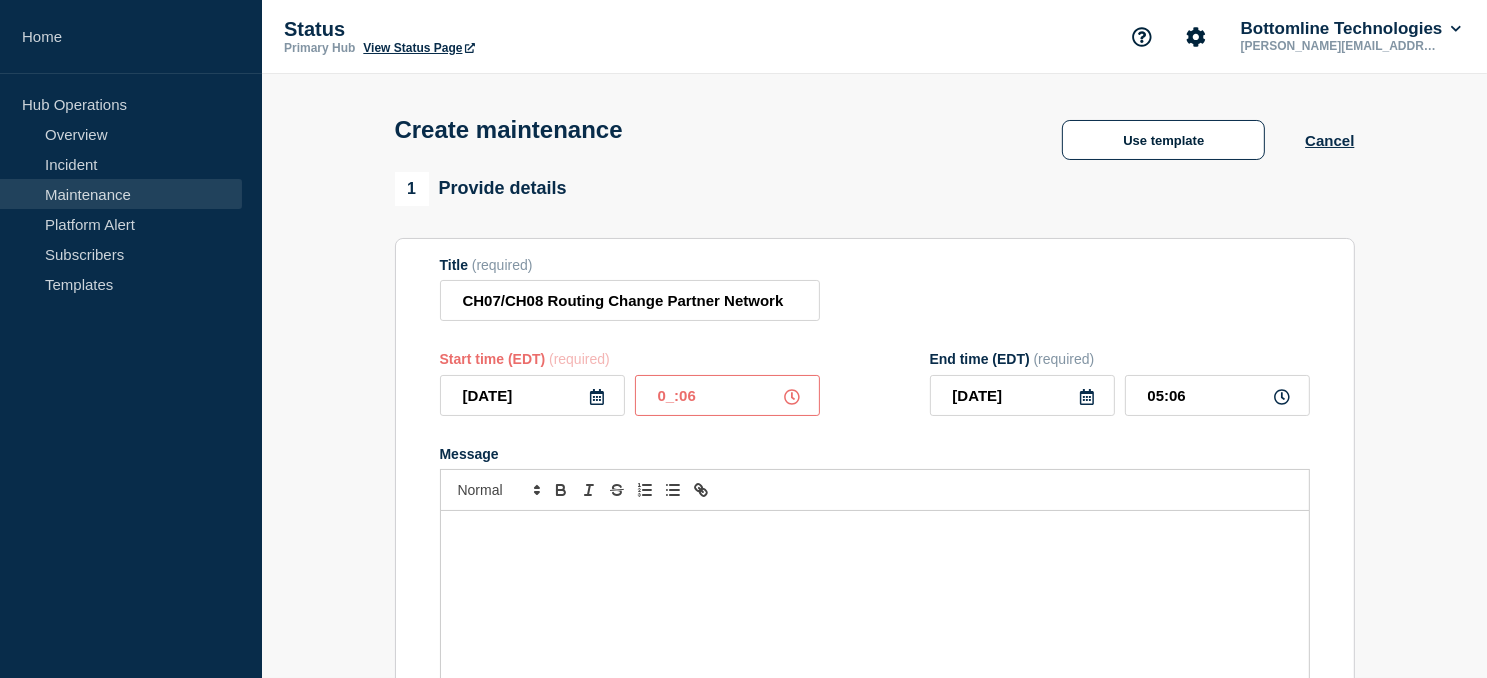 type on "01:06" 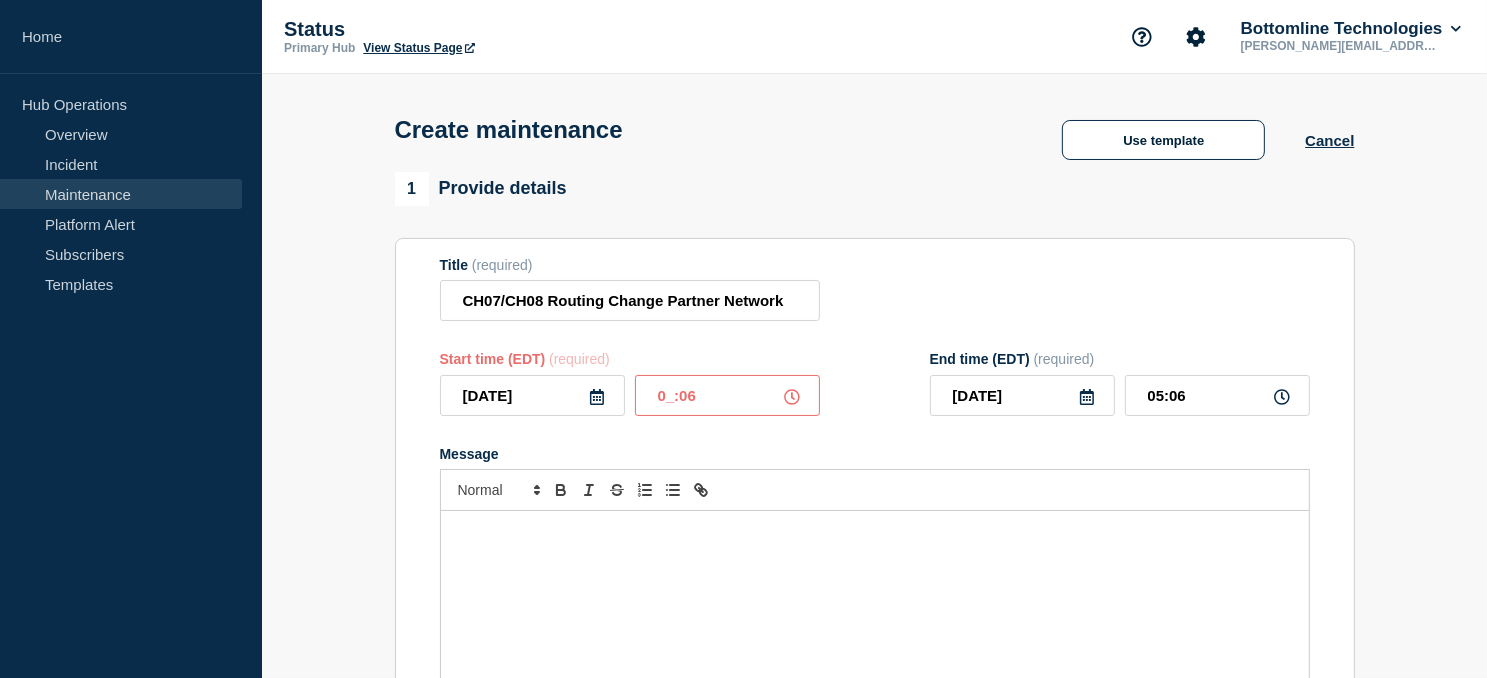 type on "02:06" 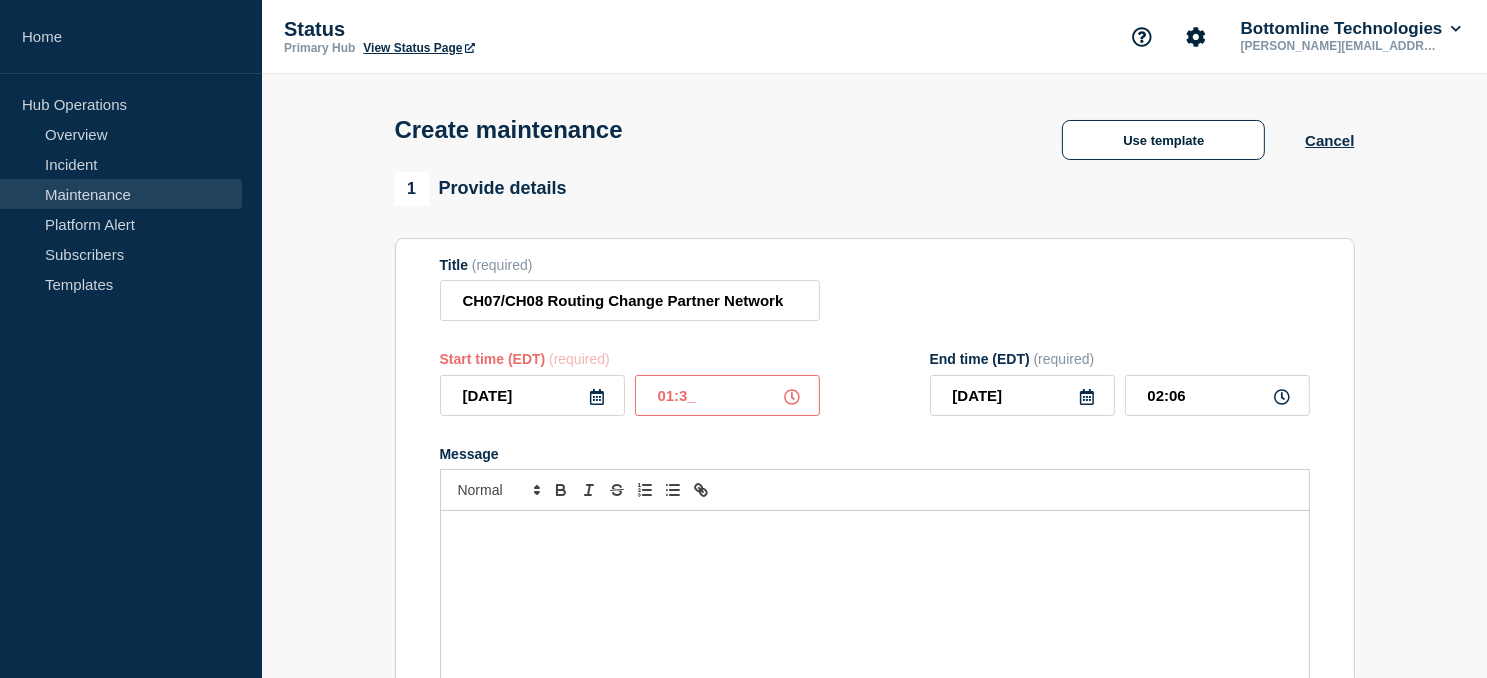 type on "01:30" 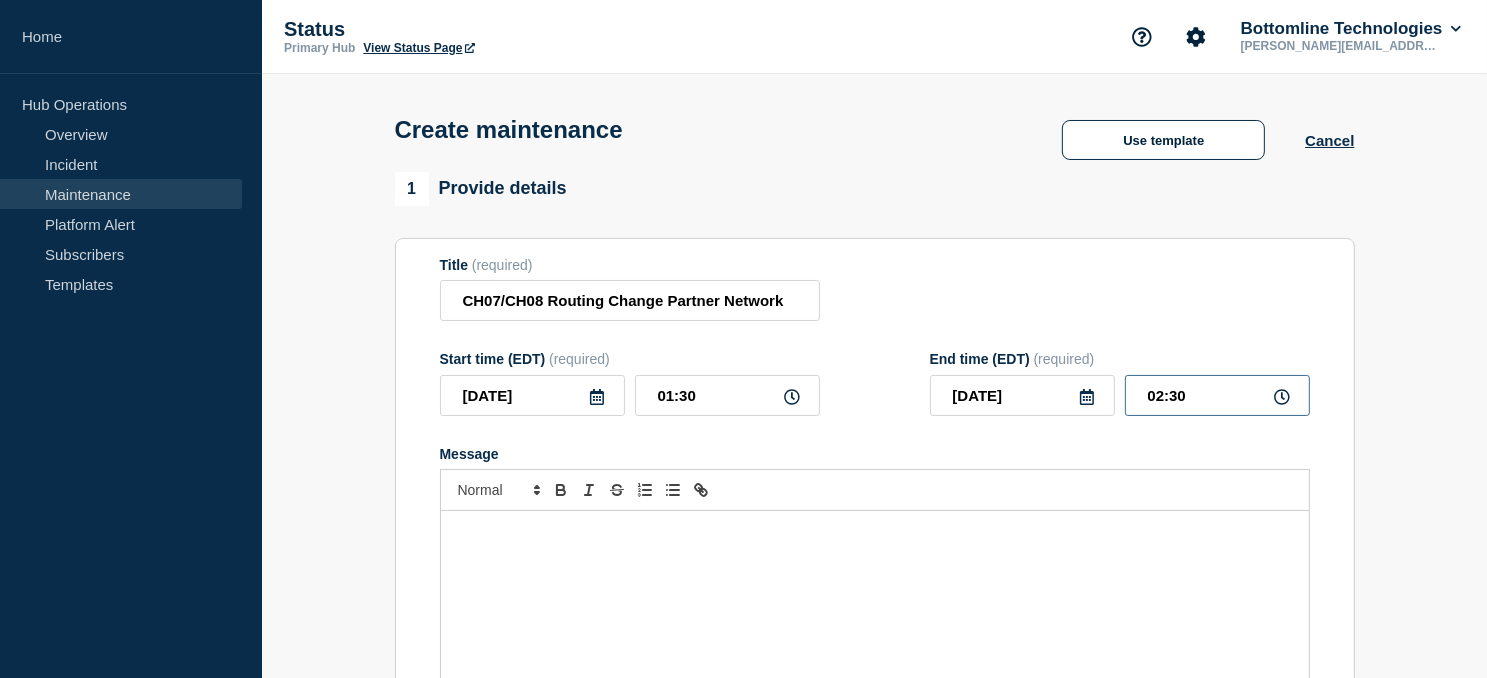 click on "02:30" at bounding box center [1217, 395] 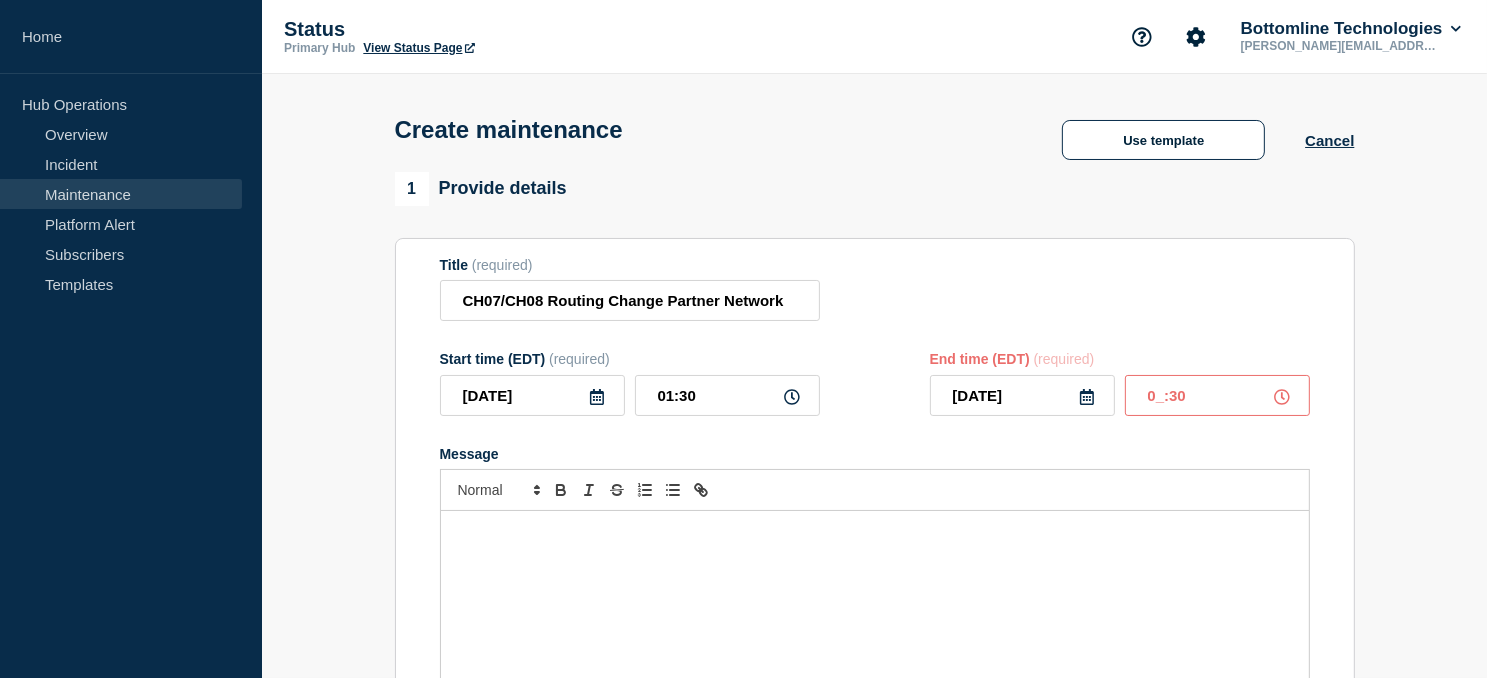 type on "03:30" 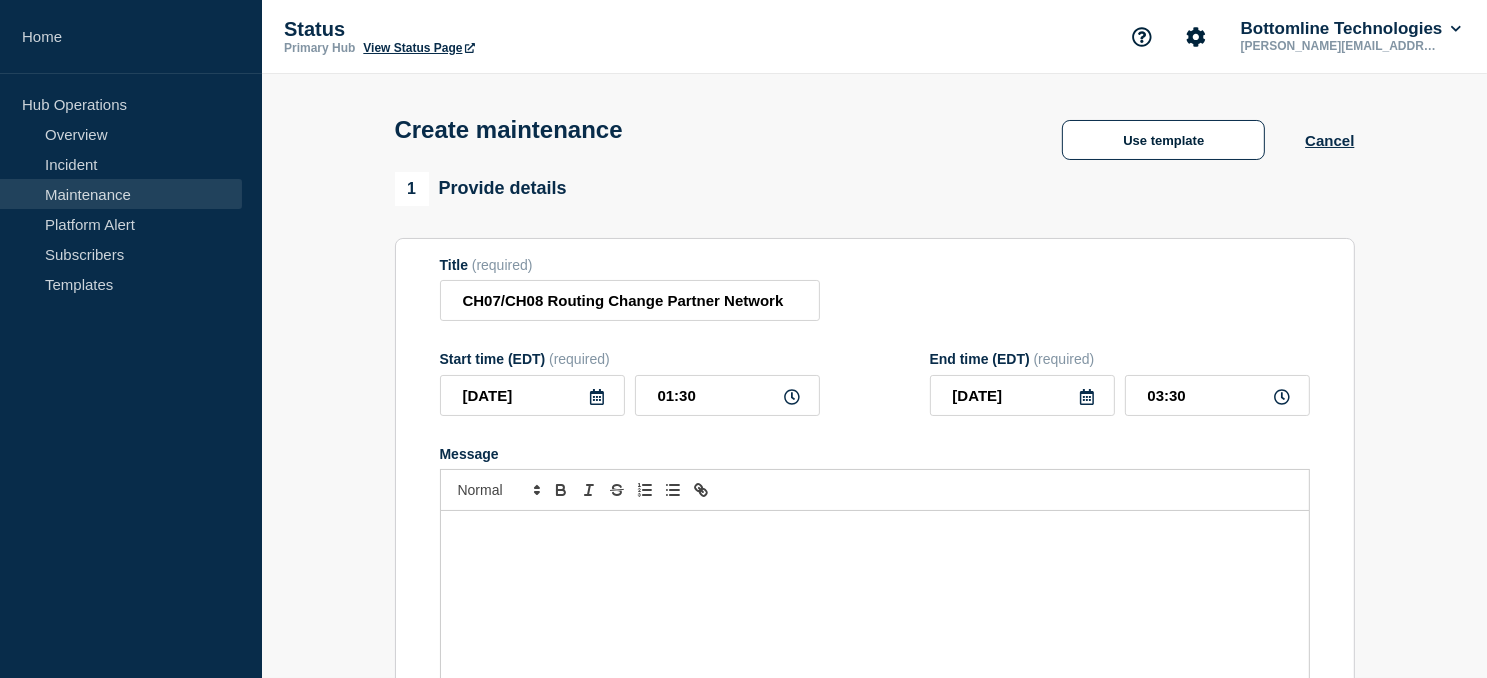 click at bounding box center (875, 631) 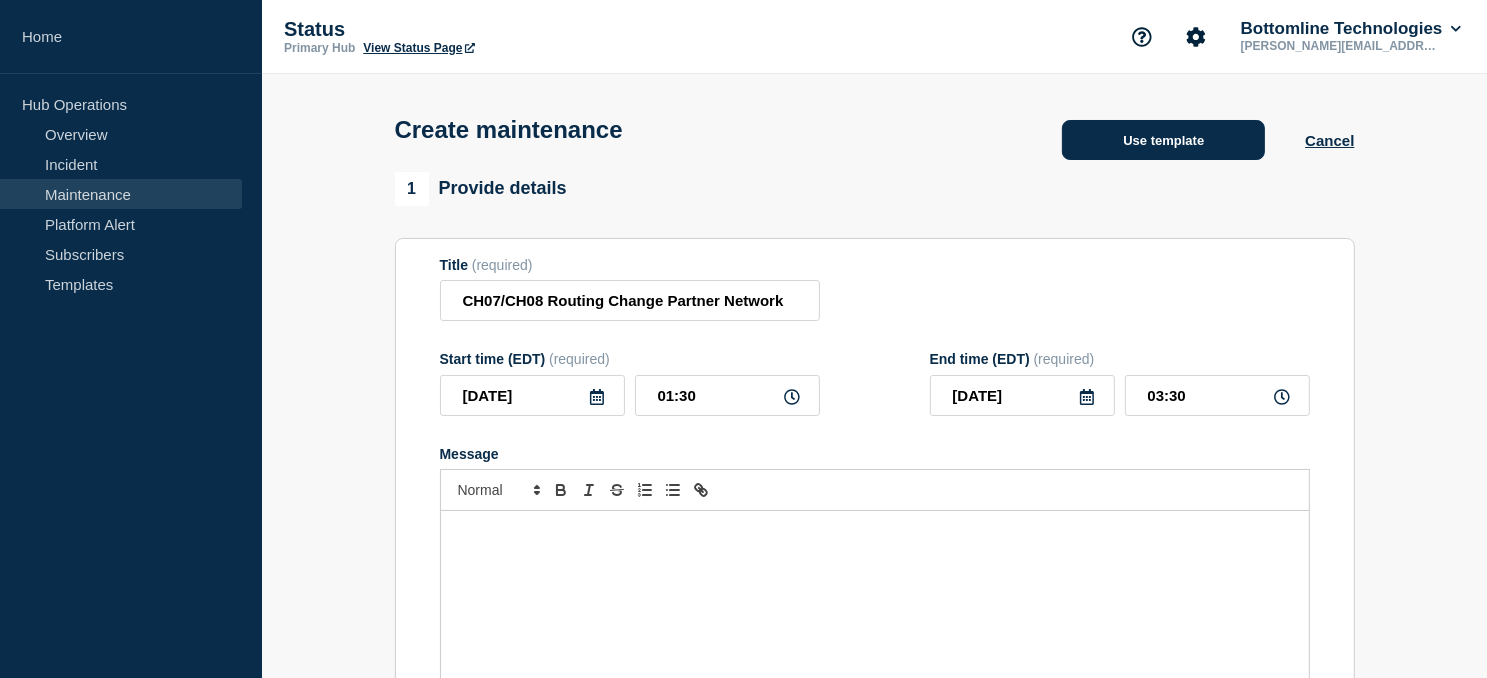 click on "Use template" at bounding box center [1163, 140] 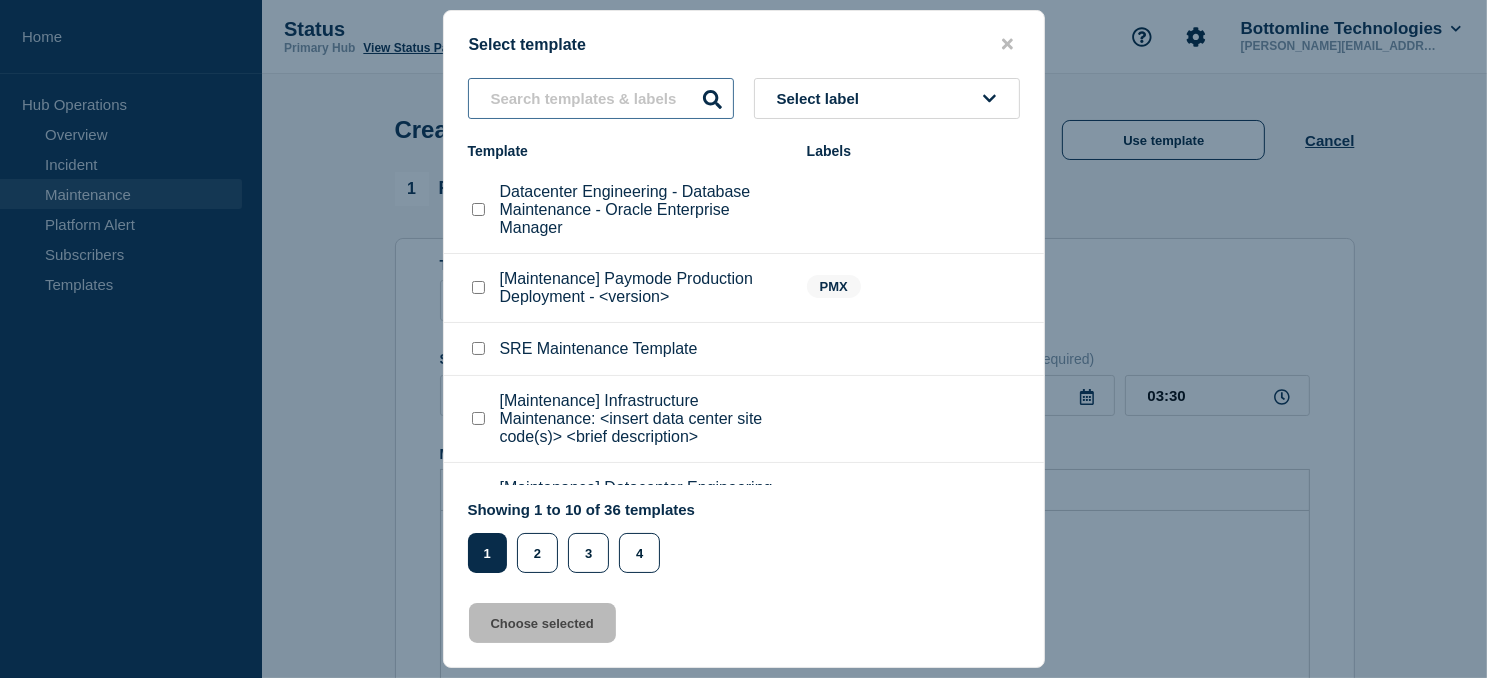 click at bounding box center [601, 98] 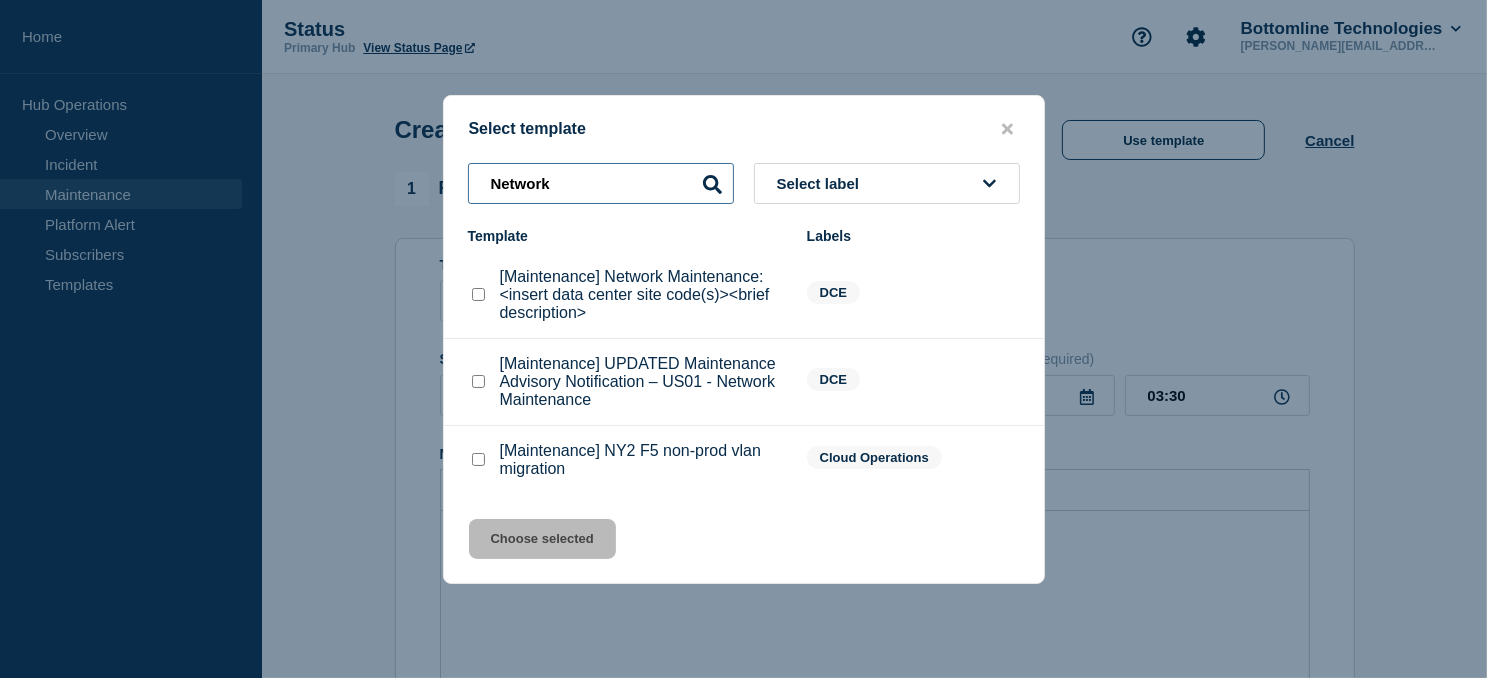 type on "Network" 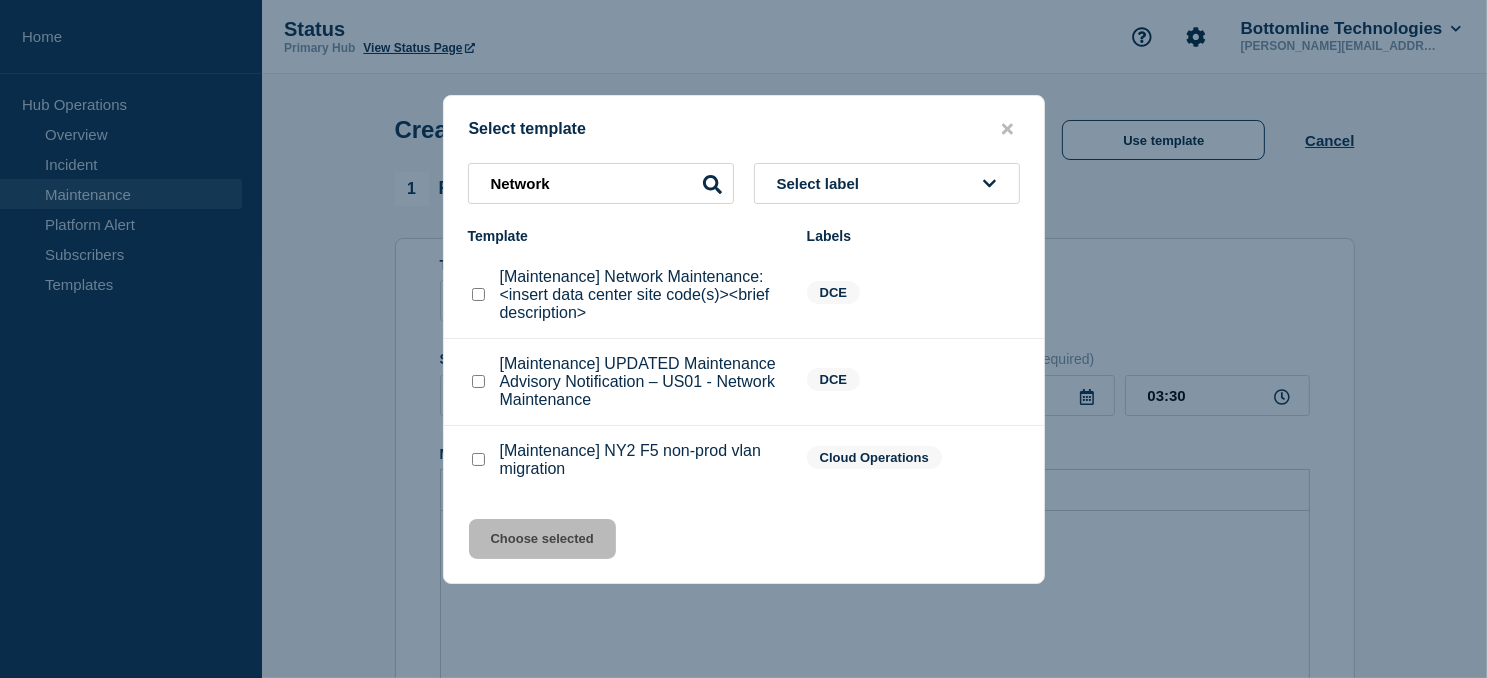 click at bounding box center [478, 381] 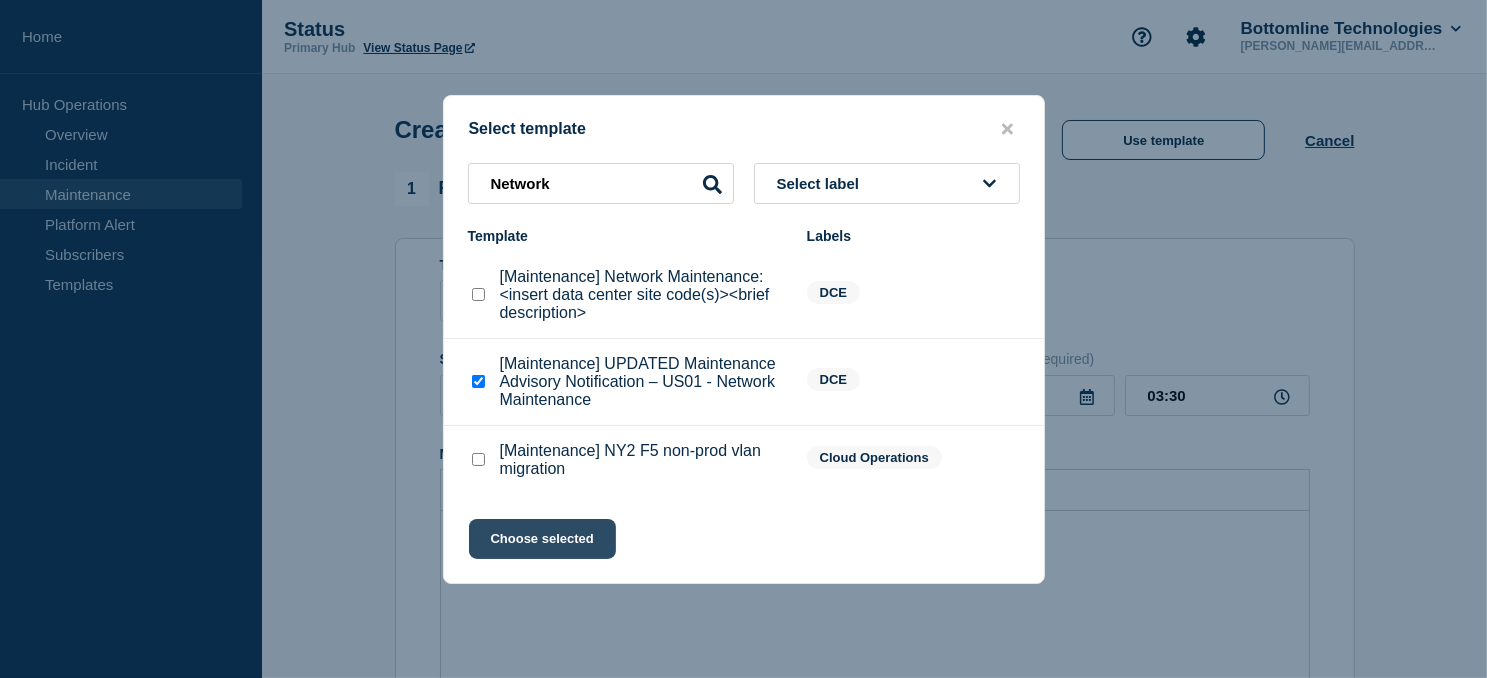 click on "Choose selected" 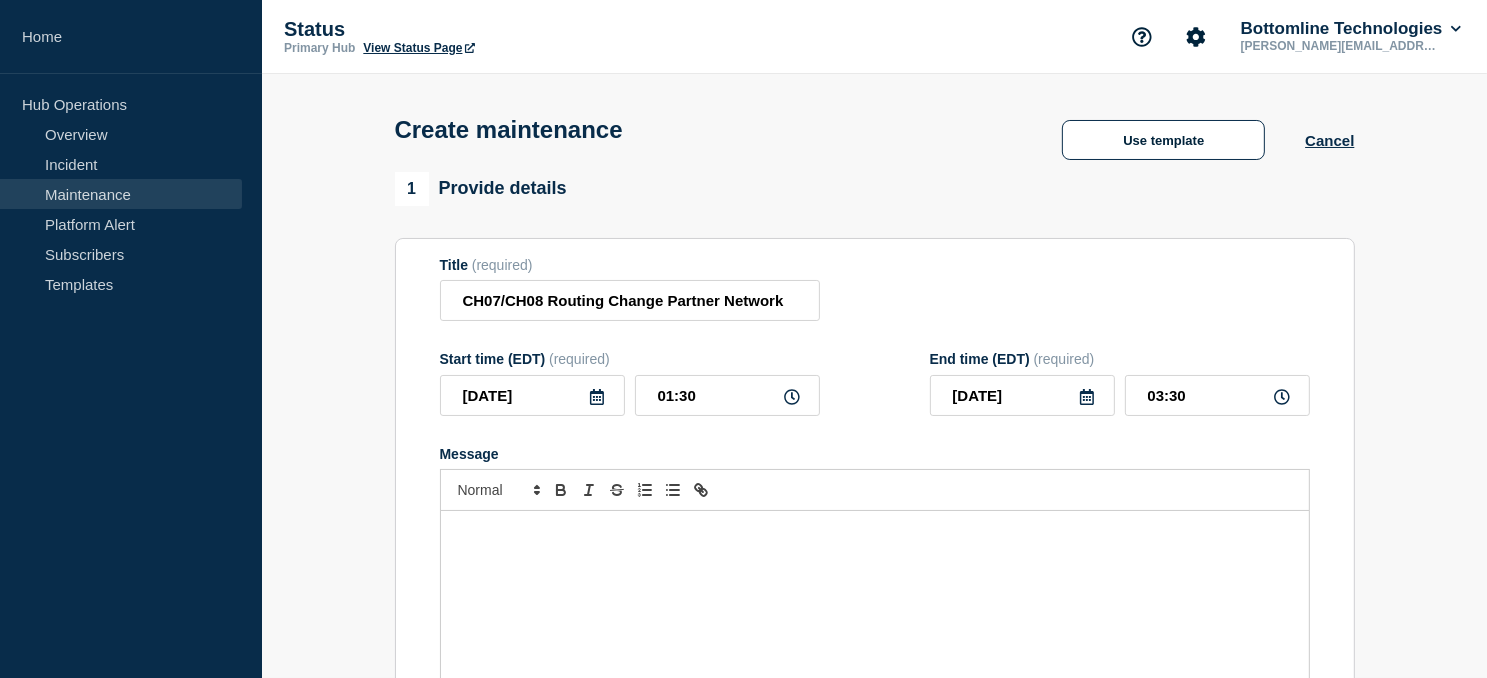 type on "02:30" 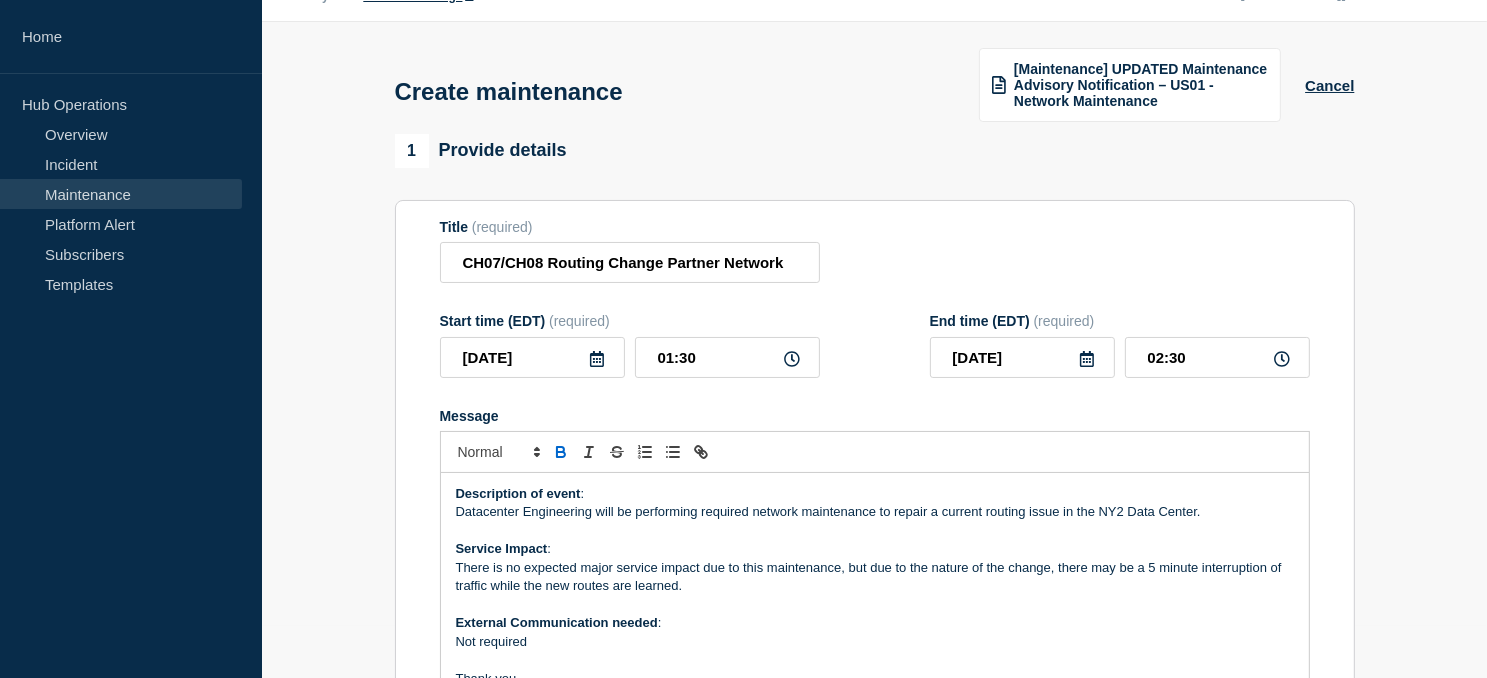 scroll, scrollTop: 200, scrollLeft: 0, axis: vertical 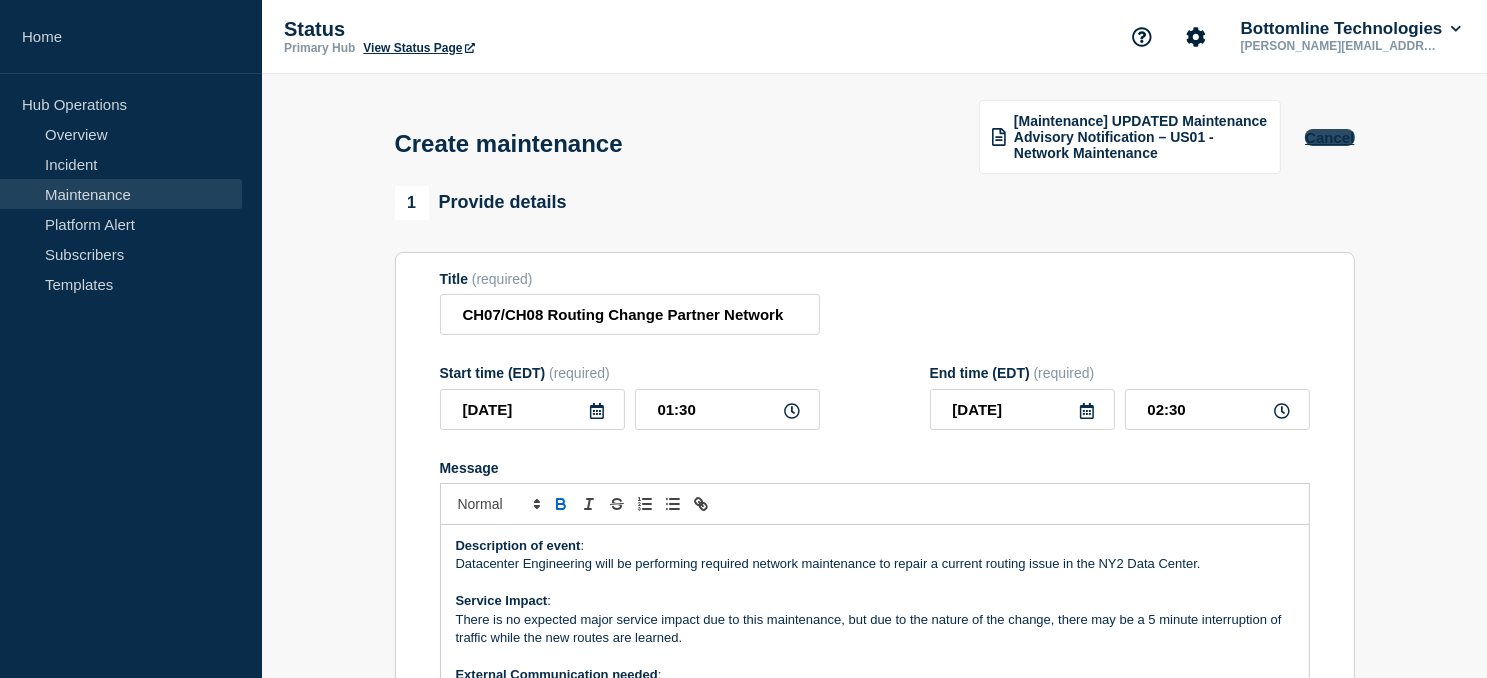 click on "Cancel" at bounding box center [1329, 137] 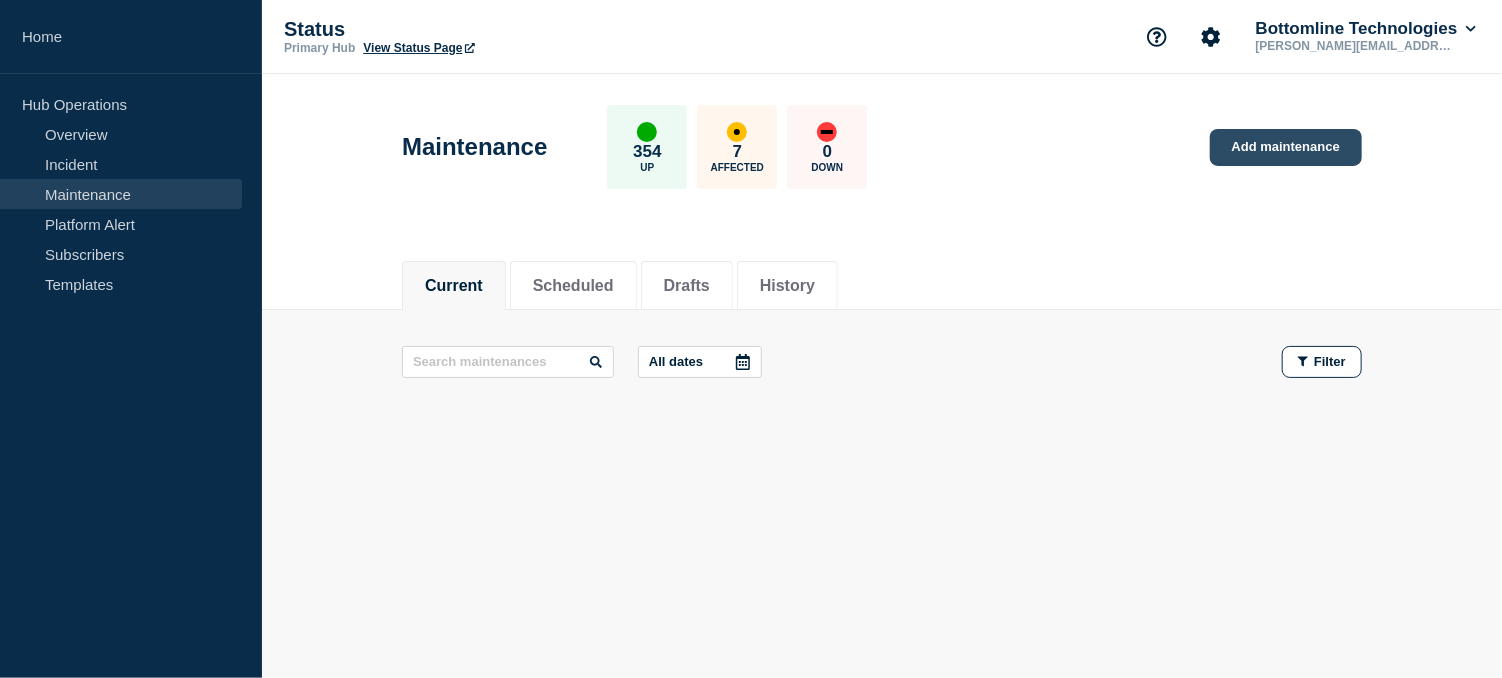 click on "Add maintenance" 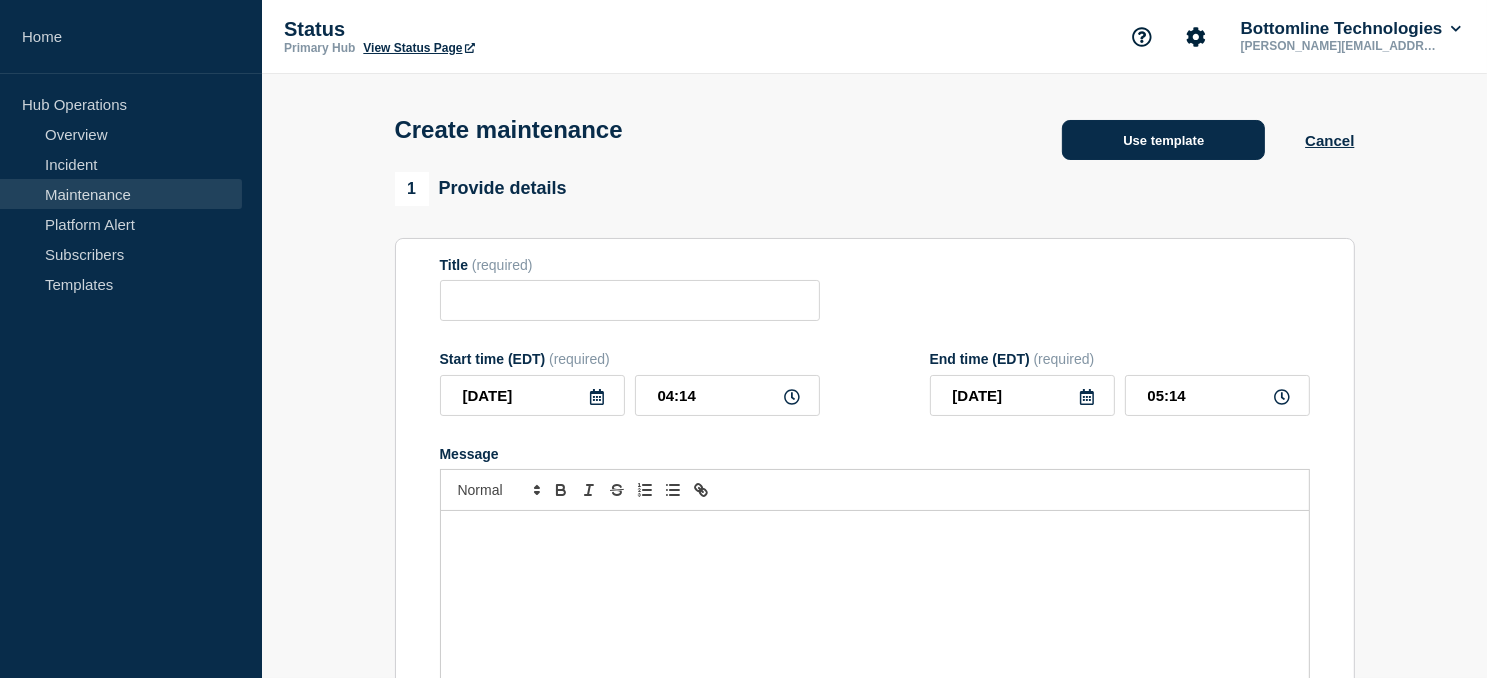 click on "Use template" at bounding box center [1163, 140] 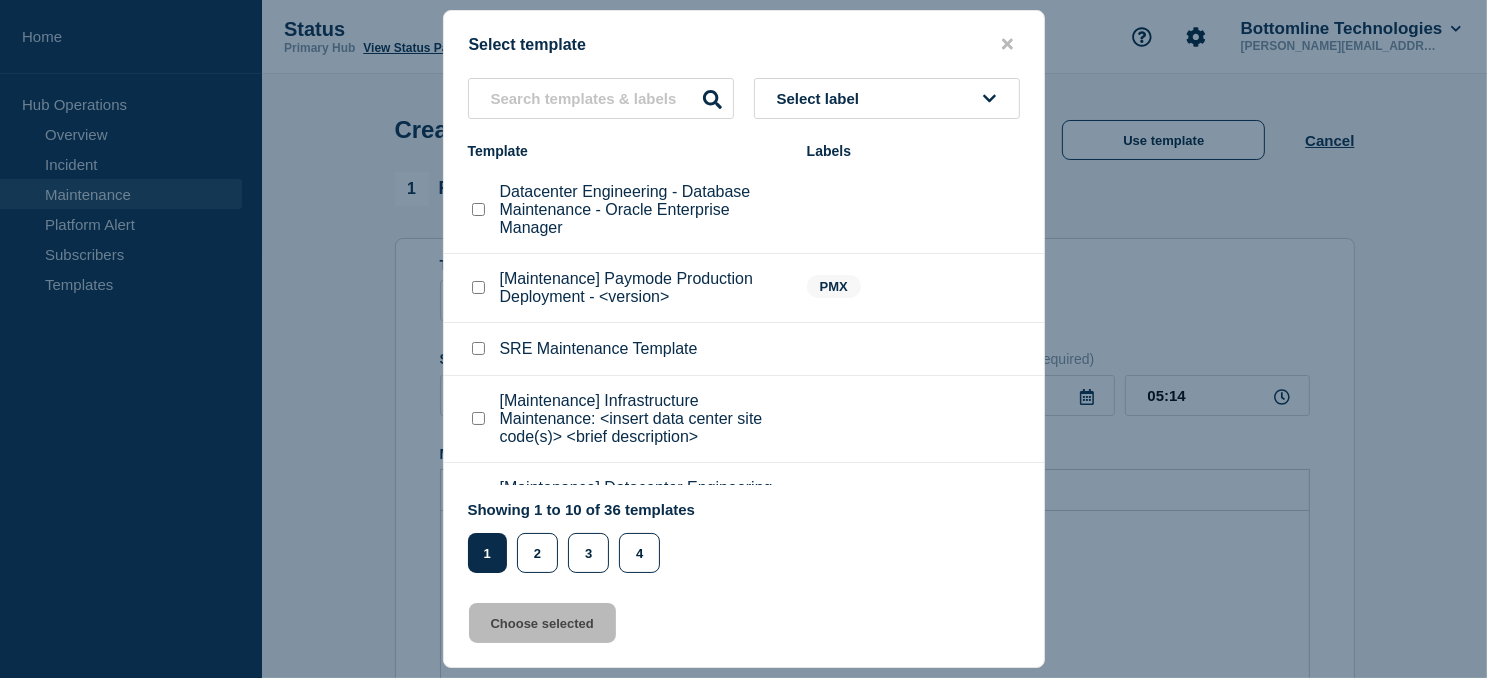 click on "Datacenter Engineering - Database Maintenance - Oracle Enterprise Manager" at bounding box center (643, 210) 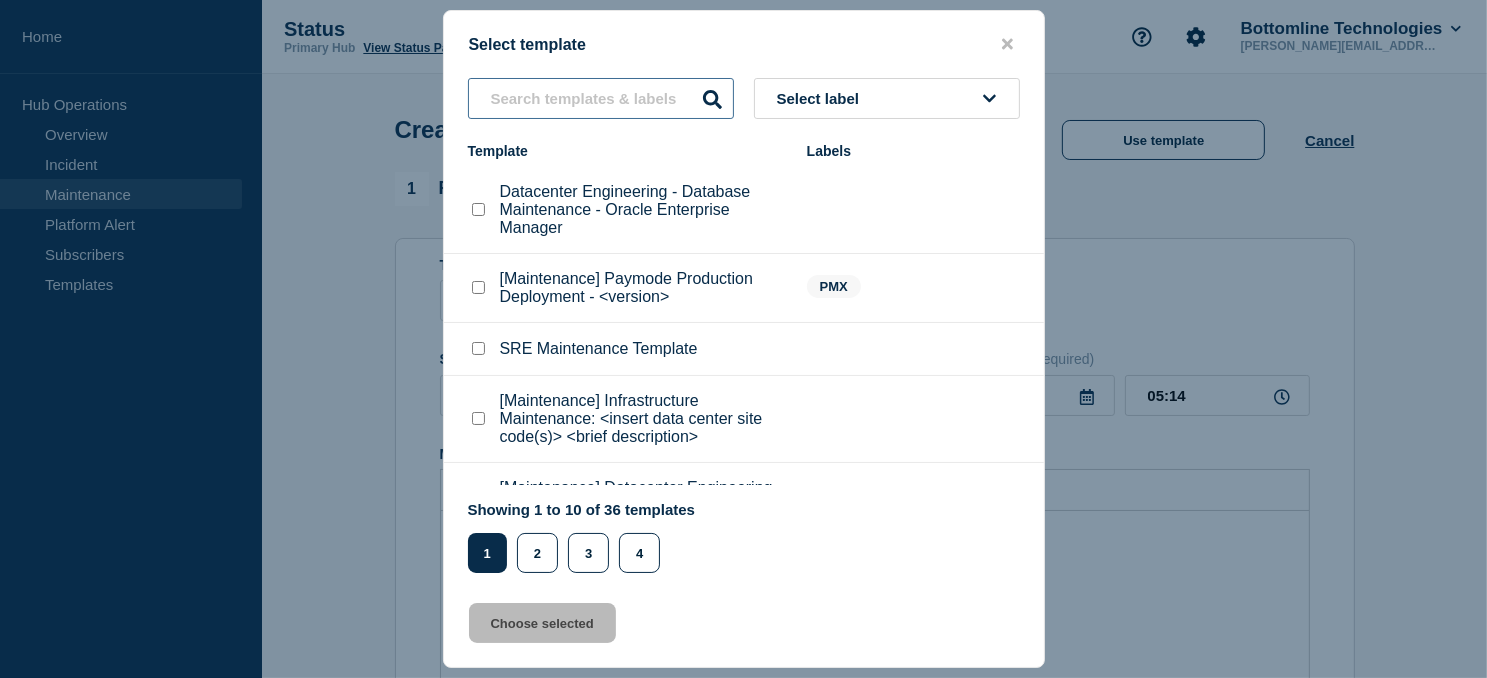 click at bounding box center (601, 98) 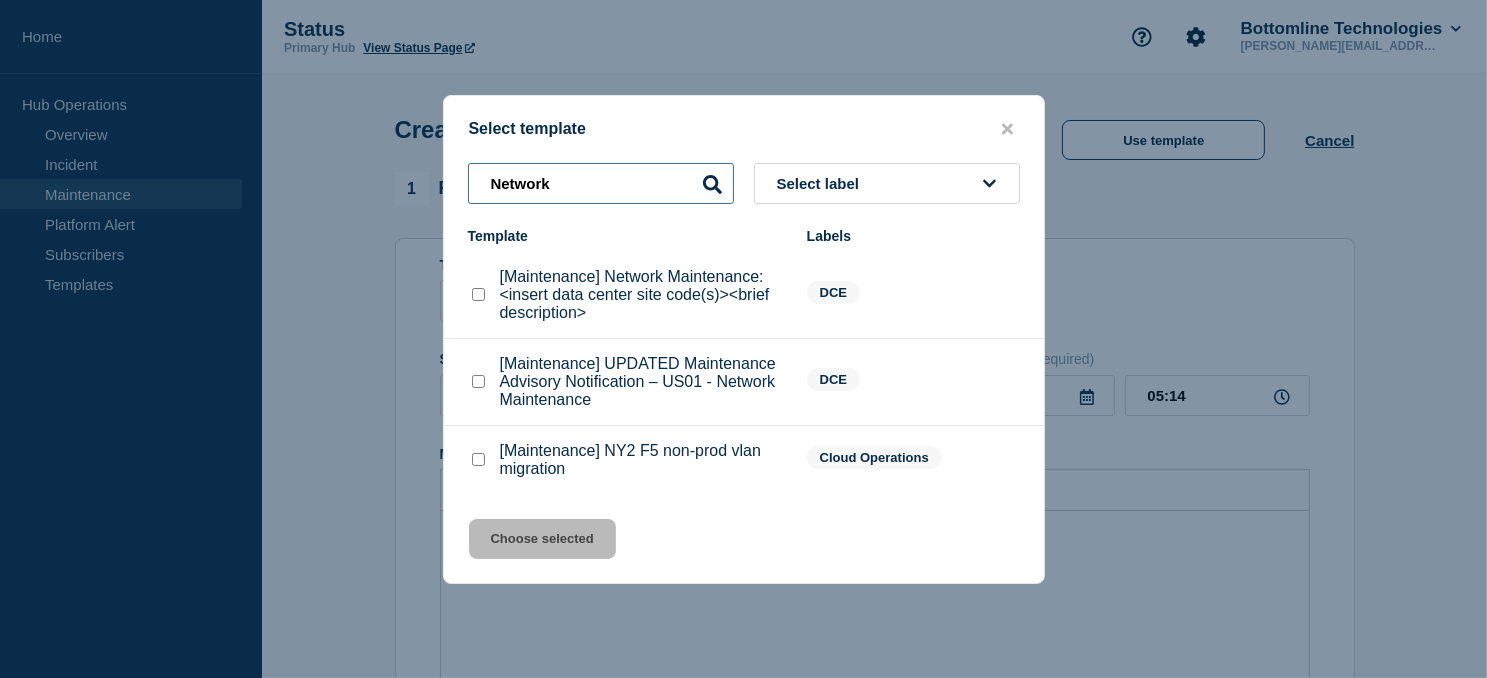 type on "Network" 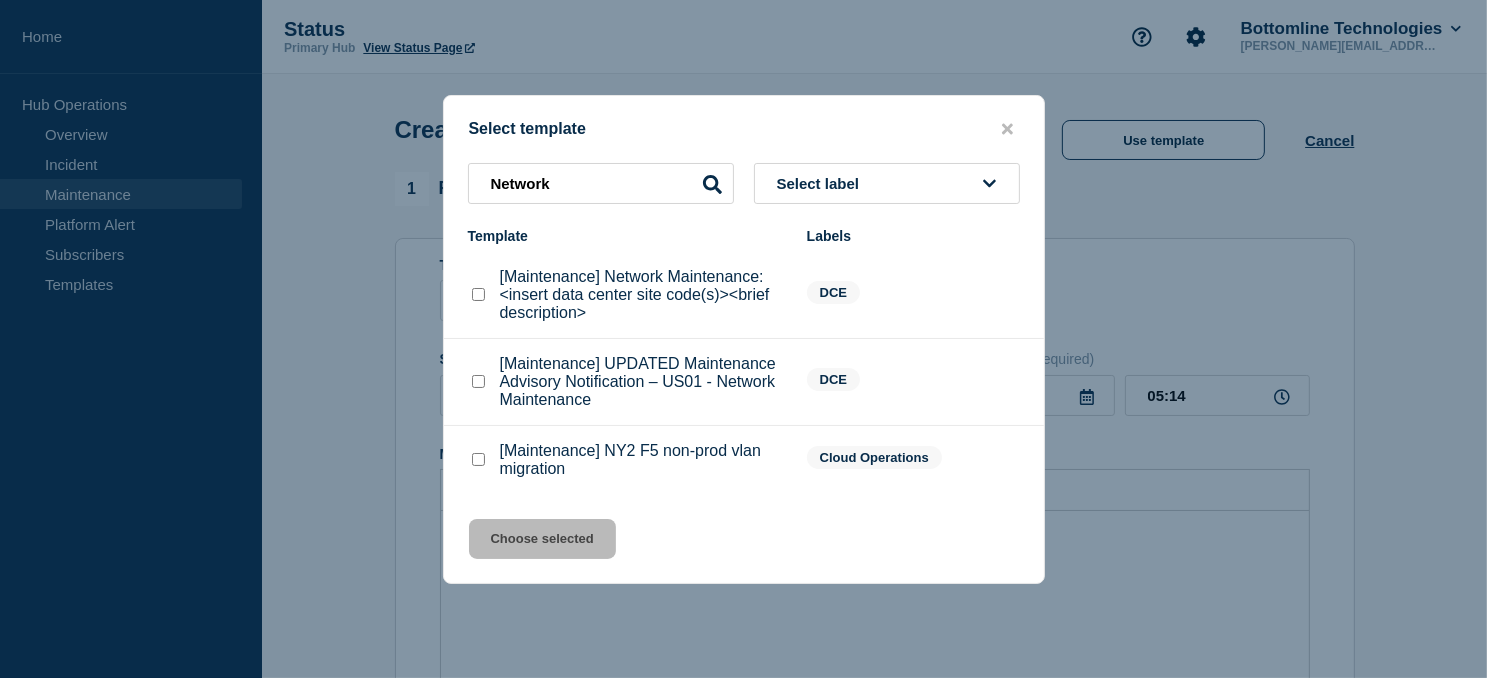 click at bounding box center (478, 294) 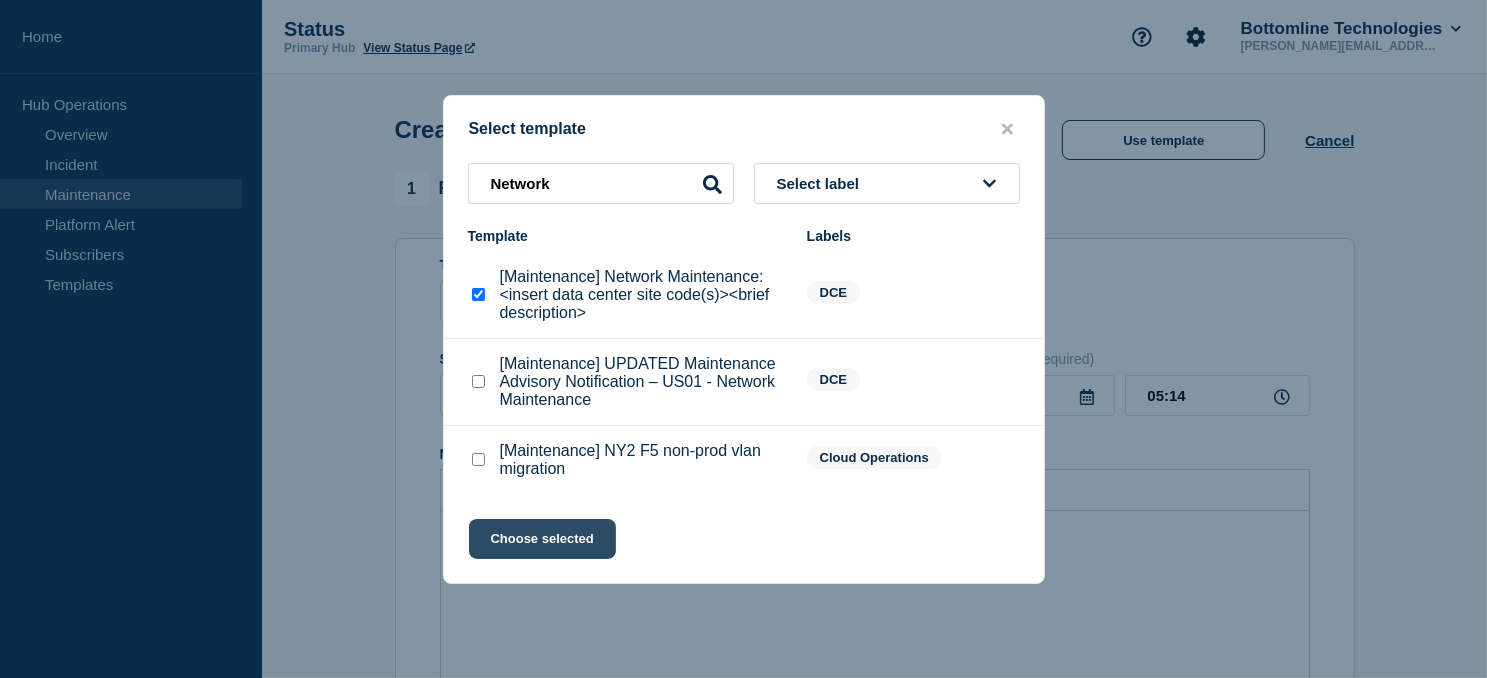 click on "Choose selected" 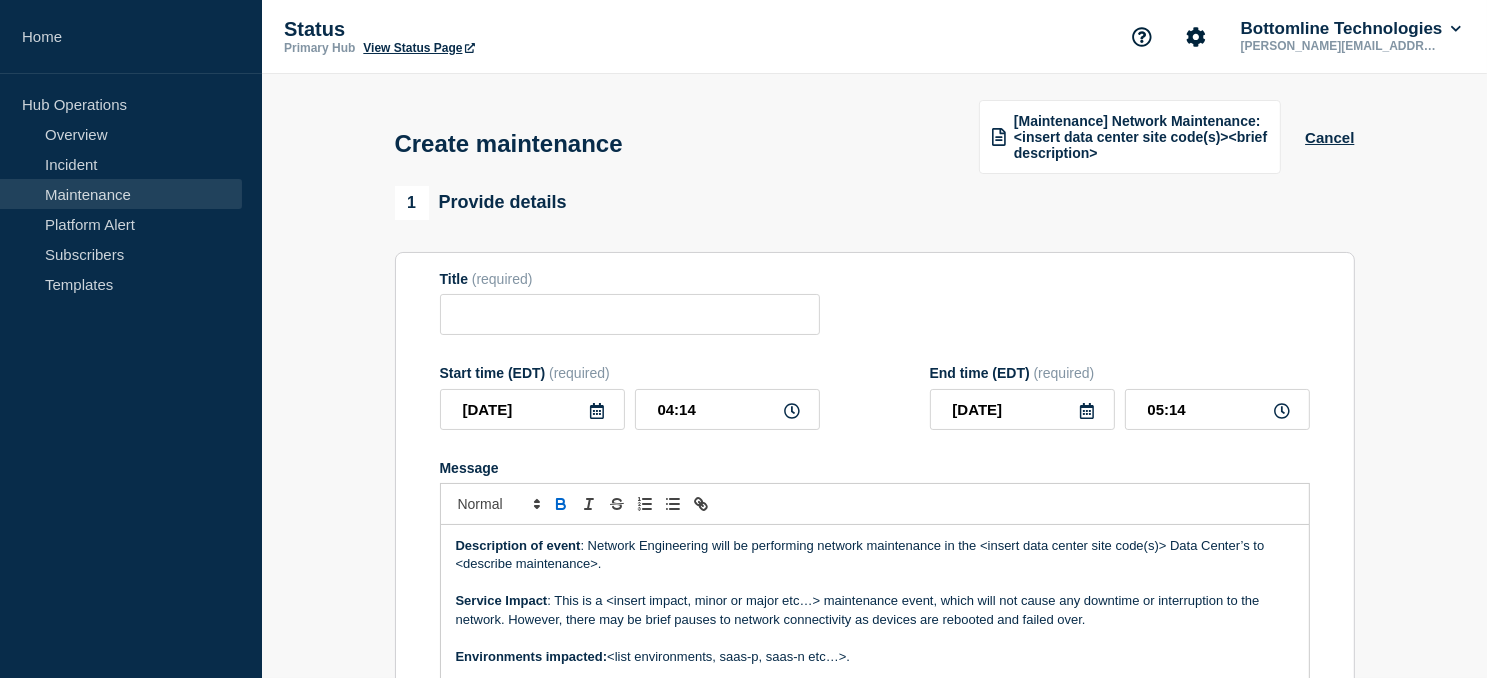 type on "[Maintenance] Network Maintenance: <insert data center site code(s)><brief description>" 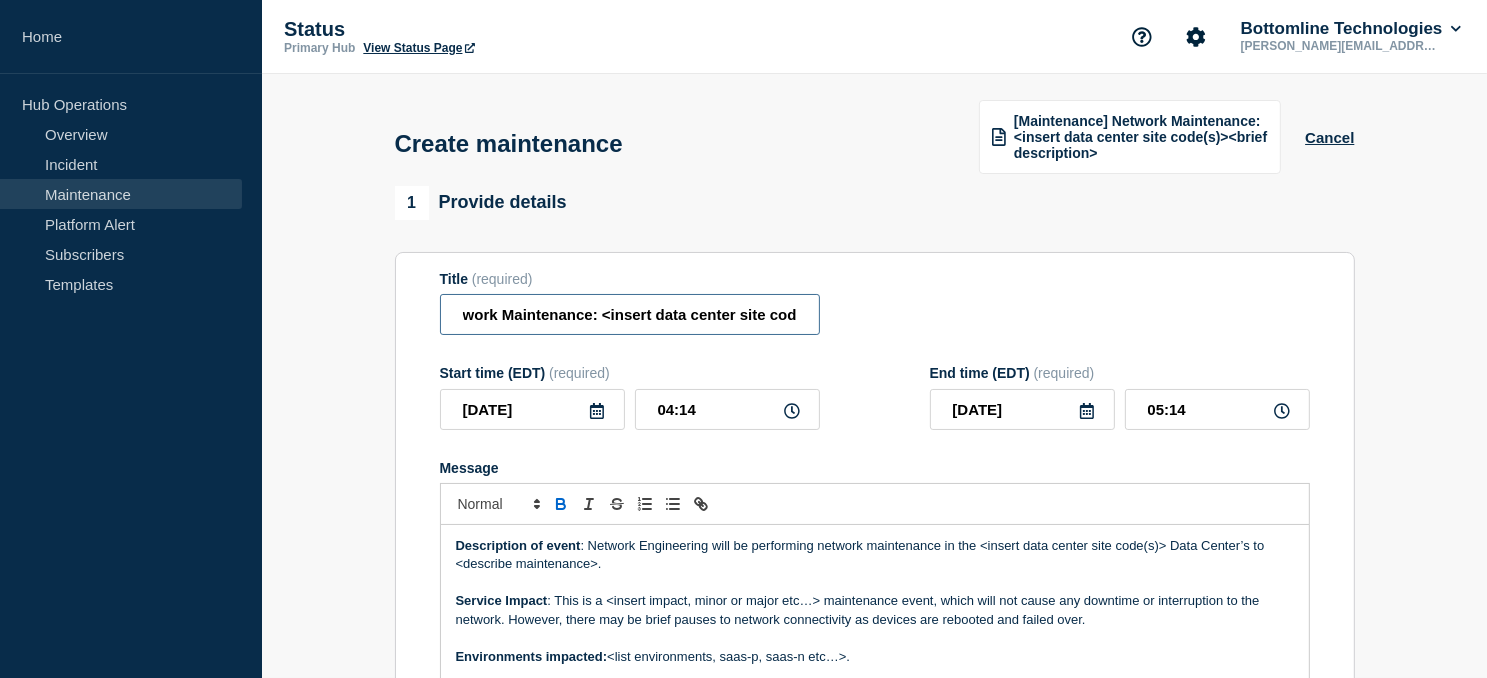 scroll, scrollTop: 0, scrollLeft: 299, axis: horizontal 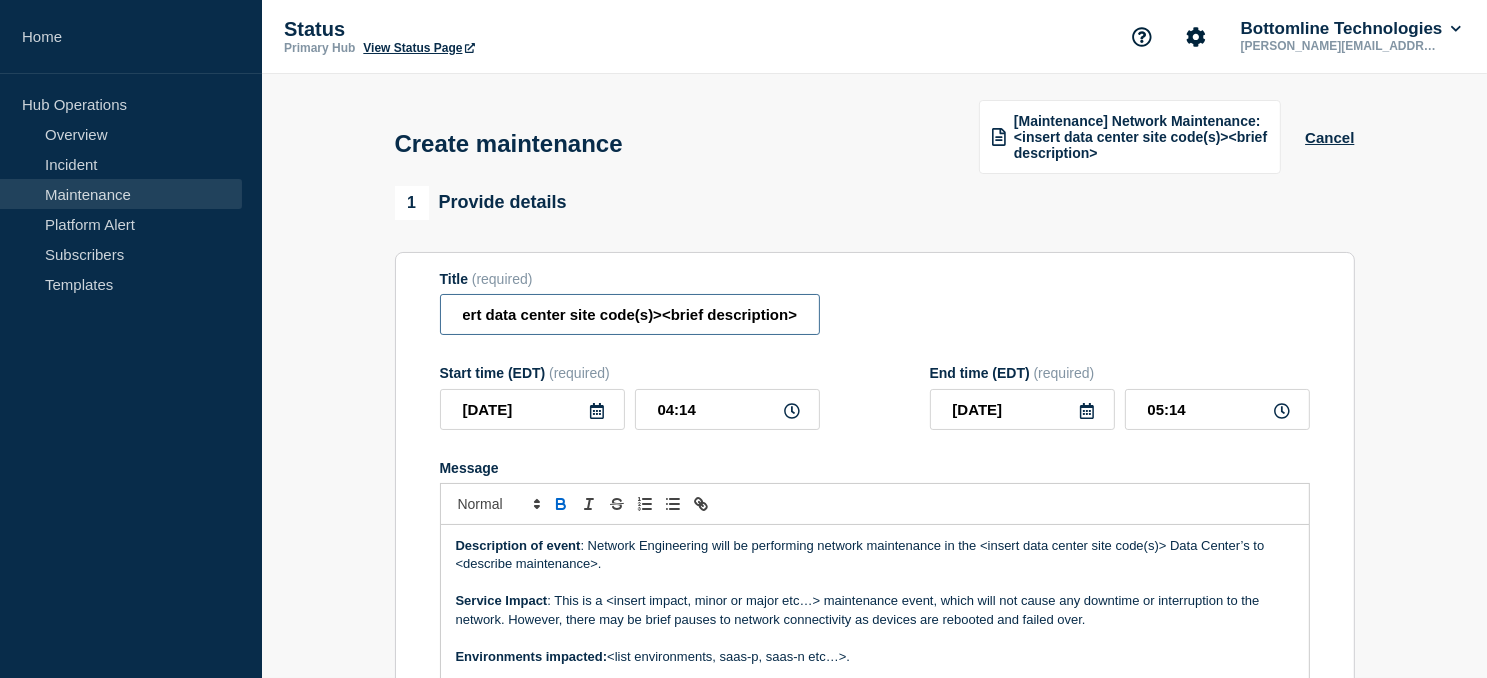 drag, startPoint x: 730, startPoint y: 318, endPoint x: 911, endPoint y: 321, distance: 181.02486 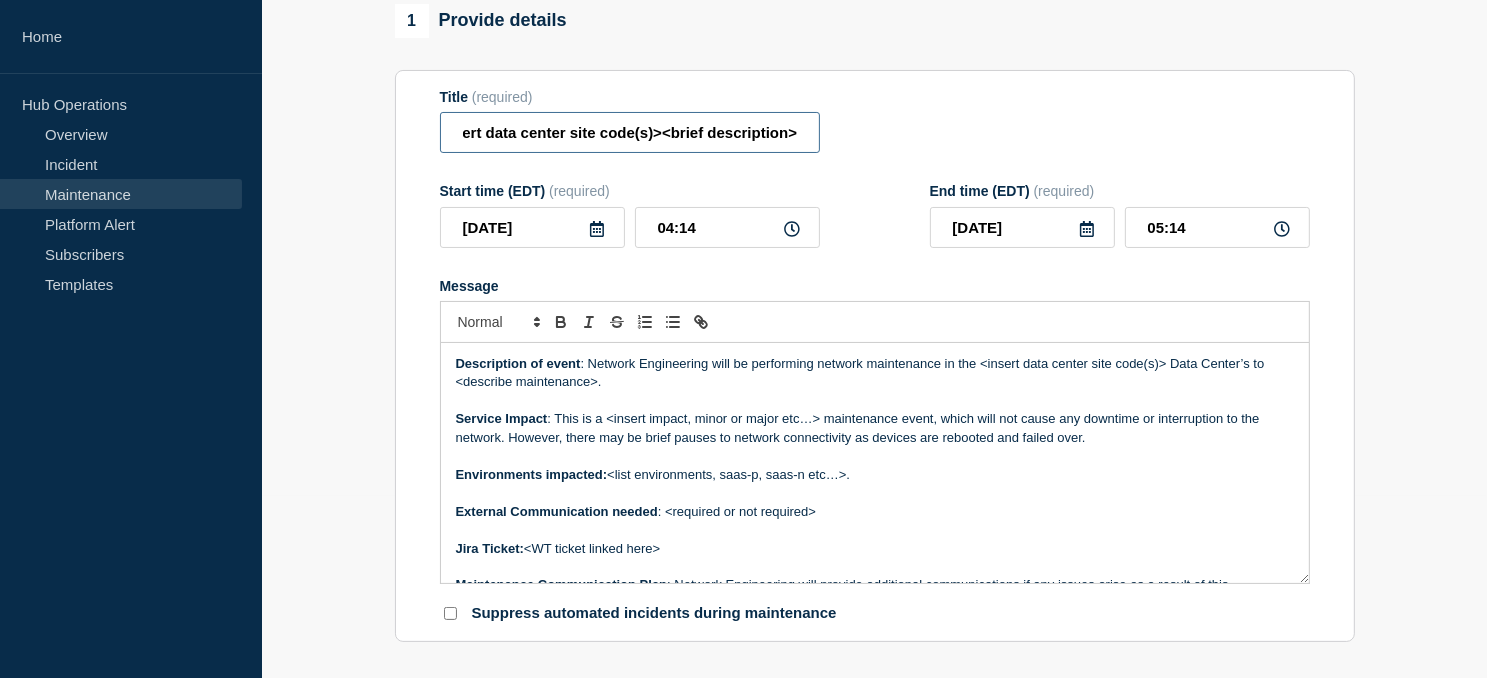 scroll, scrollTop: 200, scrollLeft: 0, axis: vertical 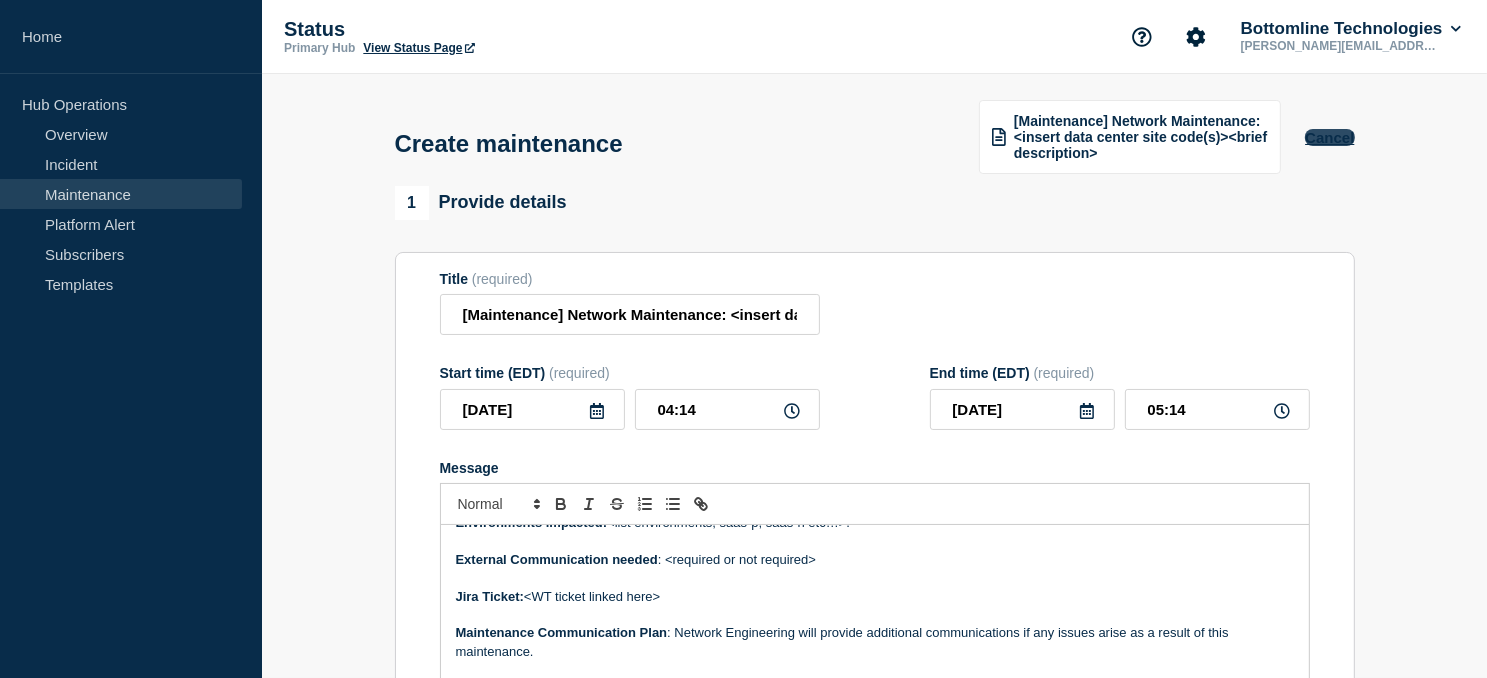 click on "Cancel" at bounding box center (1329, 137) 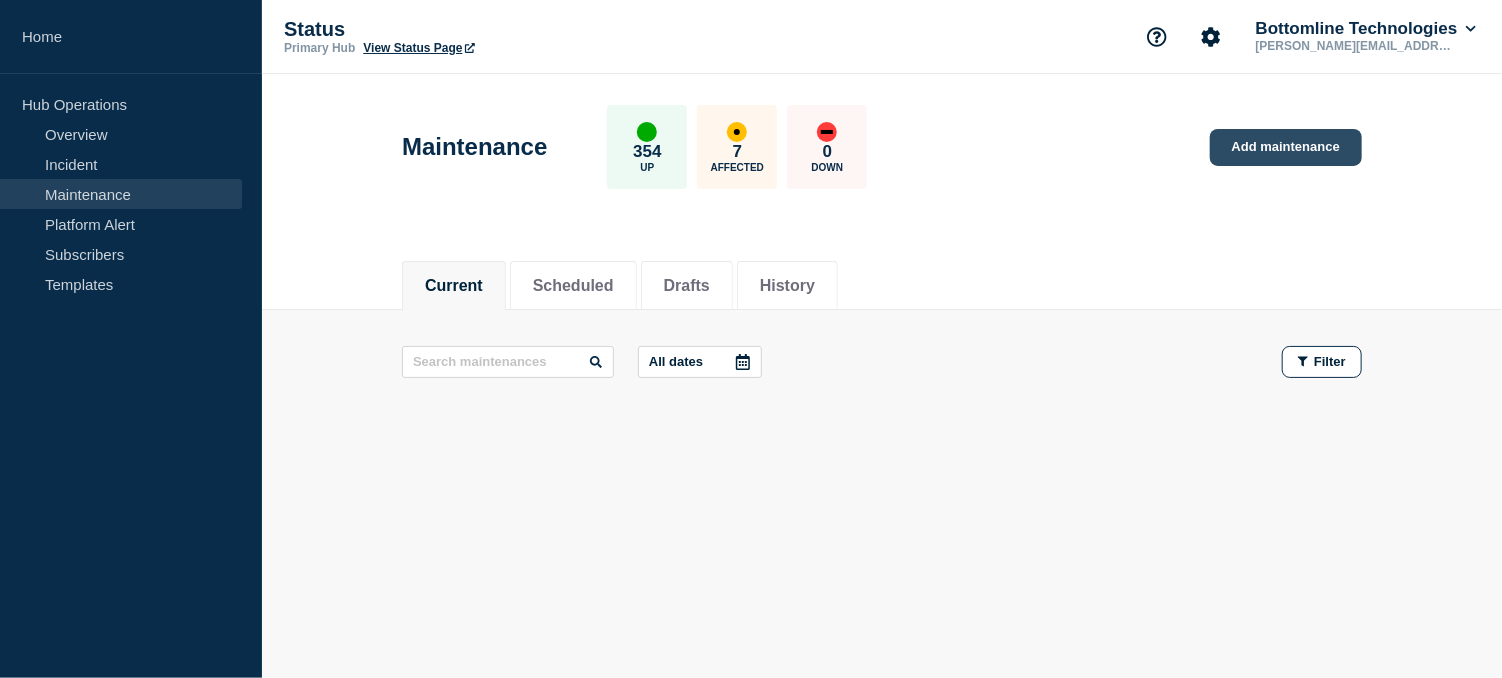 click on "Add maintenance" 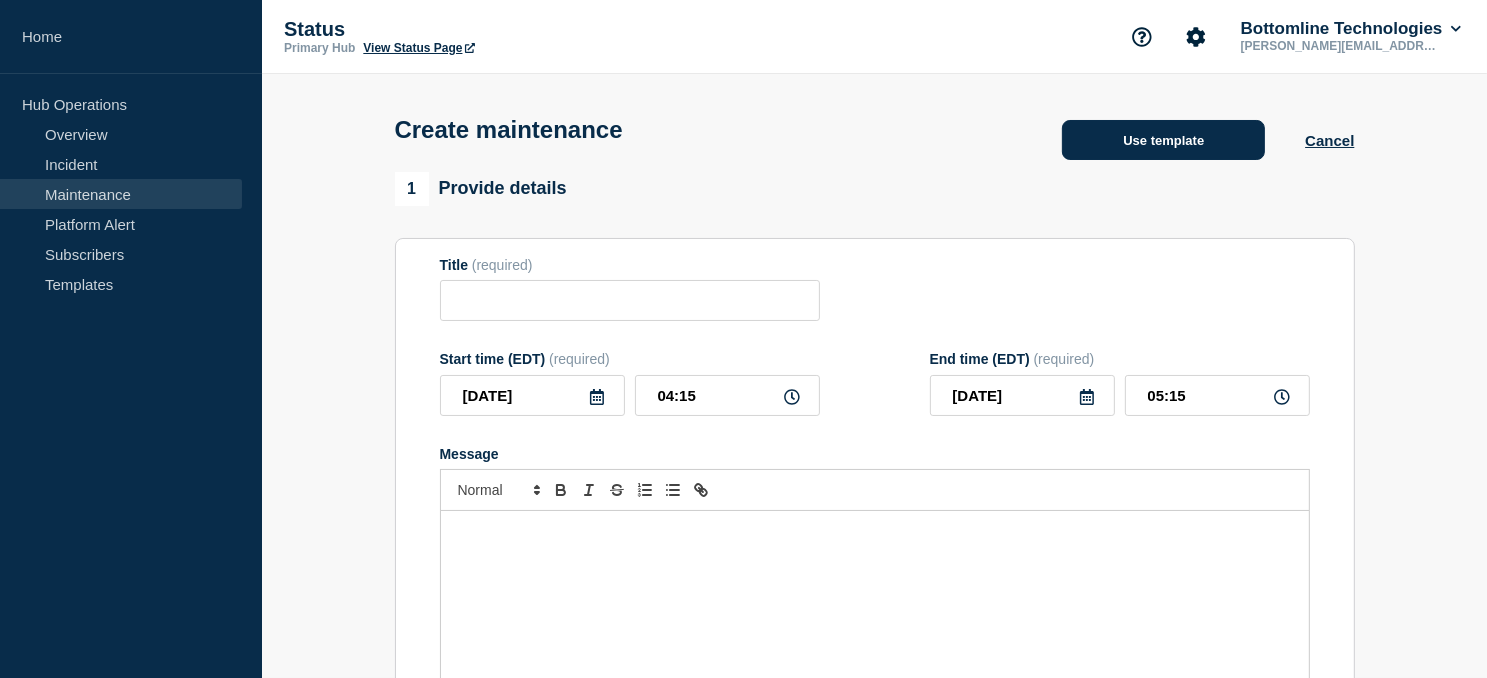 click on "Use template" at bounding box center (1163, 140) 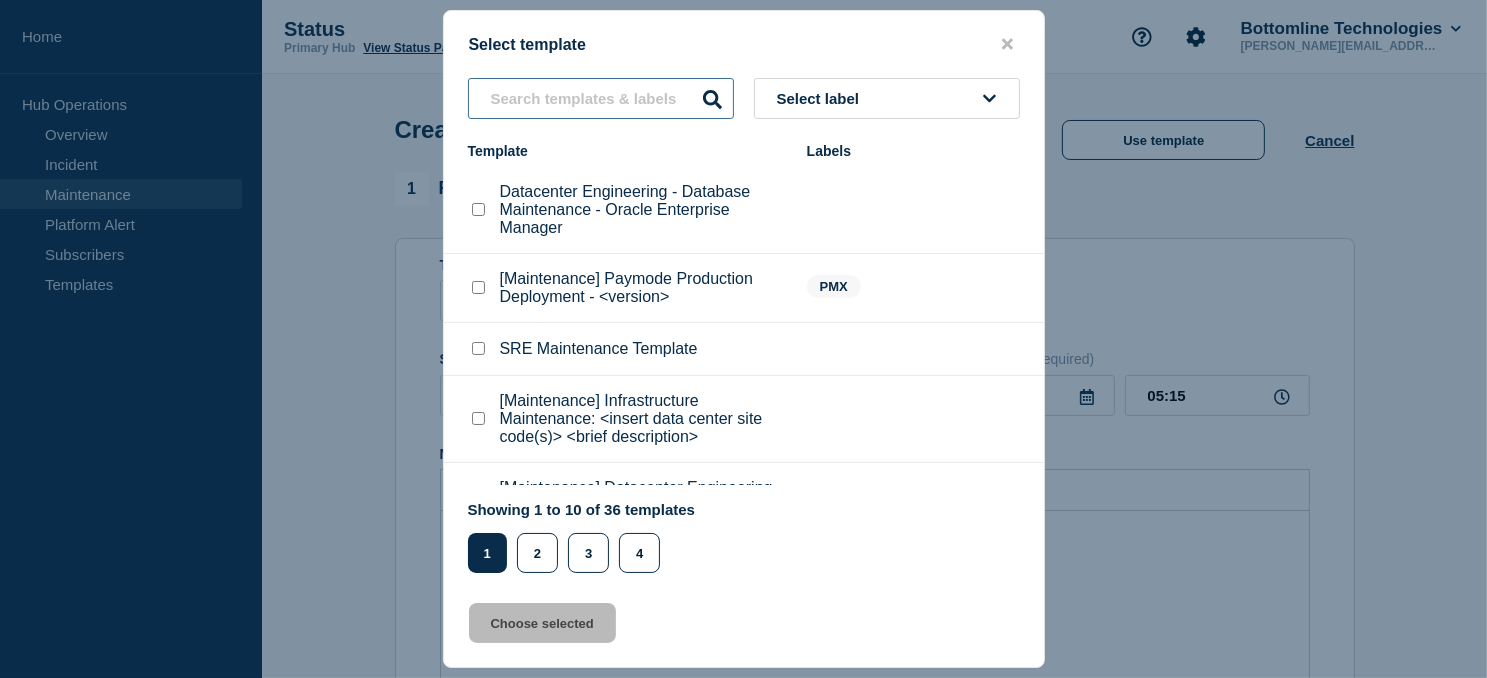 click at bounding box center (601, 98) 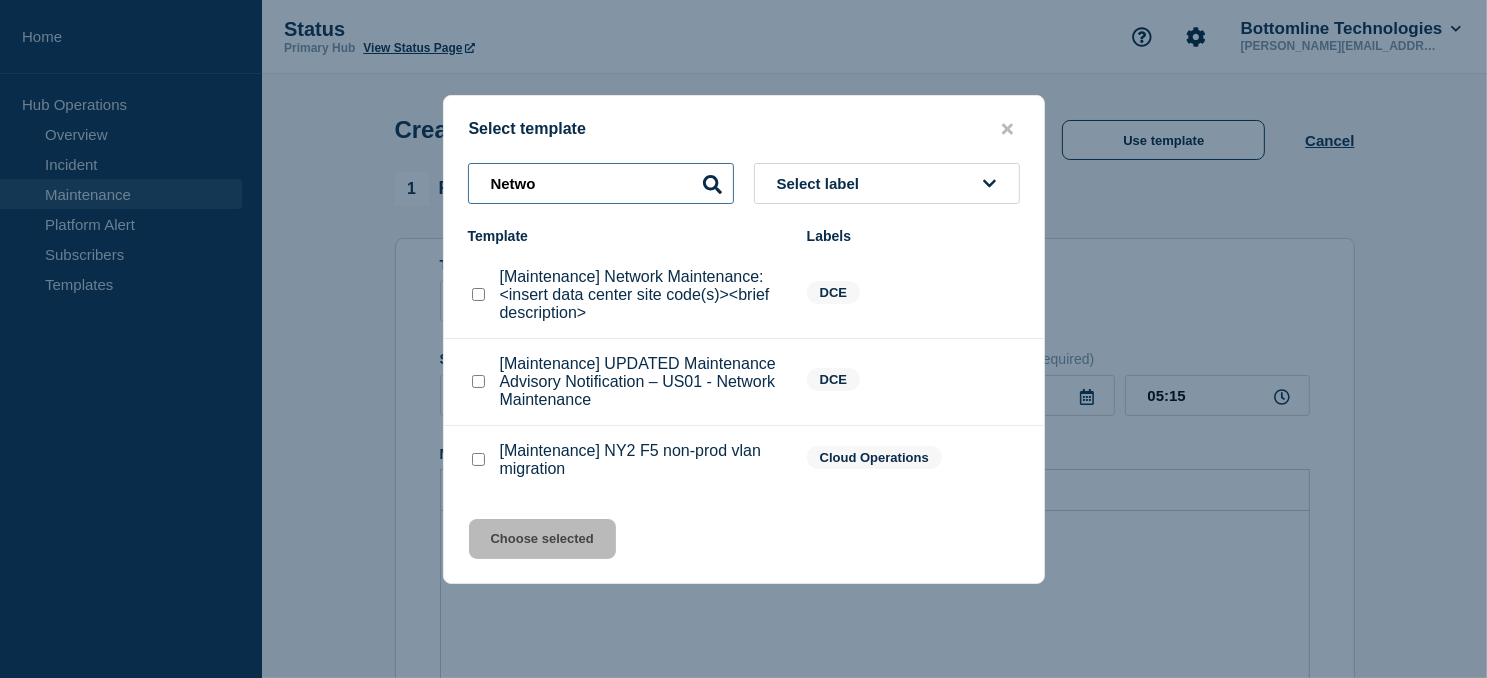 type on "Netwo" 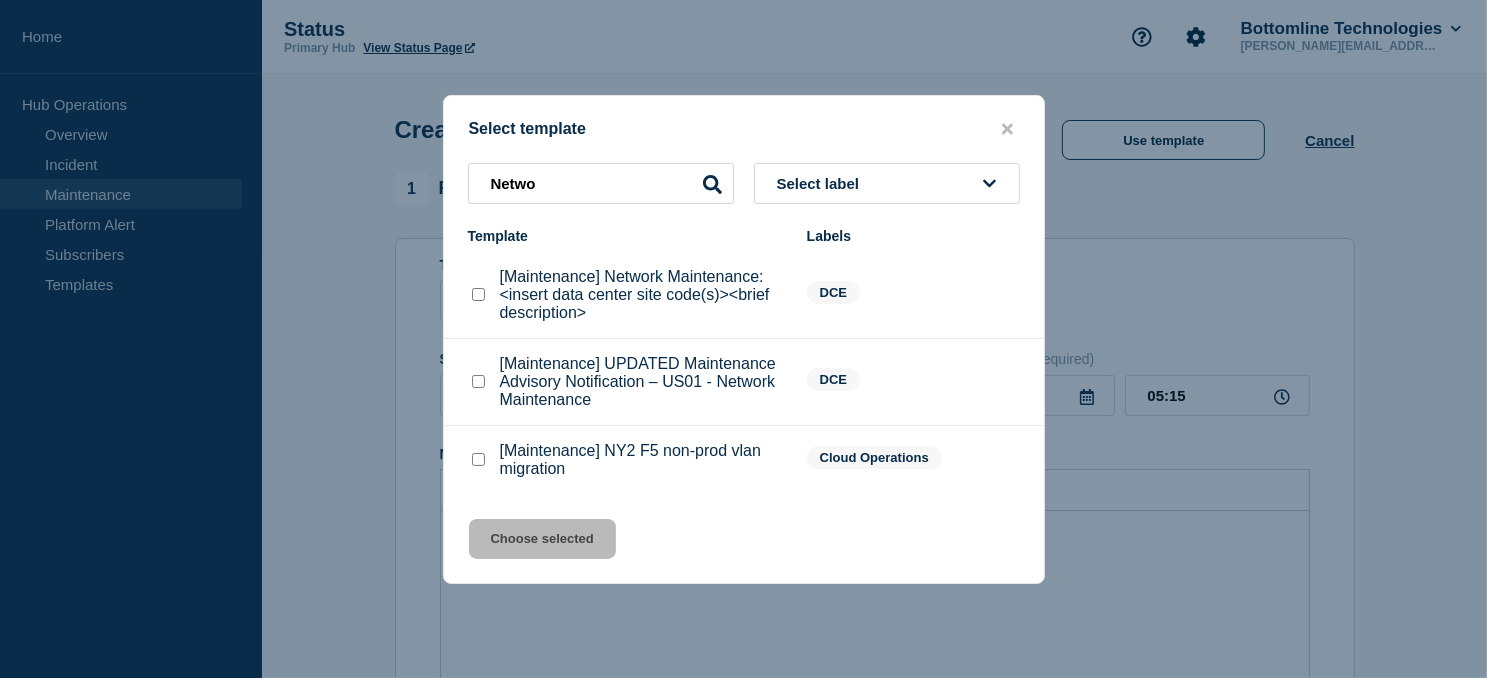 click on "[Maintenance] UPDATED Maintenance Advisory Notification – US01 - Network Maintenance" at bounding box center (643, 382) 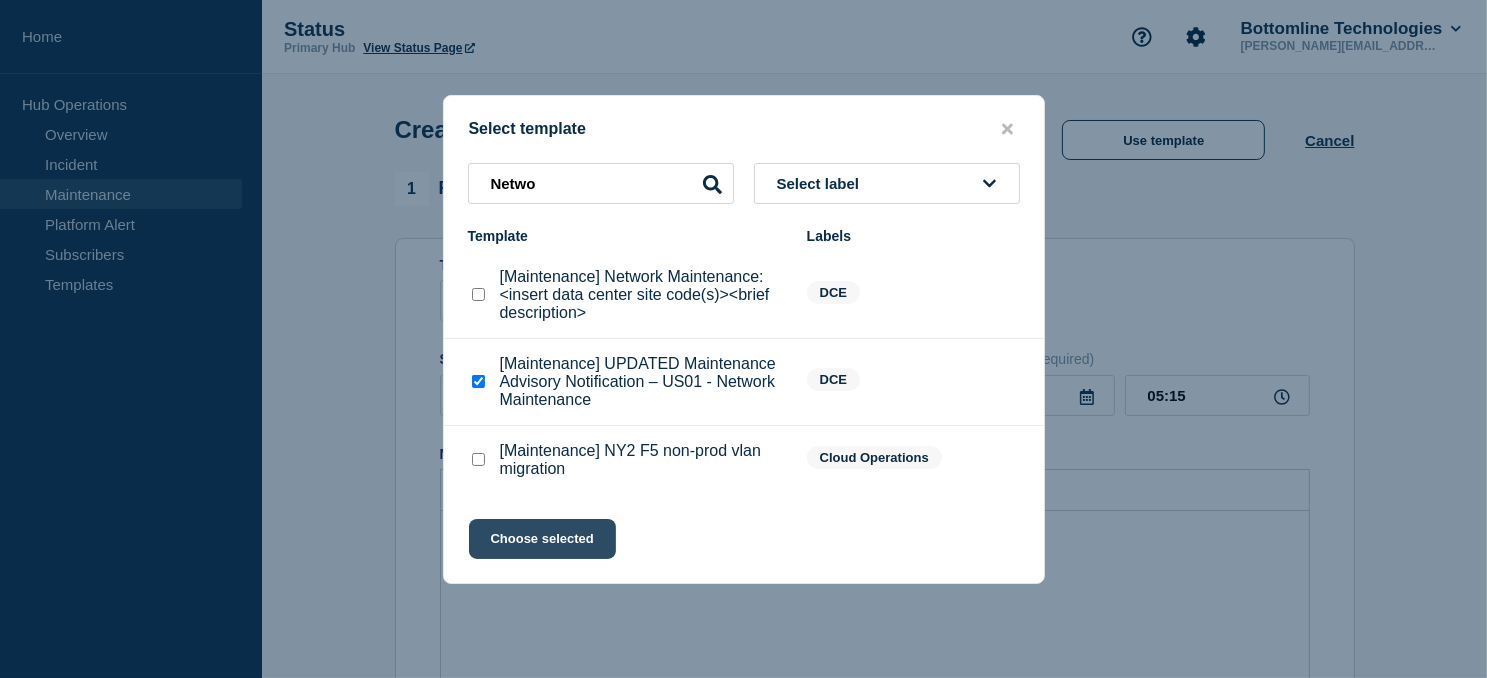 click on "Choose selected" 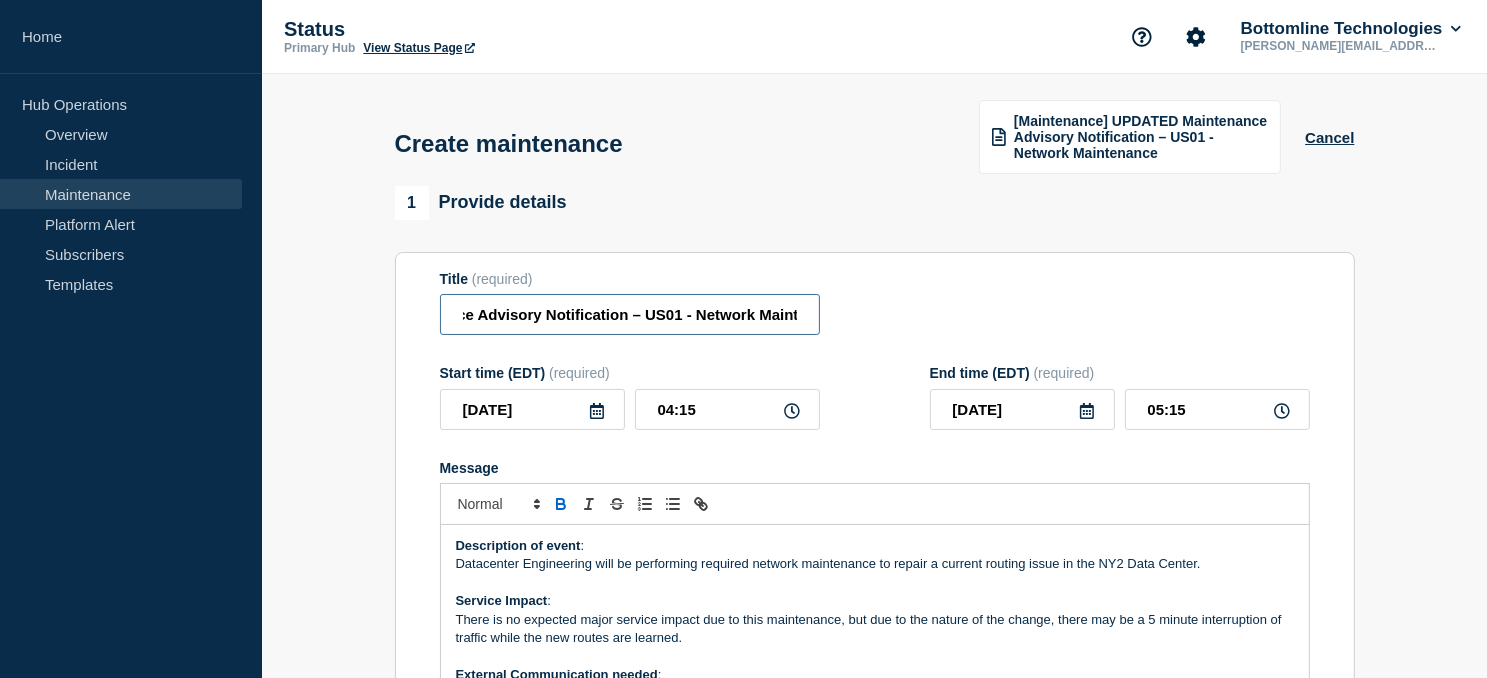 scroll, scrollTop: 0, scrollLeft: 313, axis: horizontal 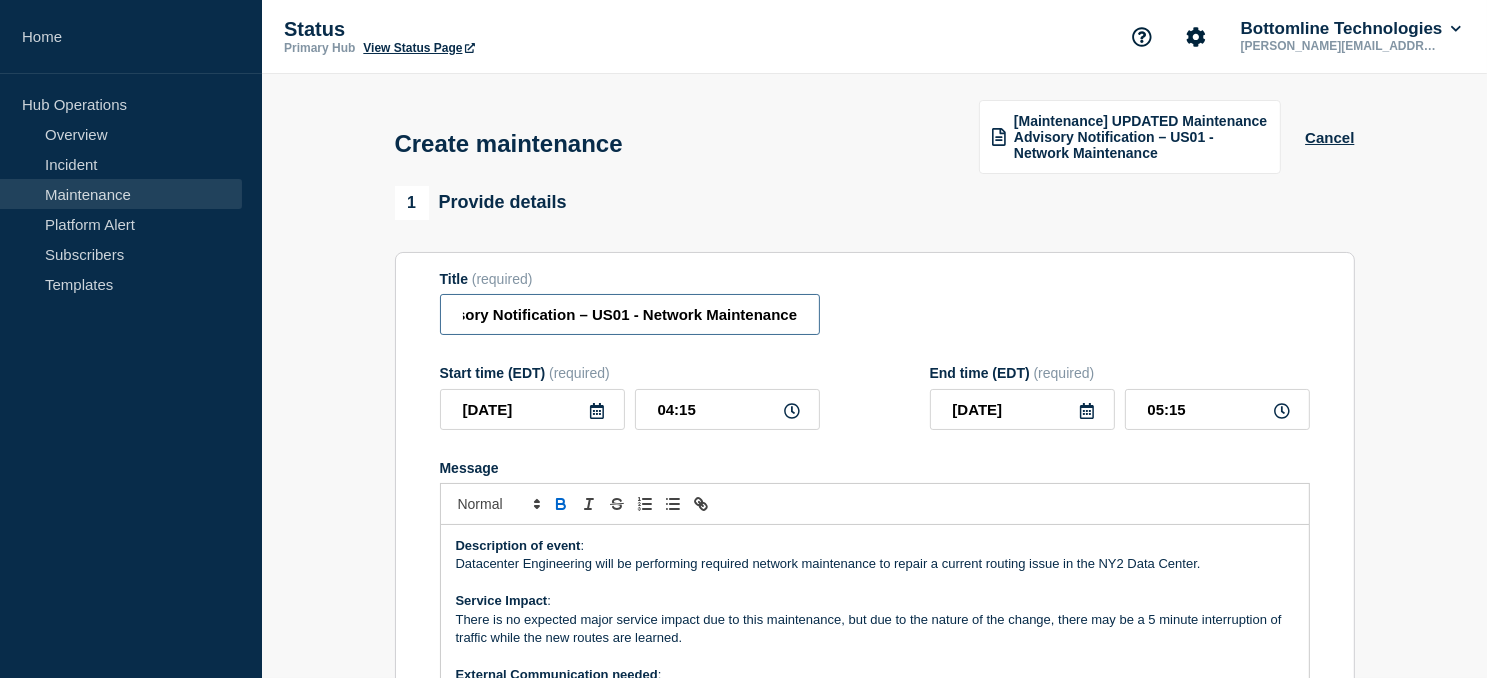 drag, startPoint x: 644, startPoint y: 317, endPoint x: 976, endPoint y: 319, distance: 332.006 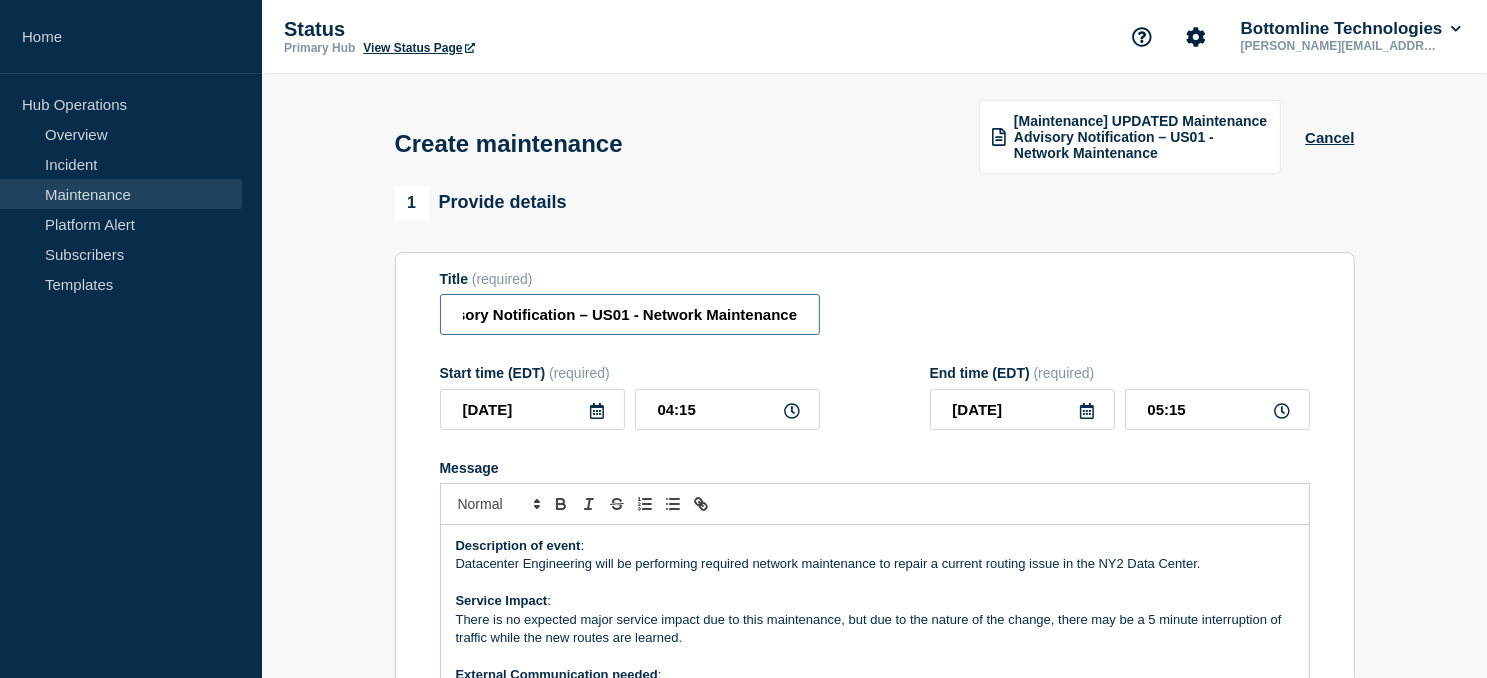 click on "[Maintenance] UPDATED Maintenance Advisory Notification – US01 - Network Maintenance" at bounding box center [630, 314] 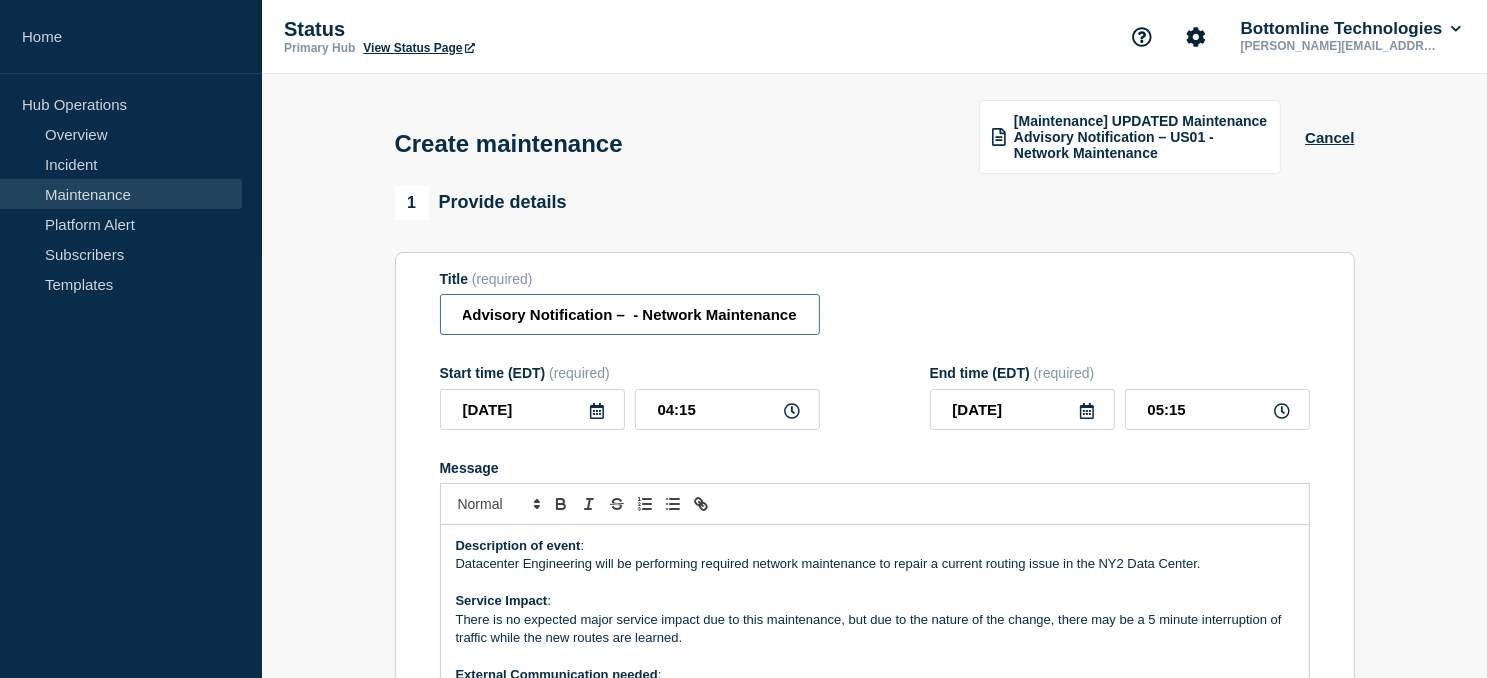 scroll, scrollTop: 0, scrollLeft: 276, axis: horizontal 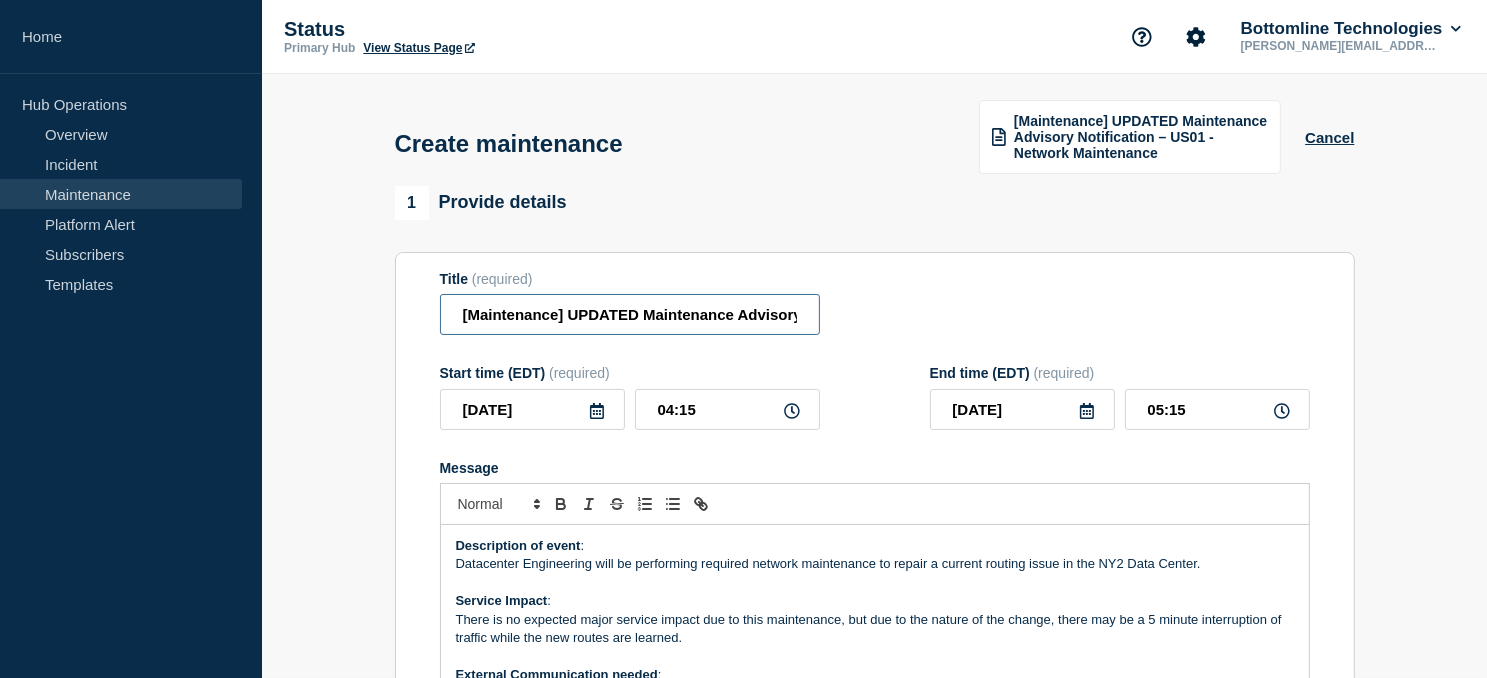 drag, startPoint x: 628, startPoint y: 314, endPoint x: 317, endPoint y: 302, distance: 311.2314 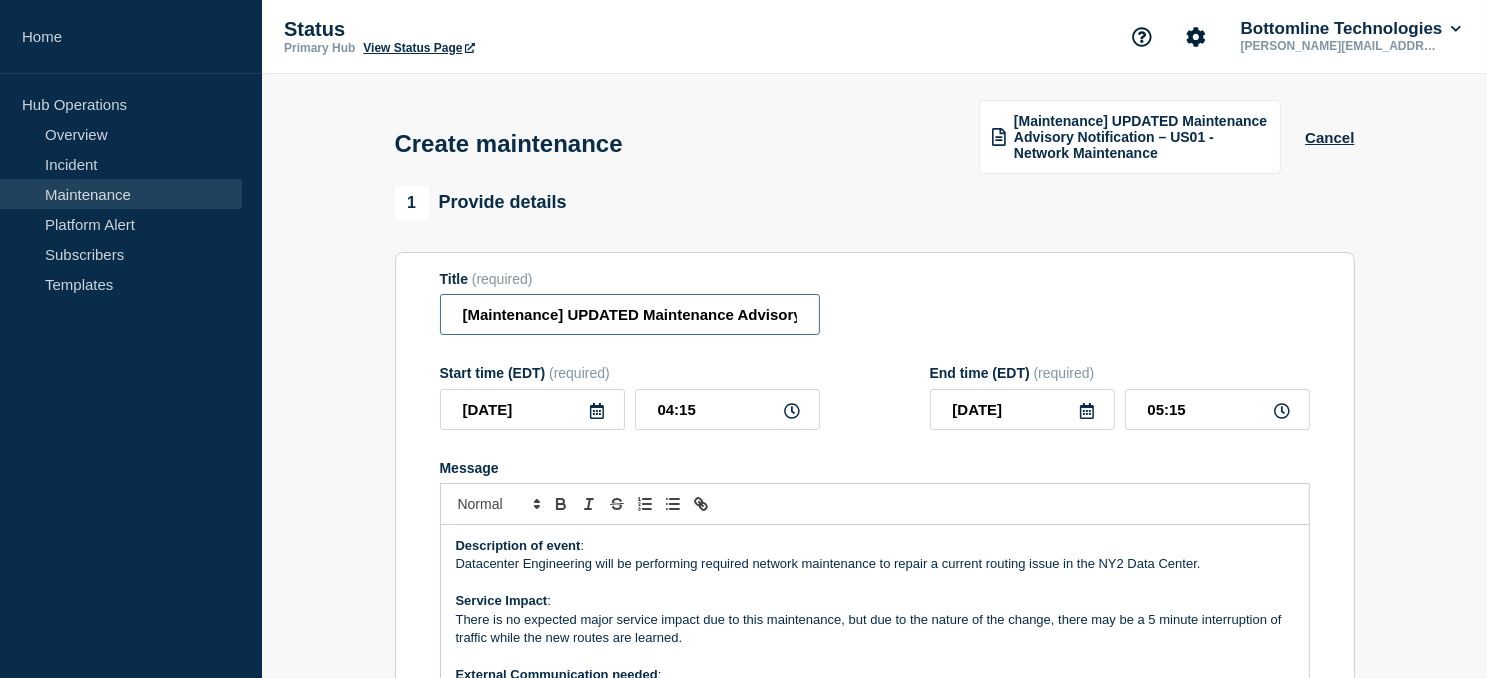 scroll, scrollTop: 100, scrollLeft: 0, axis: vertical 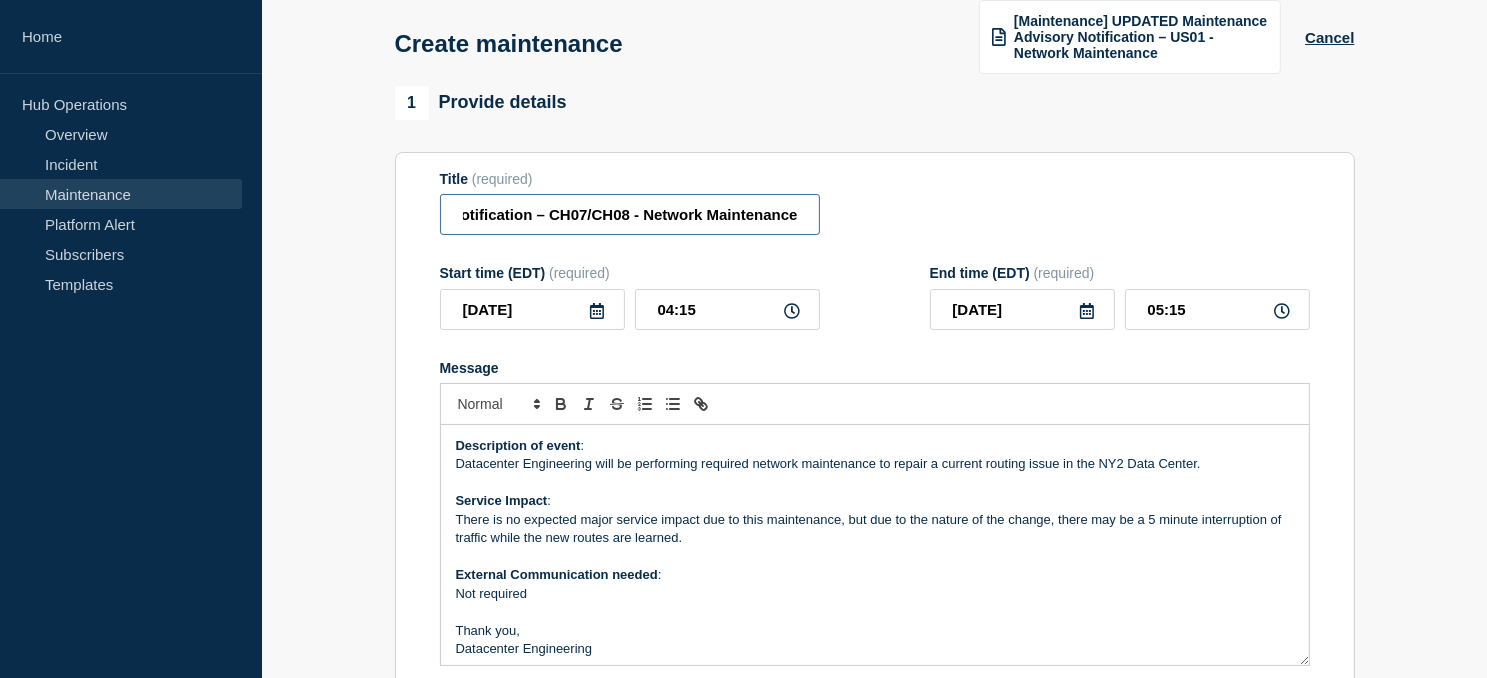 drag, startPoint x: 644, startPoint y: 214, endPoint x: 1009, endPoint y: 213, distance: 365.00137 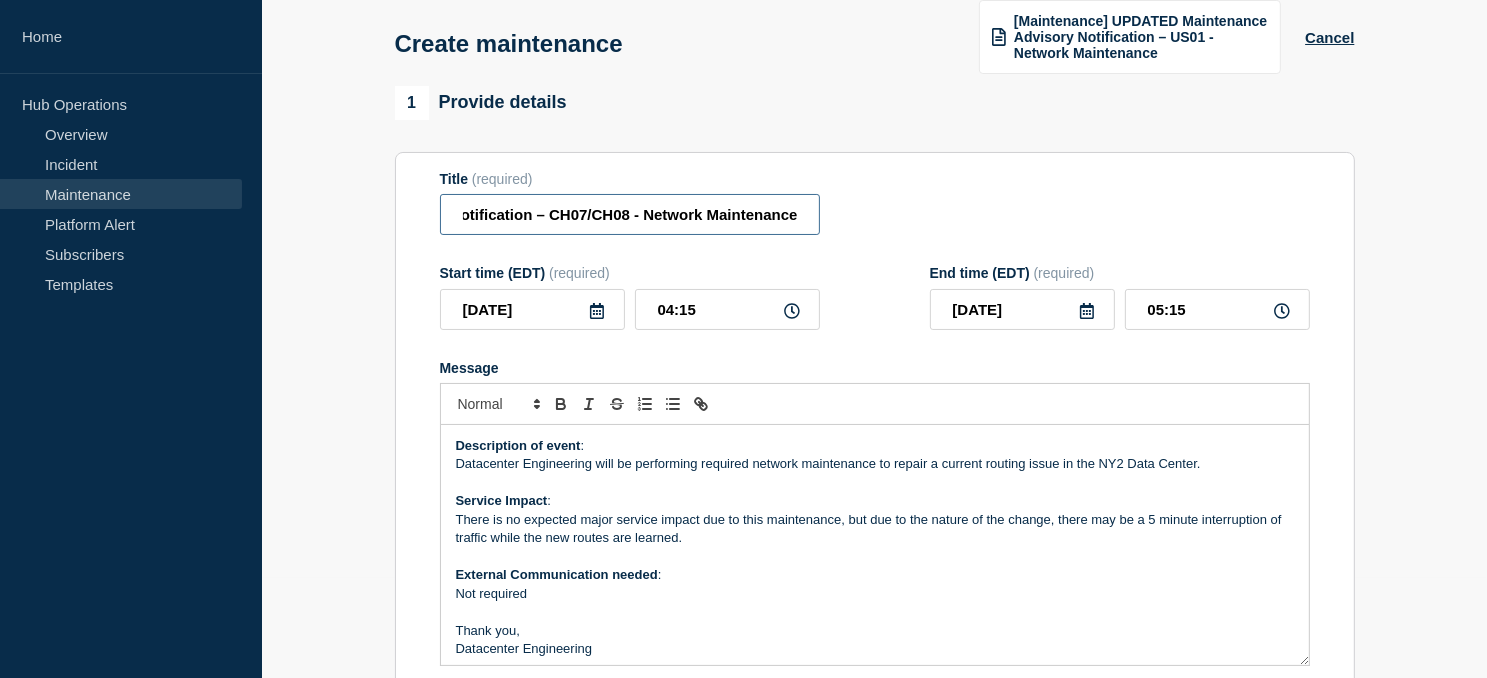 click on "Title  (required) [Maintenance] UPDATED Maintenance Advisory Notification – CH07/CH08 - Network Maintenance" at bounding box center (875, 203) 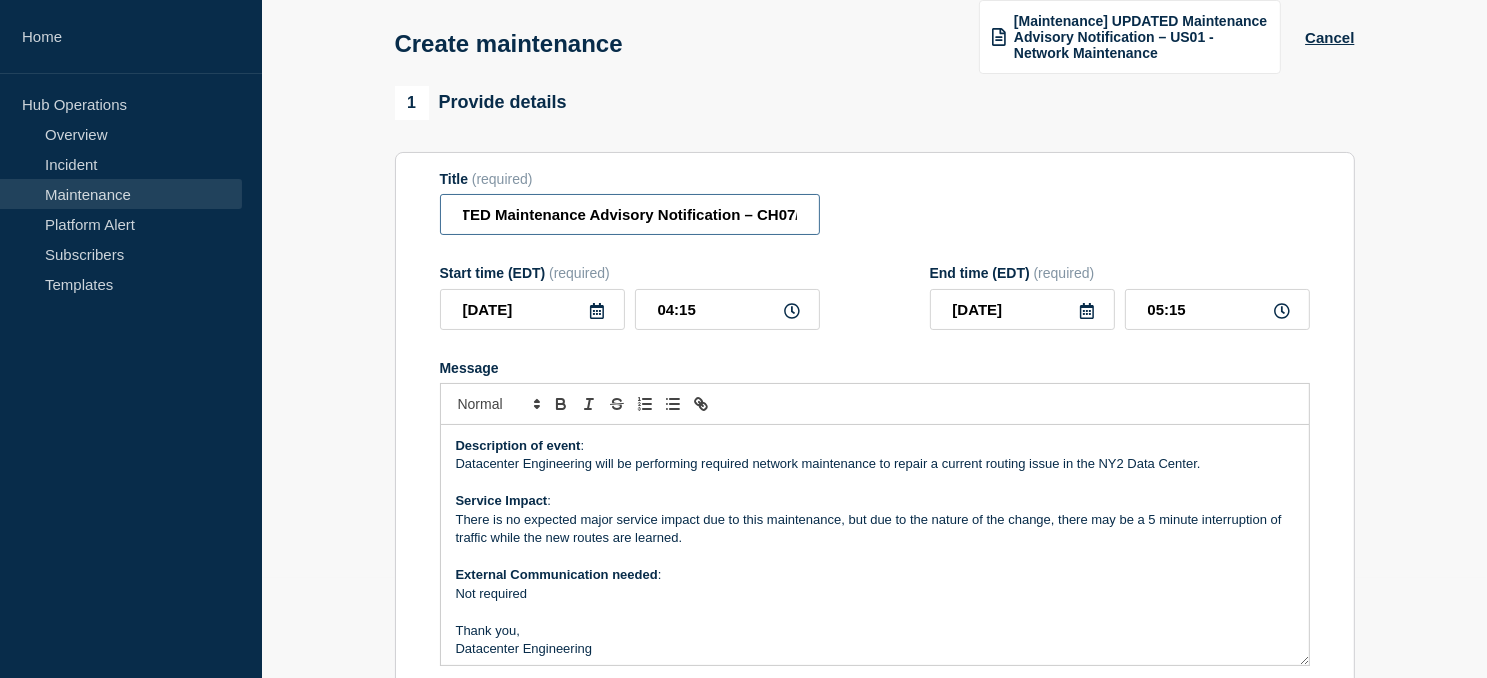scroll, scrollTop: 0, scrollLeft: 0, axis: both 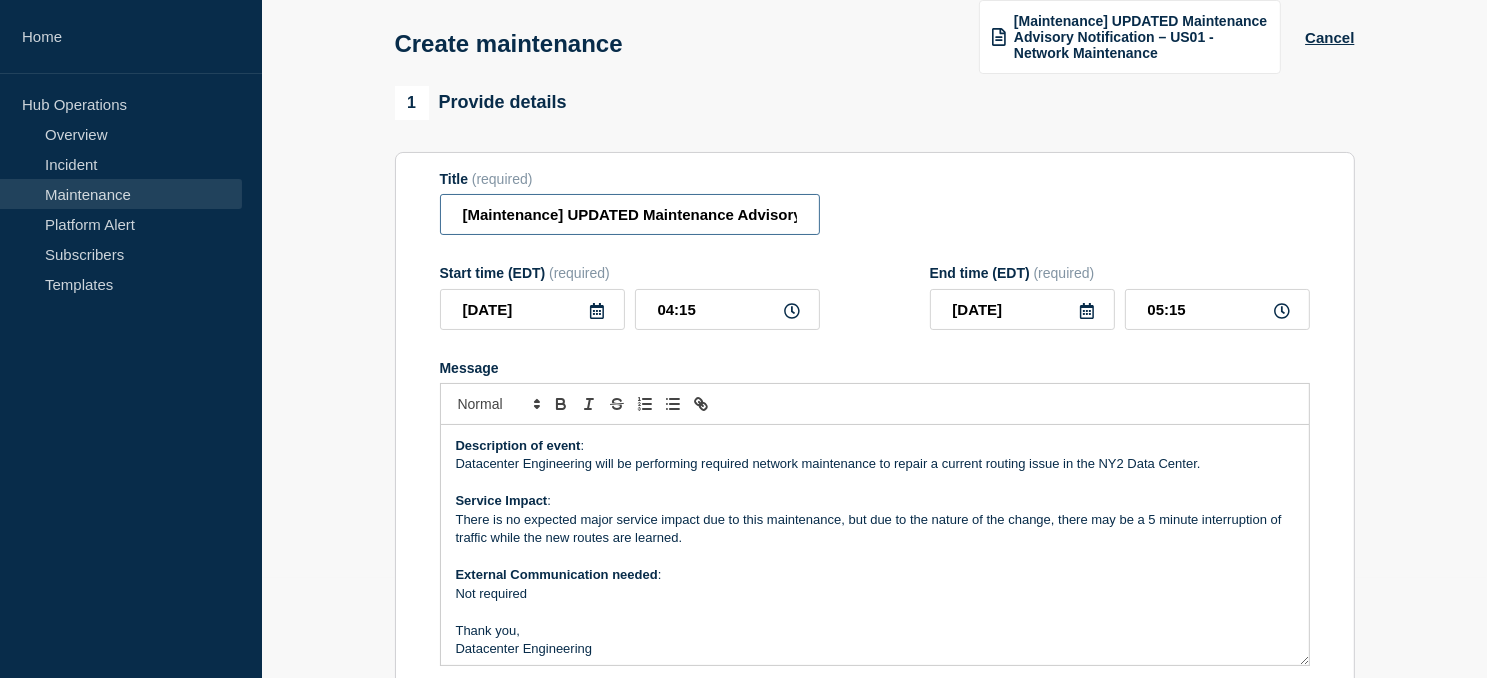 drag, startPoint x: 641, startPoint y: 216, endPoint x: 308, endPoint y: 205, distance: 333.18164 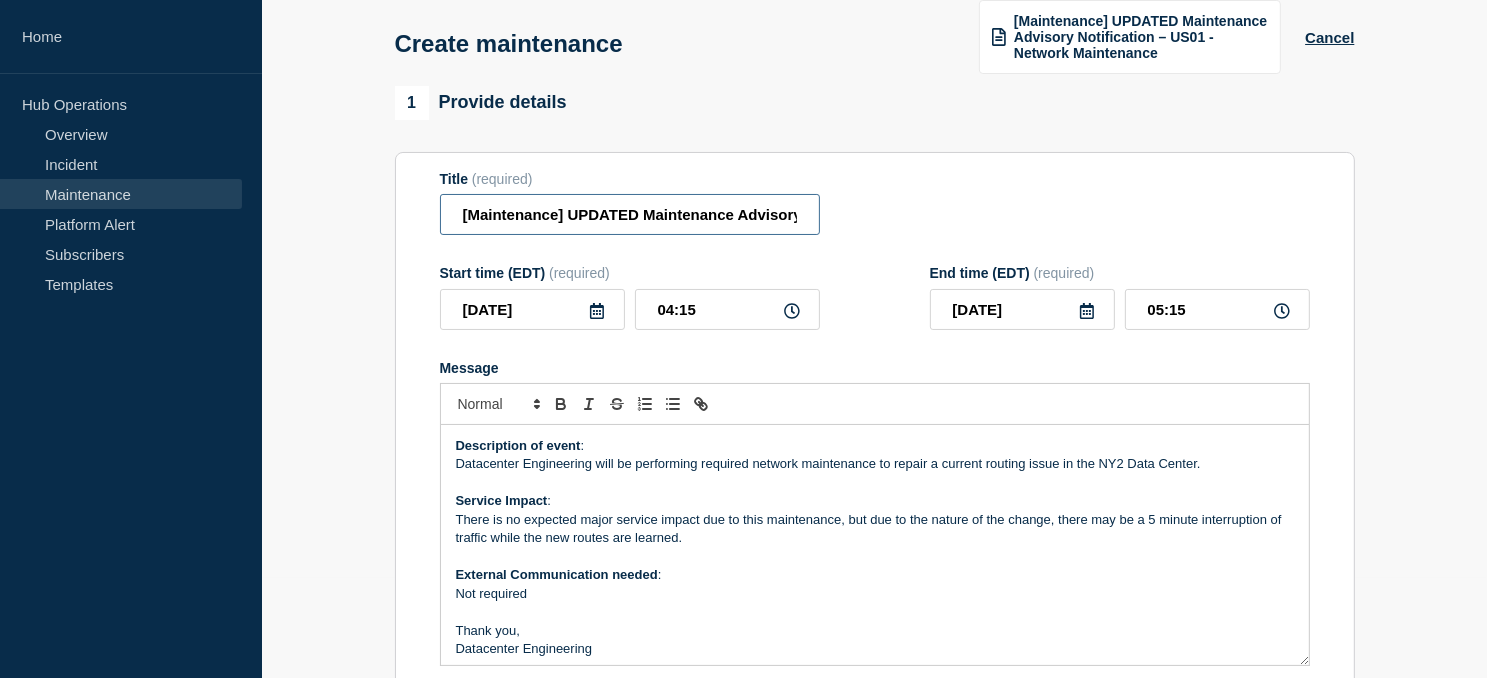 drag, startPoint x: 644, startPoint y: 221, endPoint x: 381, endPoint y: 213, distance: 263.12164 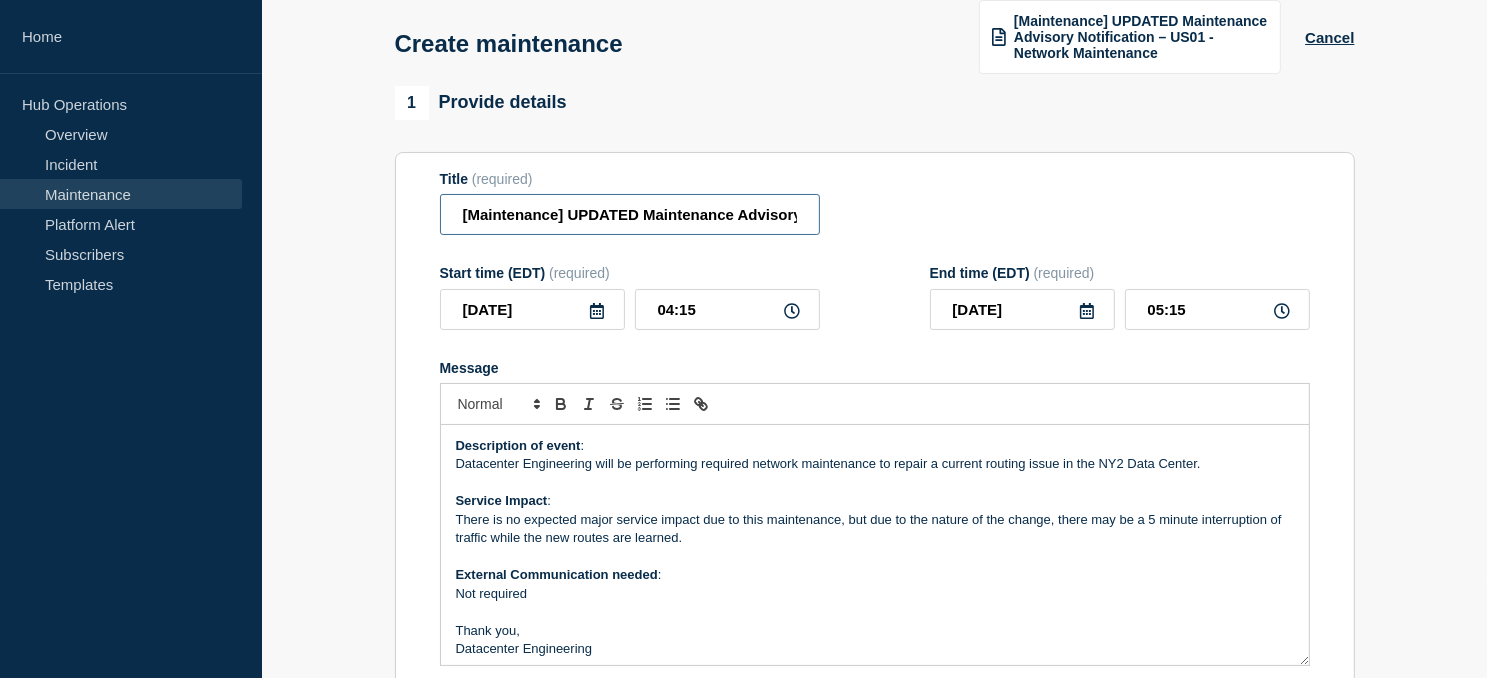 click on "1  Provide details  Title  (required) [Maintenance] UPDATED Maintenance Advisory Notification – CH07/CH08 - Network Maintenance Start time (EDT)  (required) 2025-07-14 04:15 End time (EDT)  (required) 2025-07-14 05:15 Message  Description of event : Datacenter Engineering will be performing required network maintenance to repair a current routing issue in the NY2 Data Center. Service Impact : There is no expected major service impact due to this maintenance, but due to the nature of the change, there may be a 5 minute interruption of traffic while the new routes are learned. External Communication needed : Not required Thank you, Datacenter Engineering  Suppress automated incidents during maintenance 2  Recurring maintenance  Repeat maintenance 3  Set affected Services  You have not selected any services yet. Select Services 4  Notifications  Send immediate notification to subscribers Schedule additional notifications Create maintenance Cancel Save as draft" at bounding box center [874, 780] 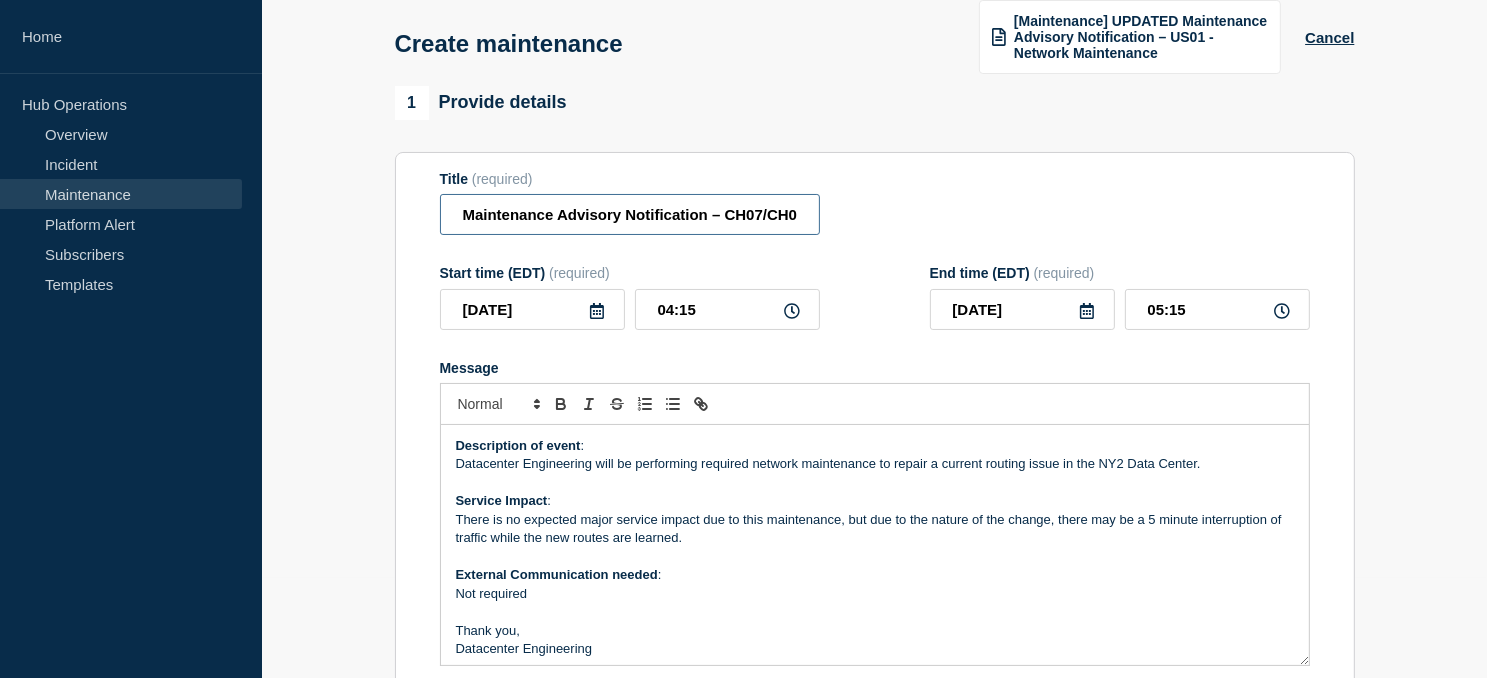 scroll, scrollTop: 0, scrollLeft: 176, axis: horizontal 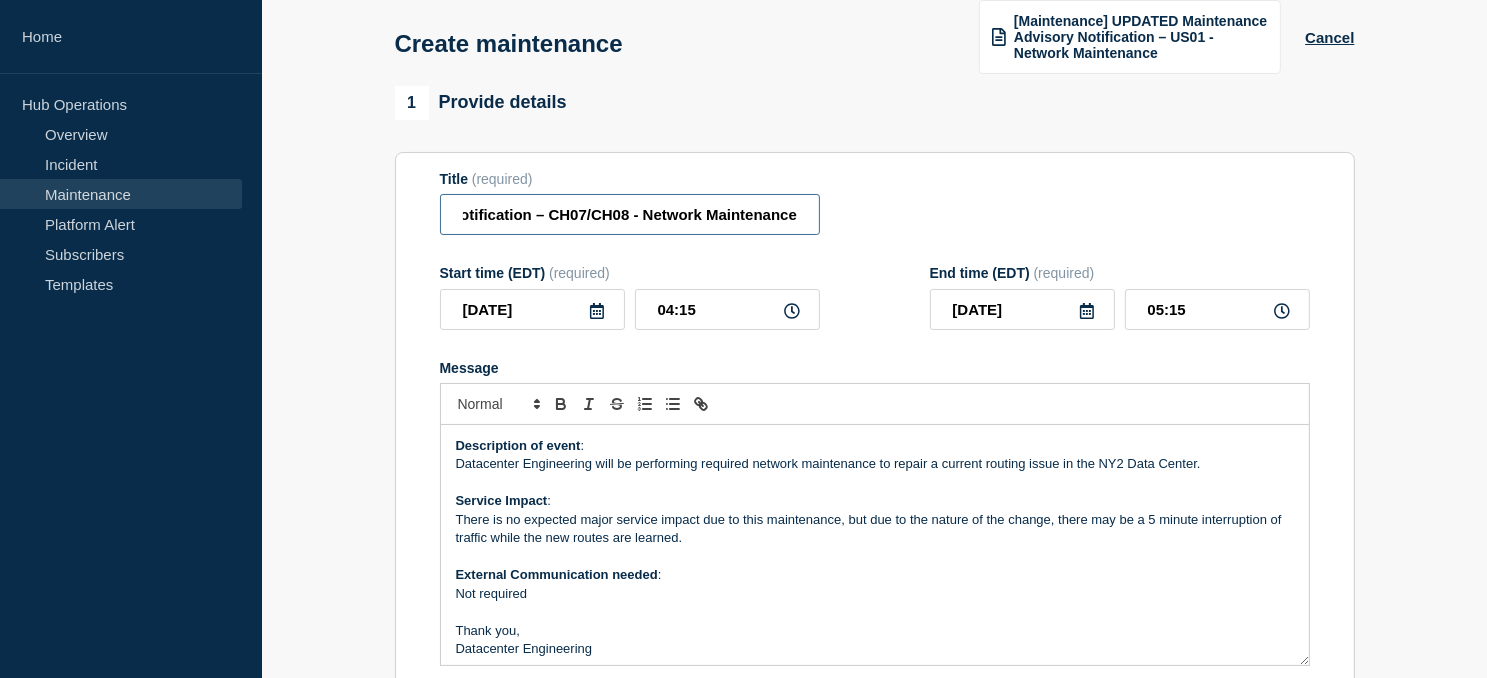 drag, startPoint x: 604, startPoint y: 216, endPoint x: 955, endPoint y: 208, distance: 351.09116 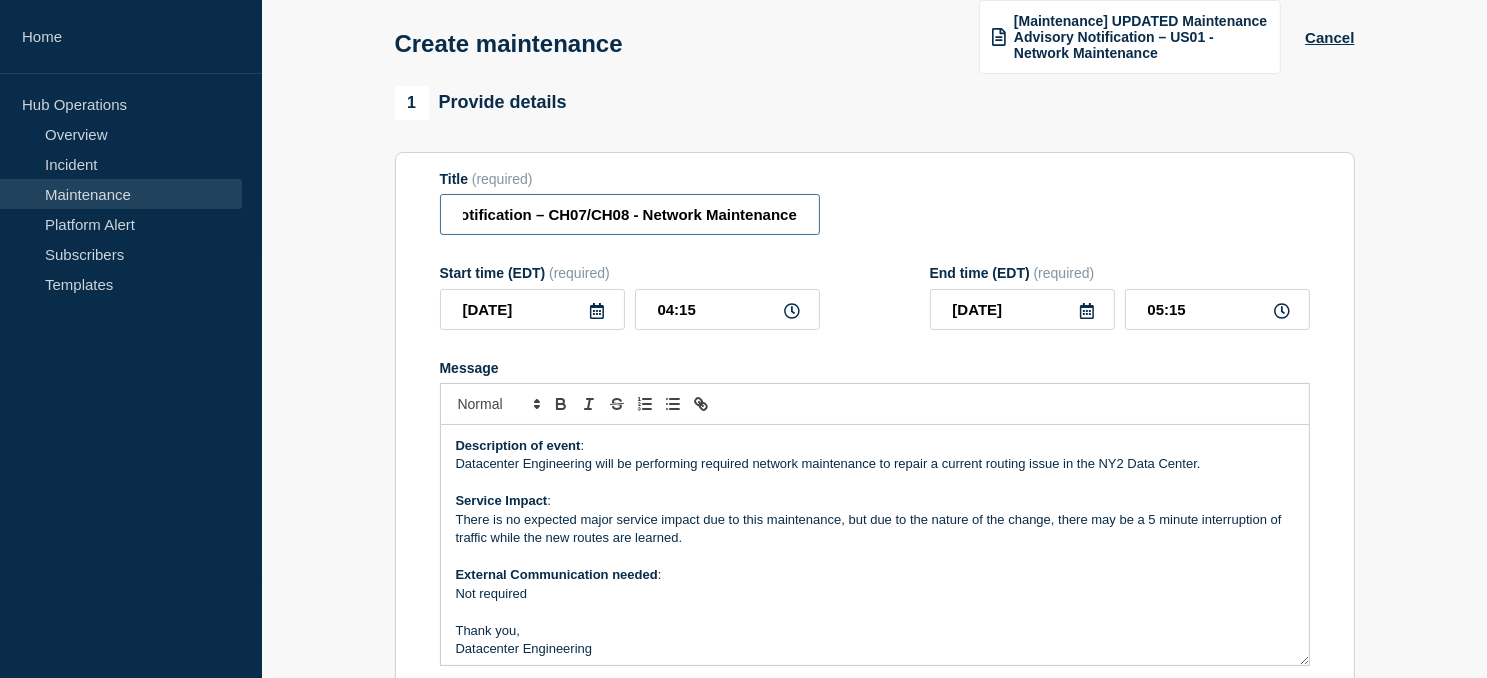 click on "Title  (required) Maintenance Advisory Notification – CH07/CH08 - Network Maintenance" at bounding box center (875, 203) 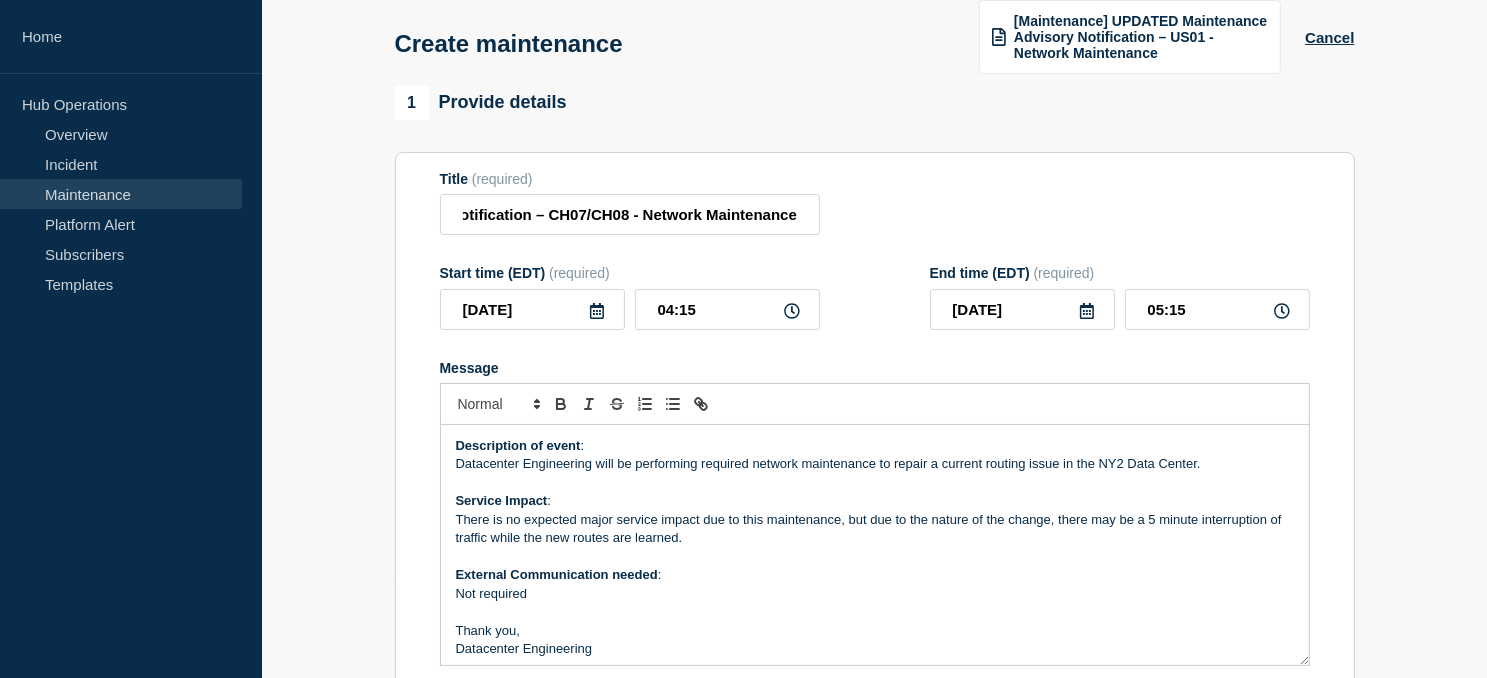 click 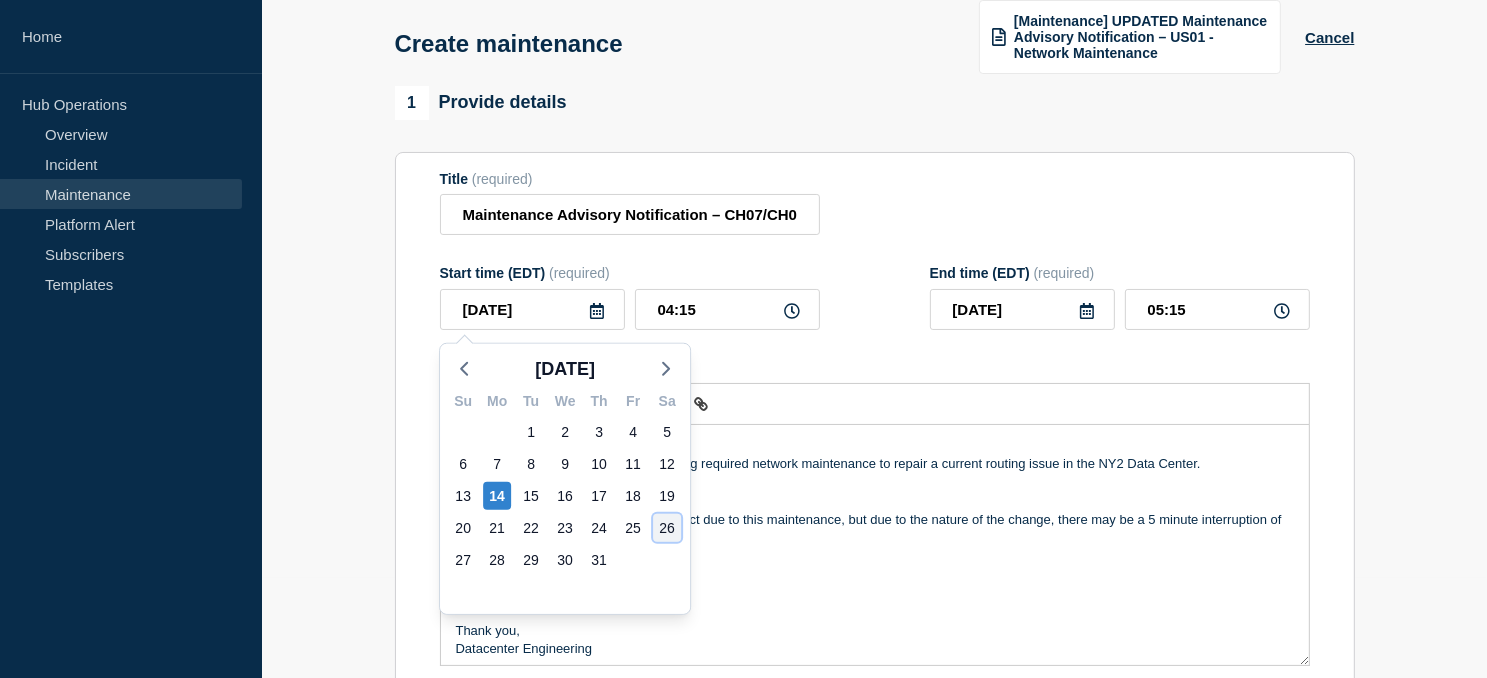 click on "26" 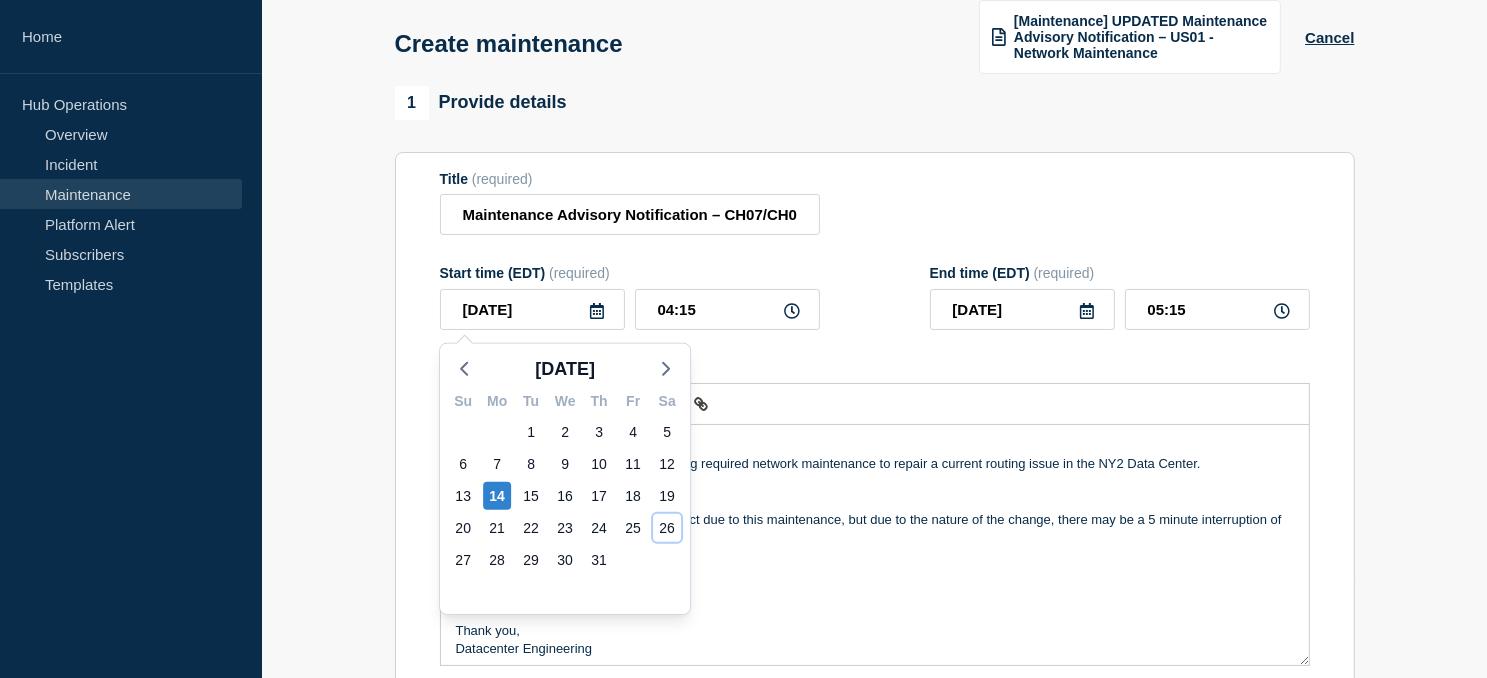 type on "[DATE]" 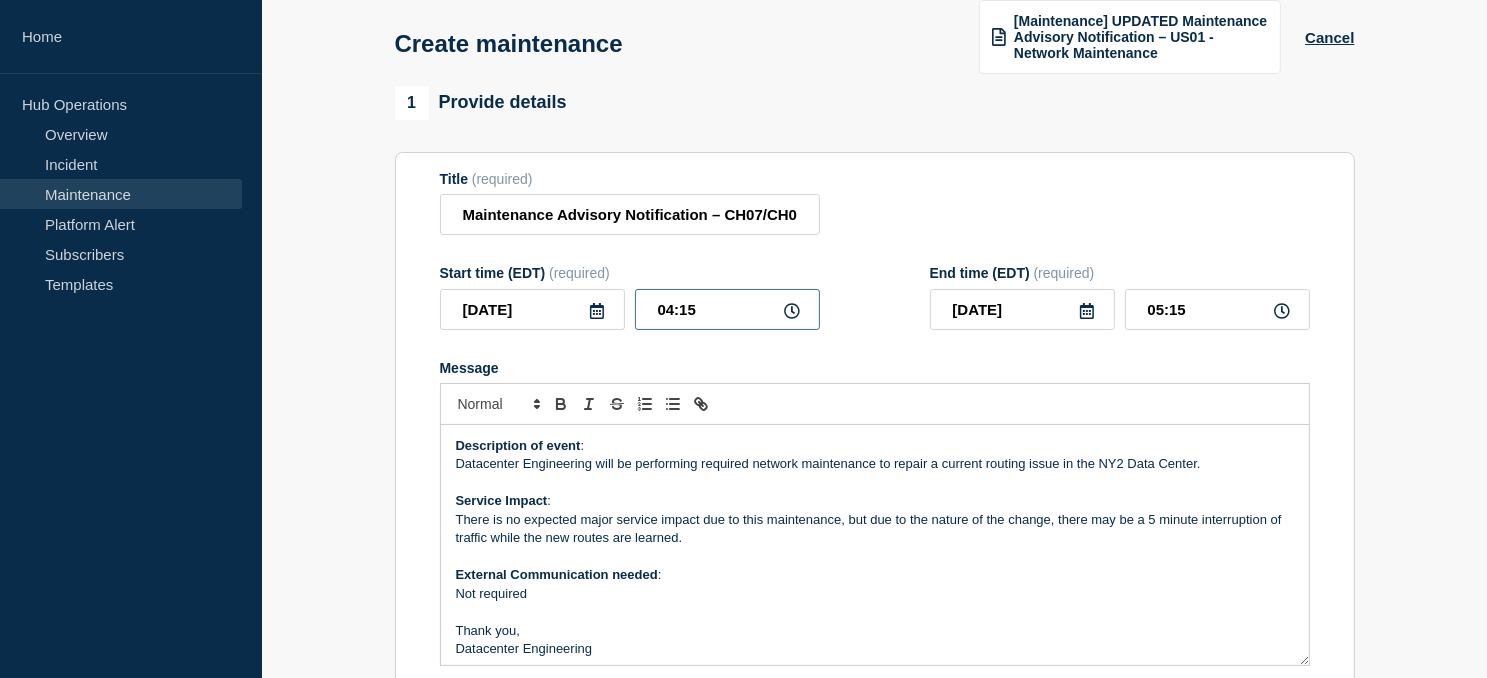 drag, startPoint x: 671, startPoint y: 316, endPoint x: 656, endPoint y: 315, distance: 15.033297 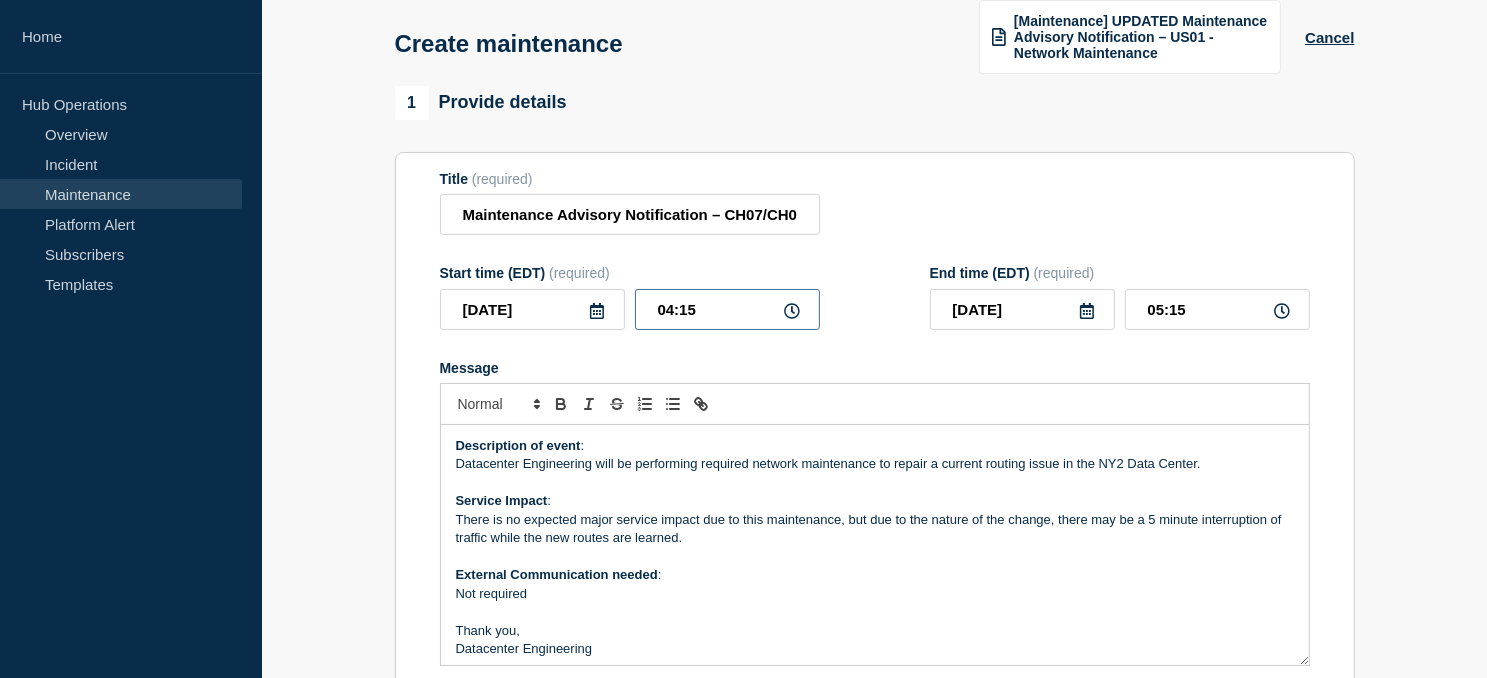 click on "04:15" at bounding box center [727, 309] 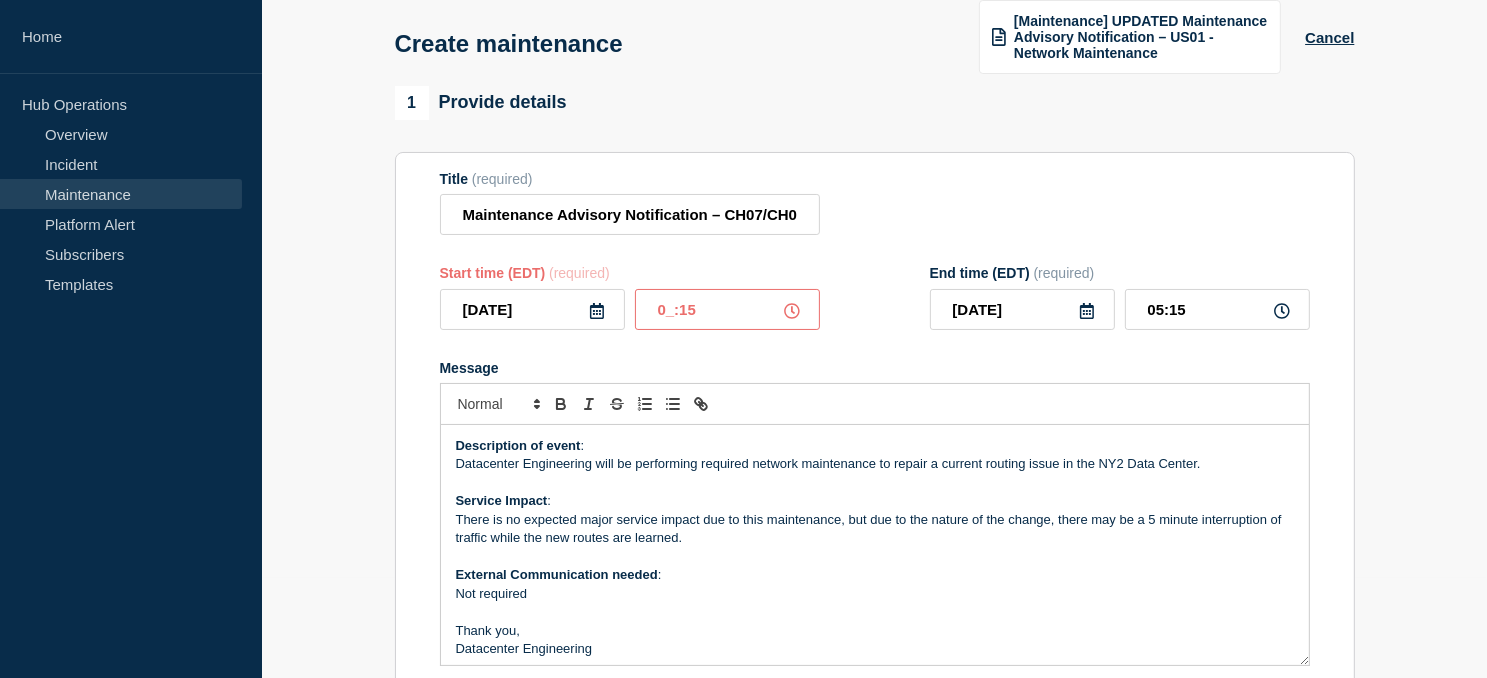 type on "01:15" 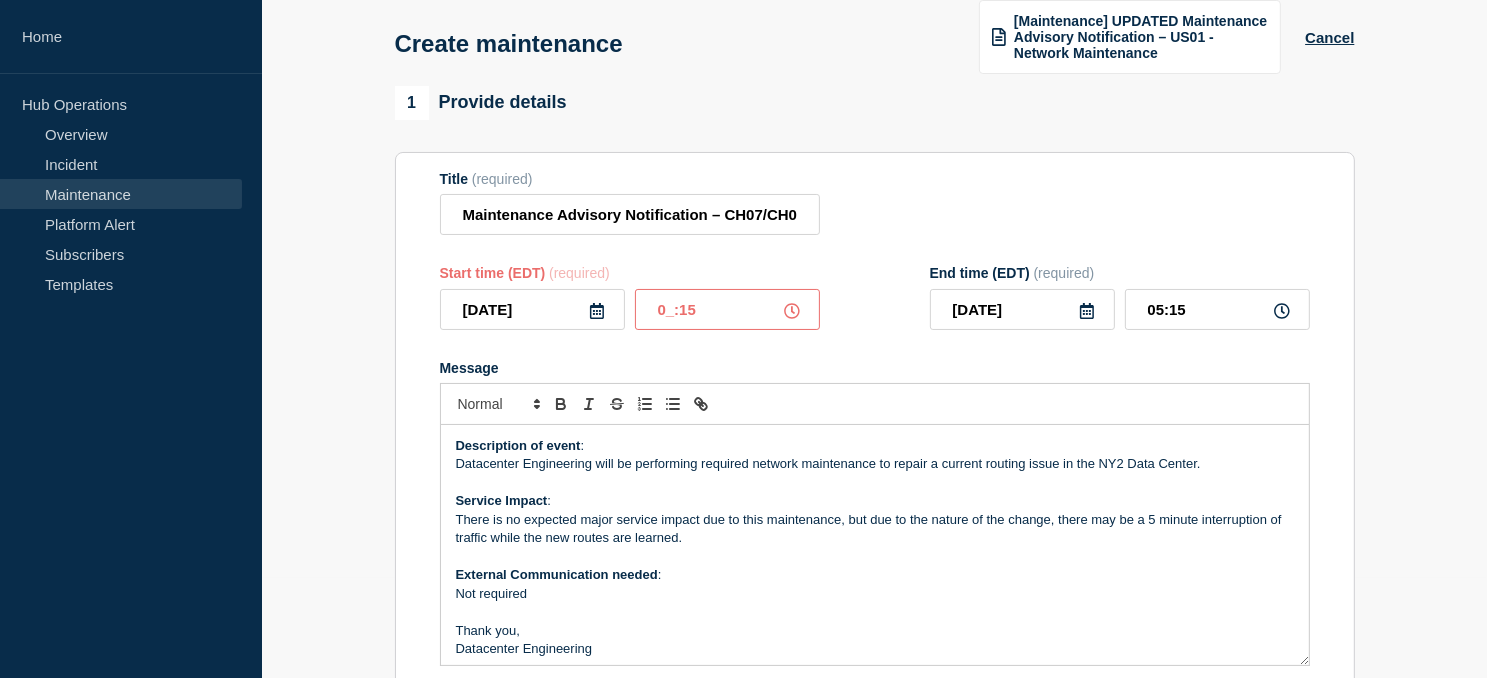 type on "02:15" 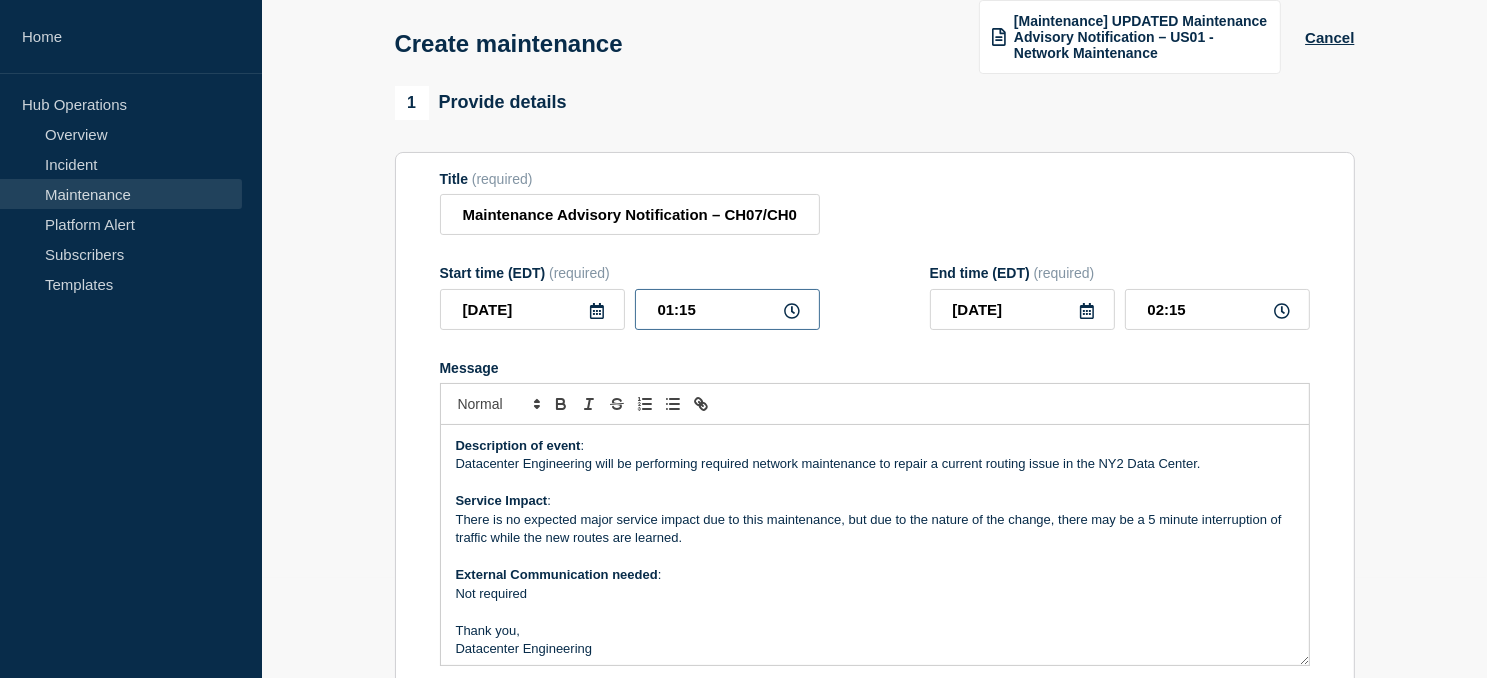click on "01:15" at bounding box center (727, 309) 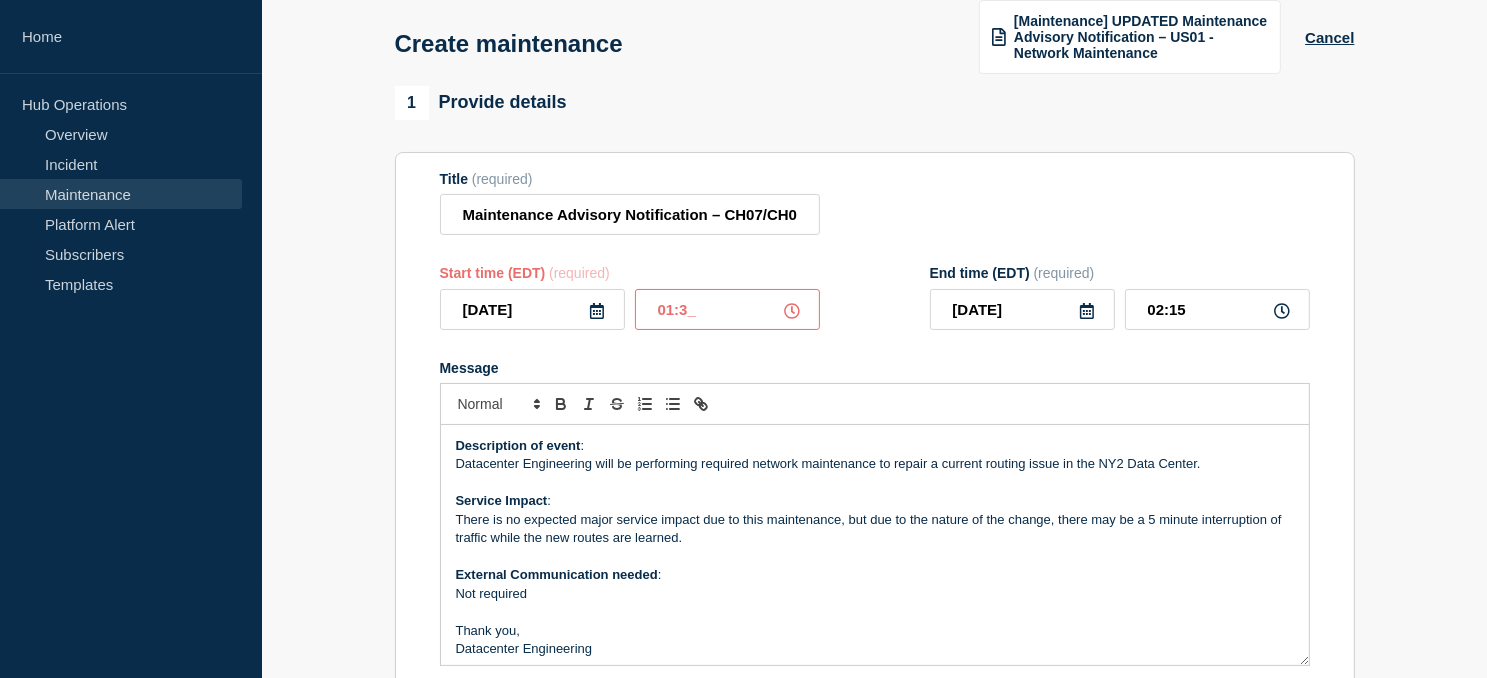 type on "01:30" 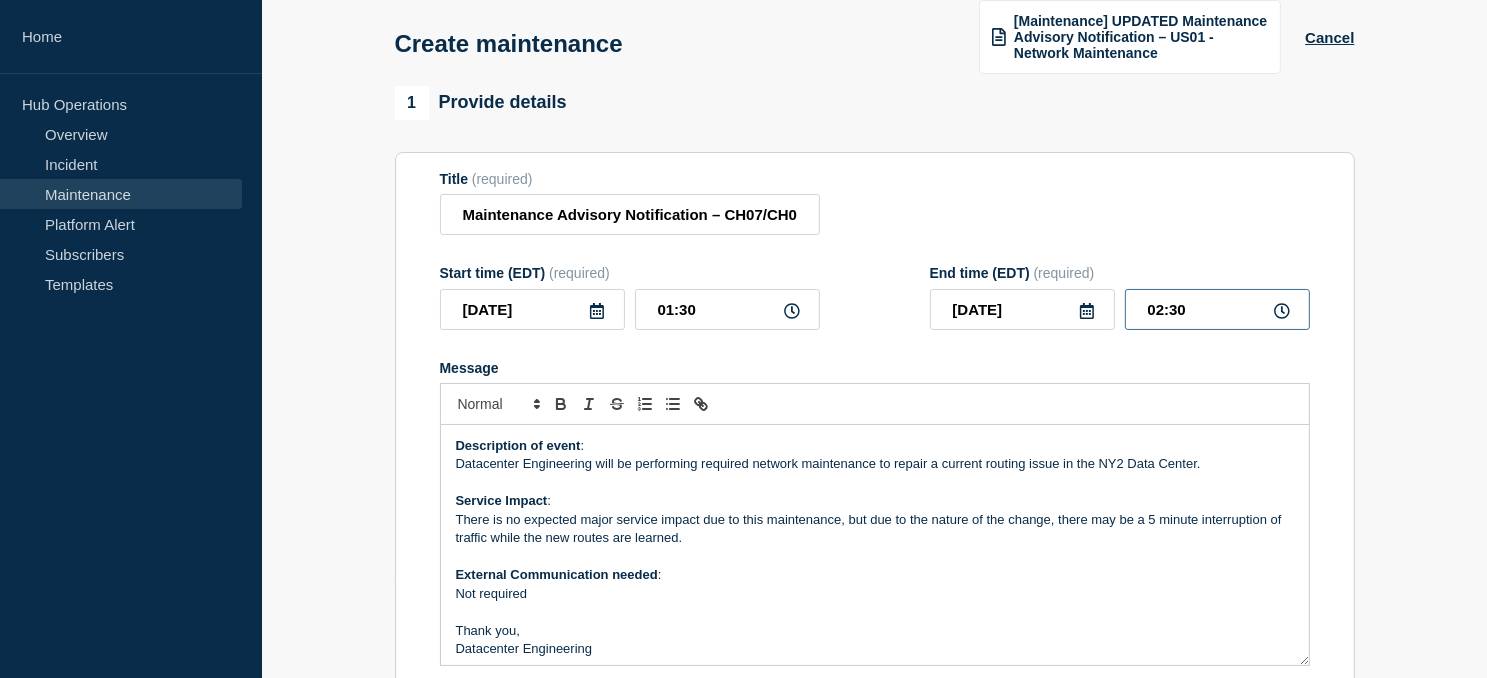 click on "02:30" at bounding box center [1217, 309] 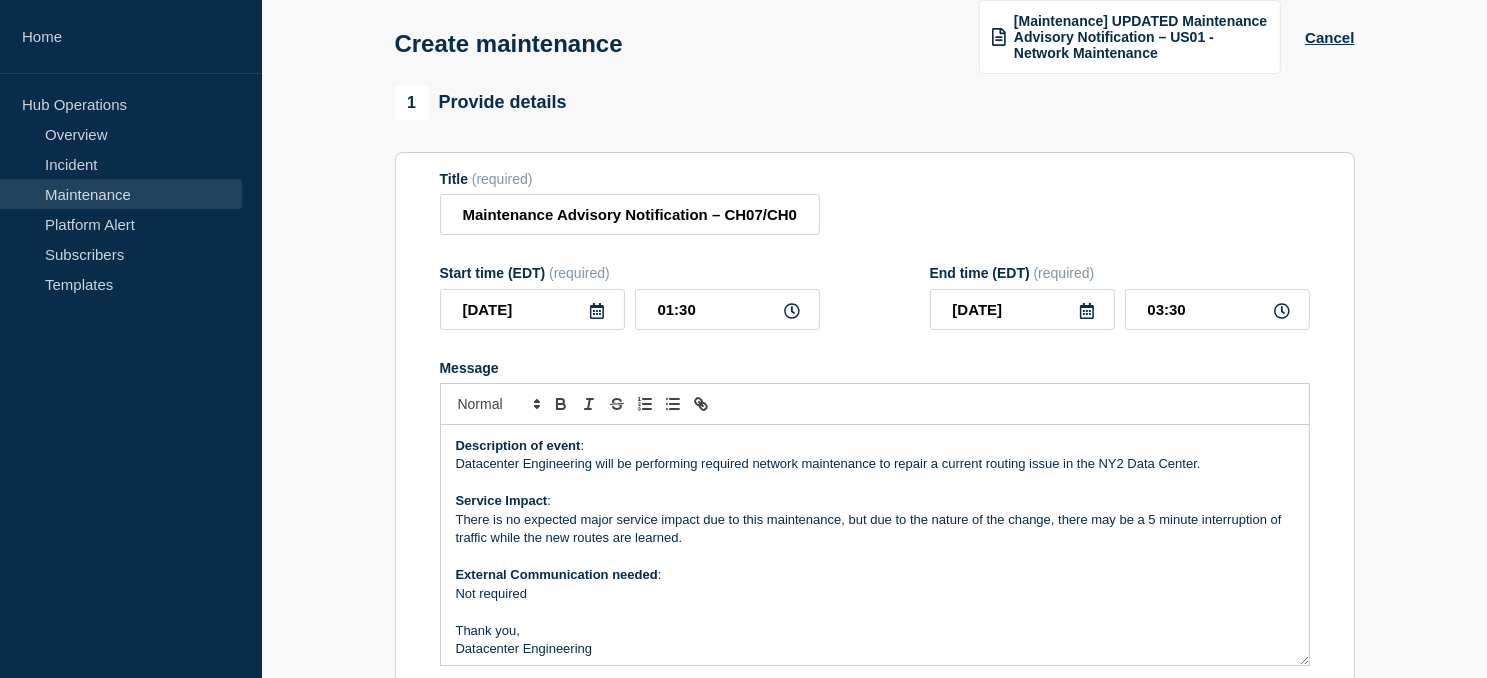 click on "Service Impact :" at bounding box center [875, 501] 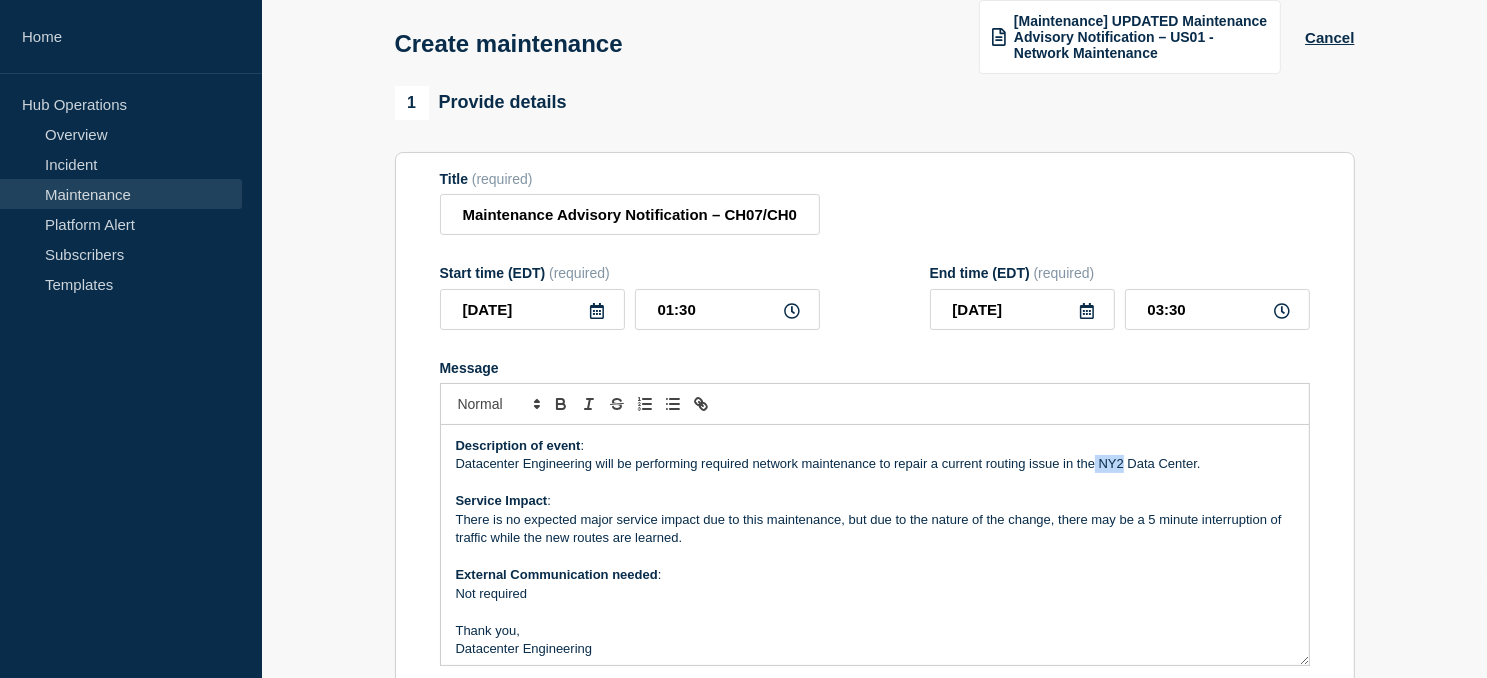 drag, startPoint x: 1124, startPoint y: 469, endPoint x: 1096, endPoint y: 469, distance: 28 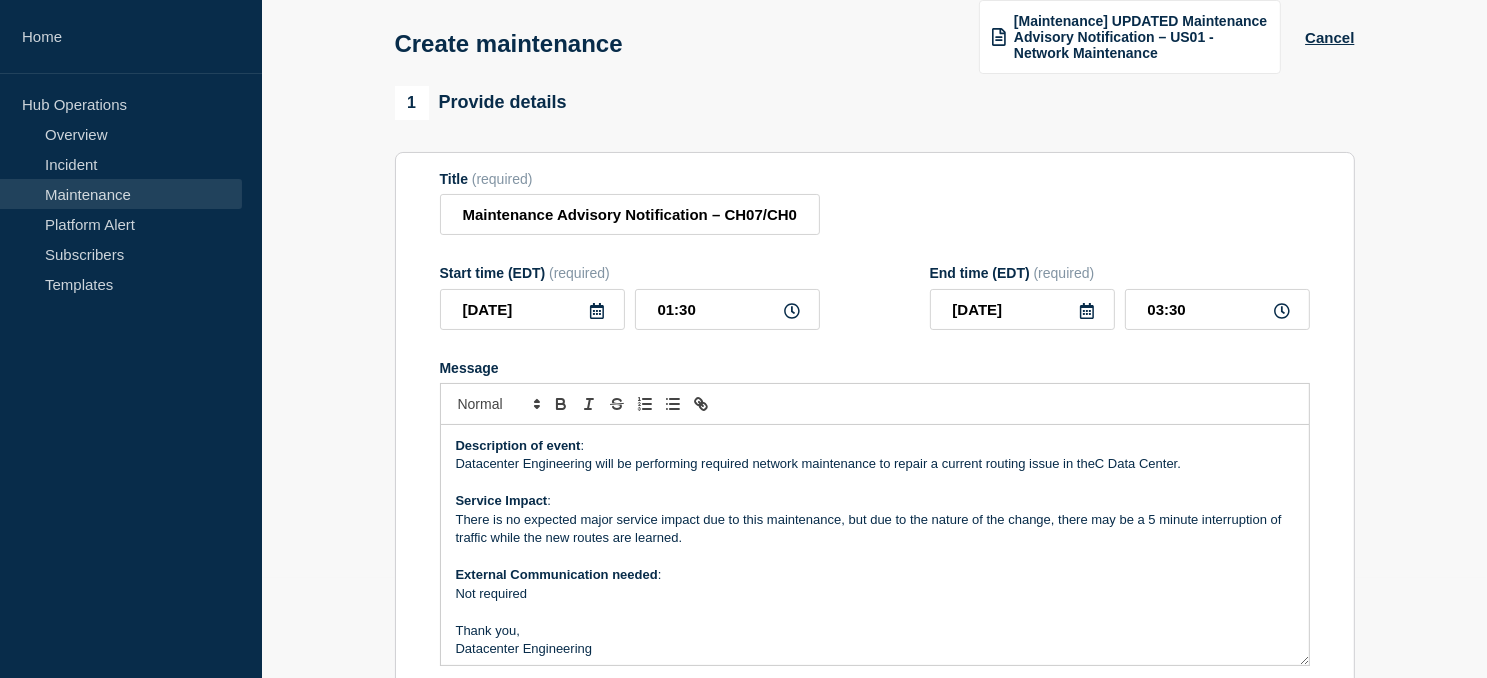 type 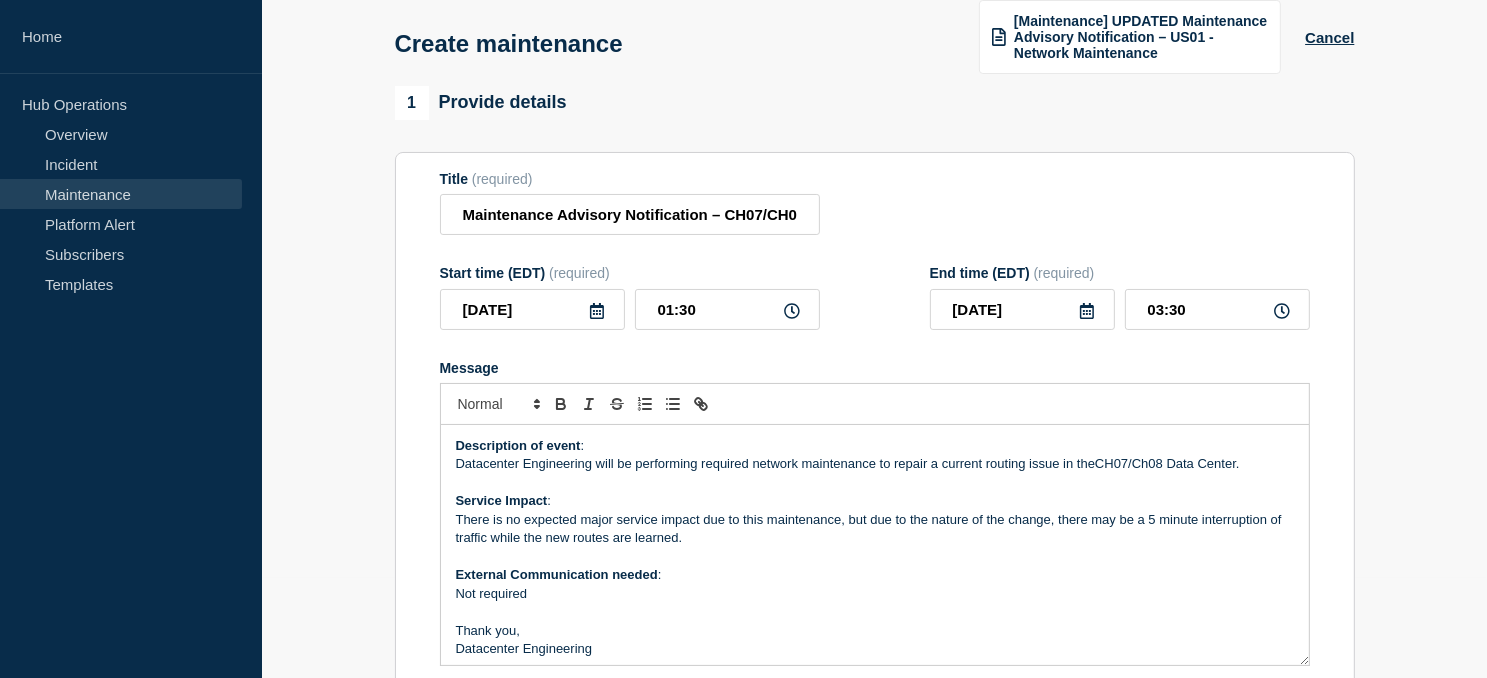 click on "Datacenter Engineering will be performing required network maintenance to repair a current routing issue in theCH07/Ch08 Data Center." at bounding box center (875, 464) 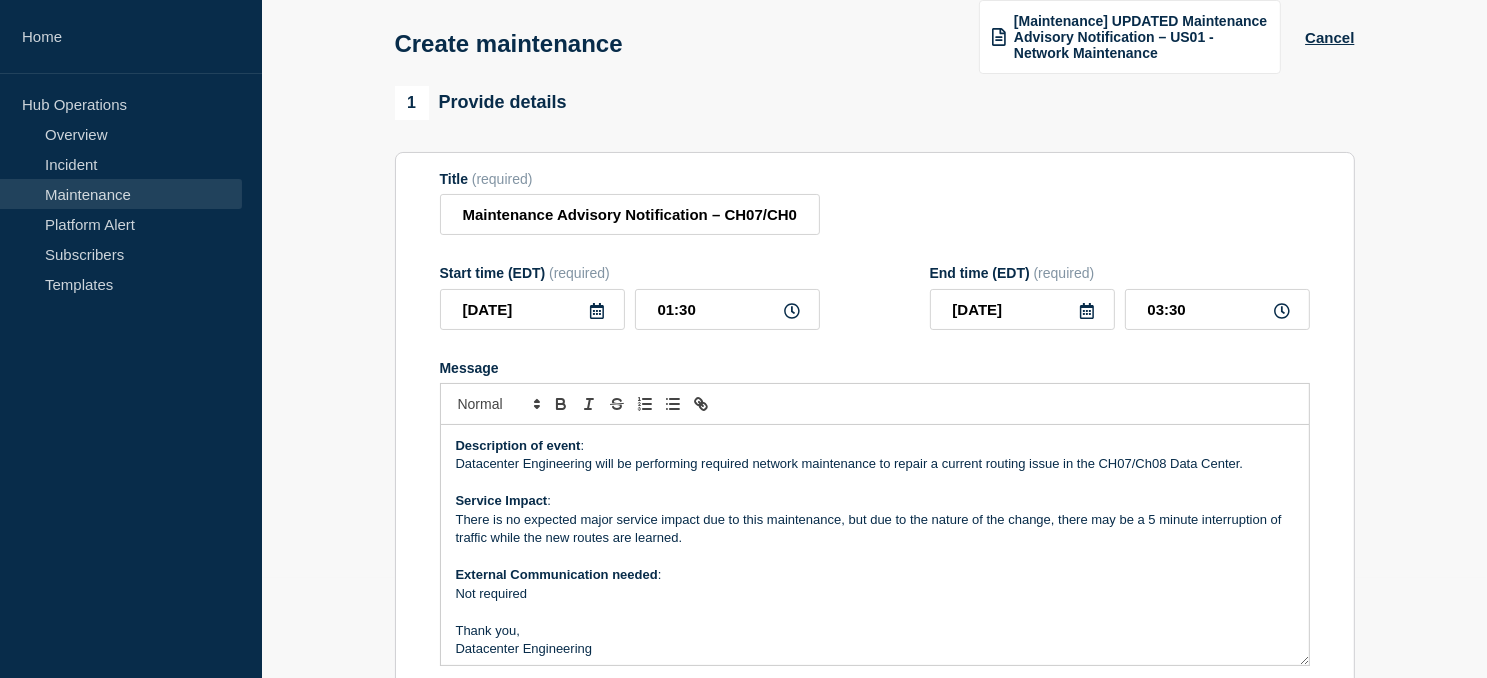 click on "Datacenter Engineering will be performing required network maintenance to repair a current routing issue in the CH07/Ch08 Data Center." at bounding box center [875, 464] 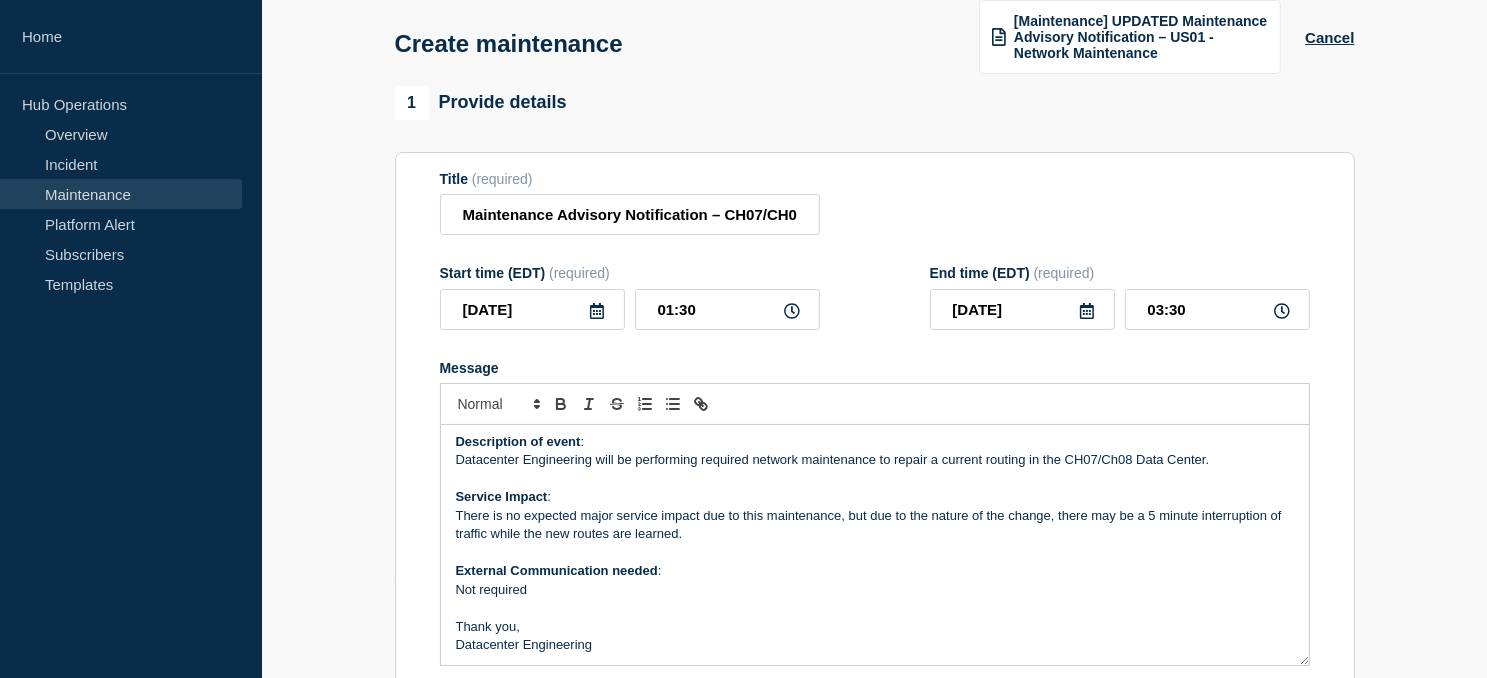 scroll, scrollTop: 5, scrollLeft: 0, axis: vertical 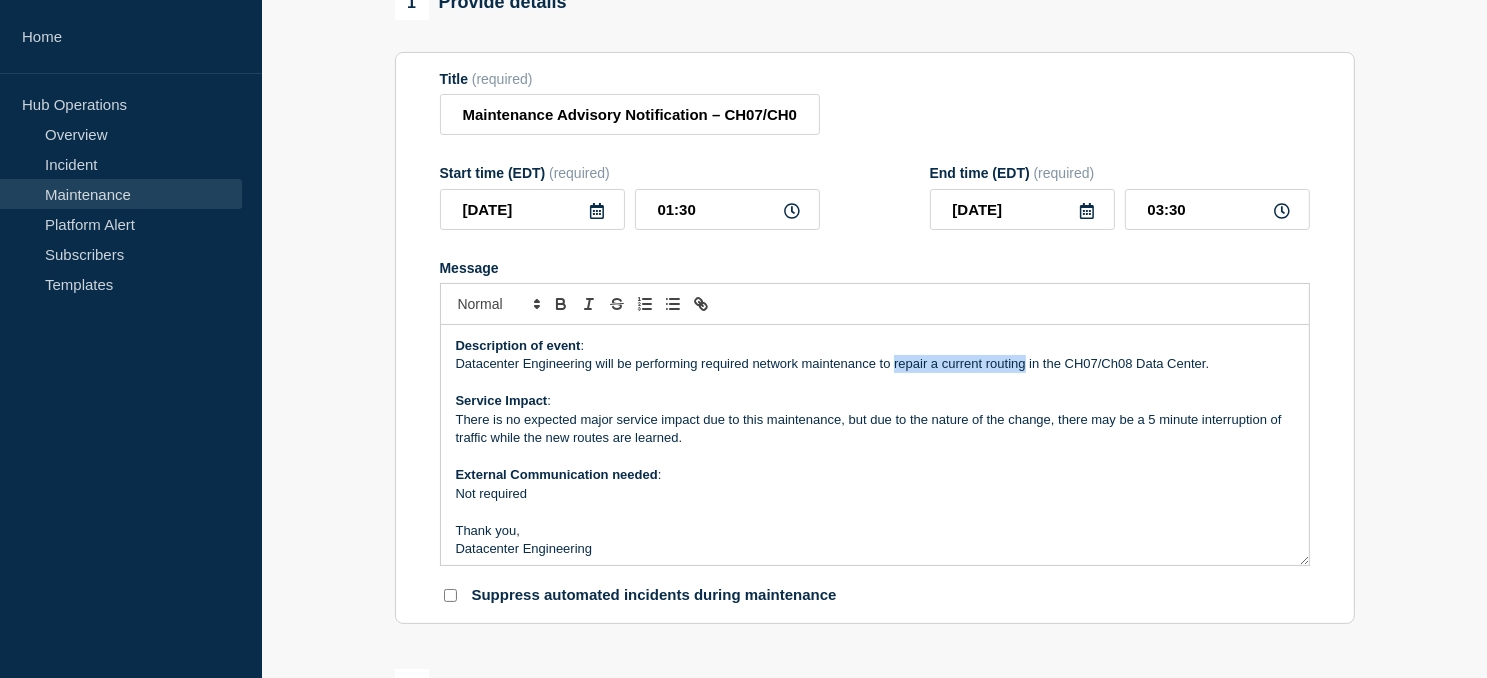 drag, startPoint x: 1024, startPoint y: 369, endPoint x: 892, endPoint y: 366, distance: 132.03409 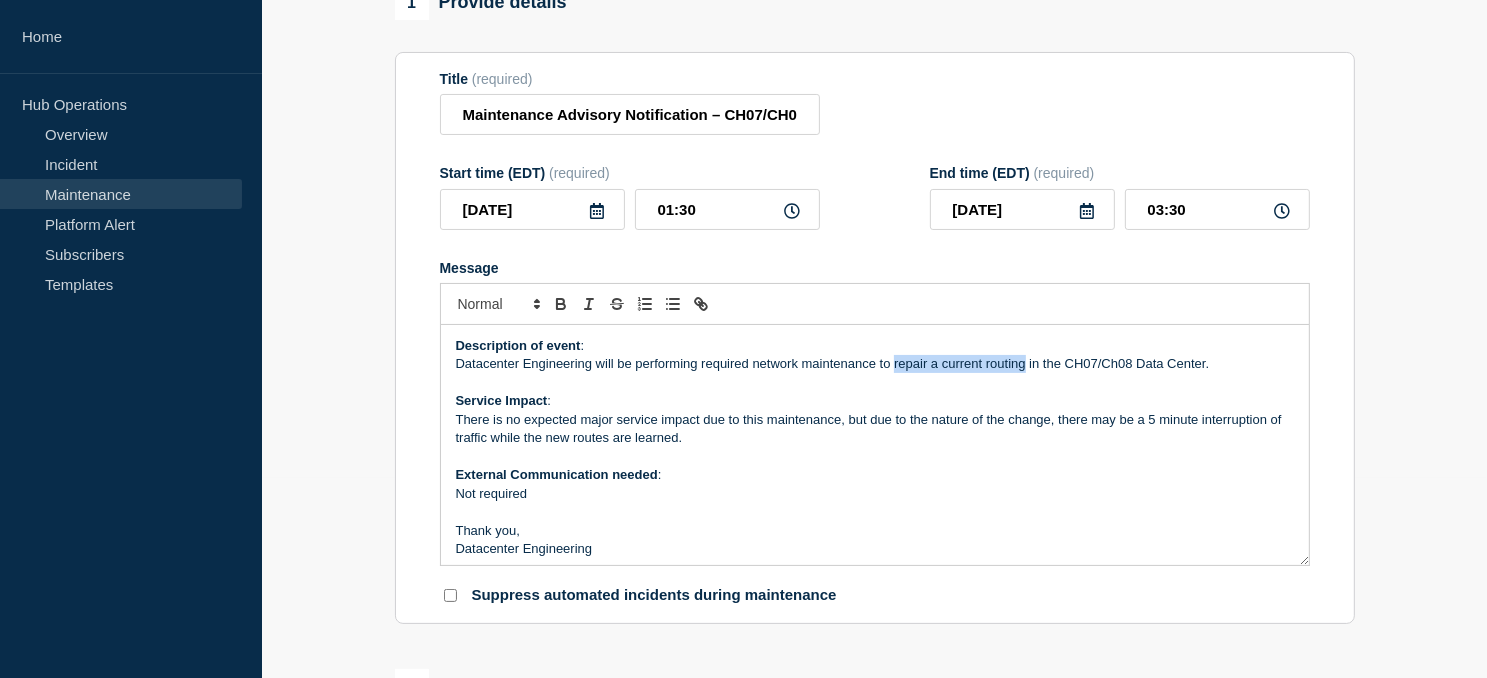 click on "Datacenter Engineering will be performing required network maintenance to repair a current routing in the CH07/Ch08 Data Center." at bounding box center [875, 364] 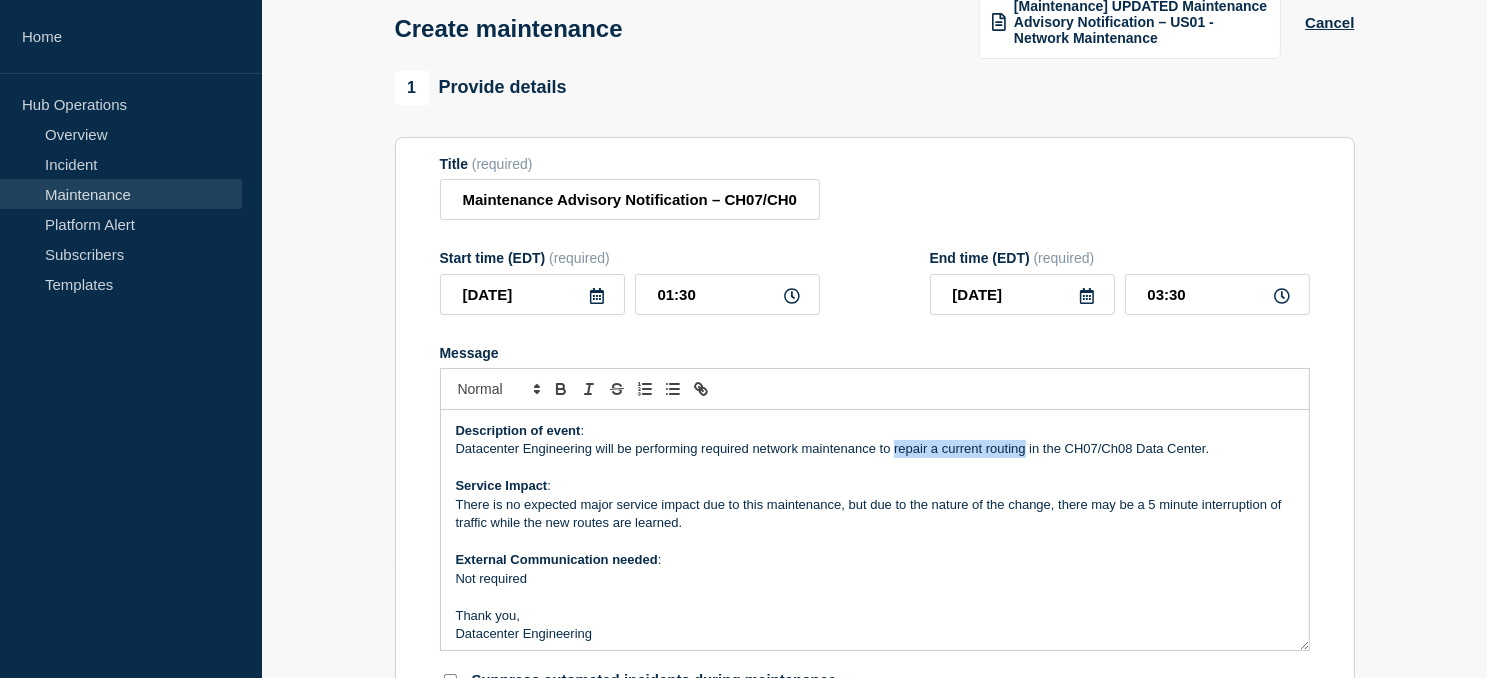scroll, scrollTop: 0, scrollLeft: 0, axis: both 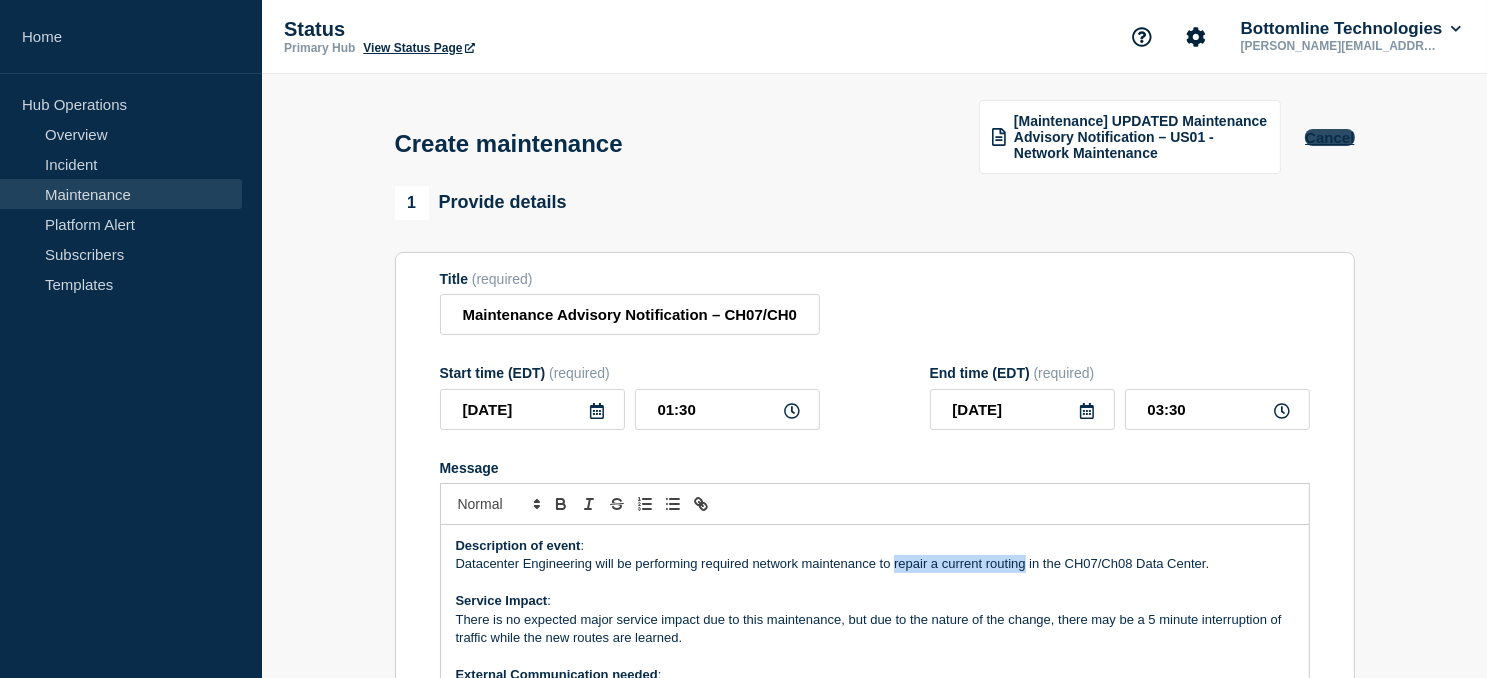 click on "Cancel" at bounding box center (1329, 137) 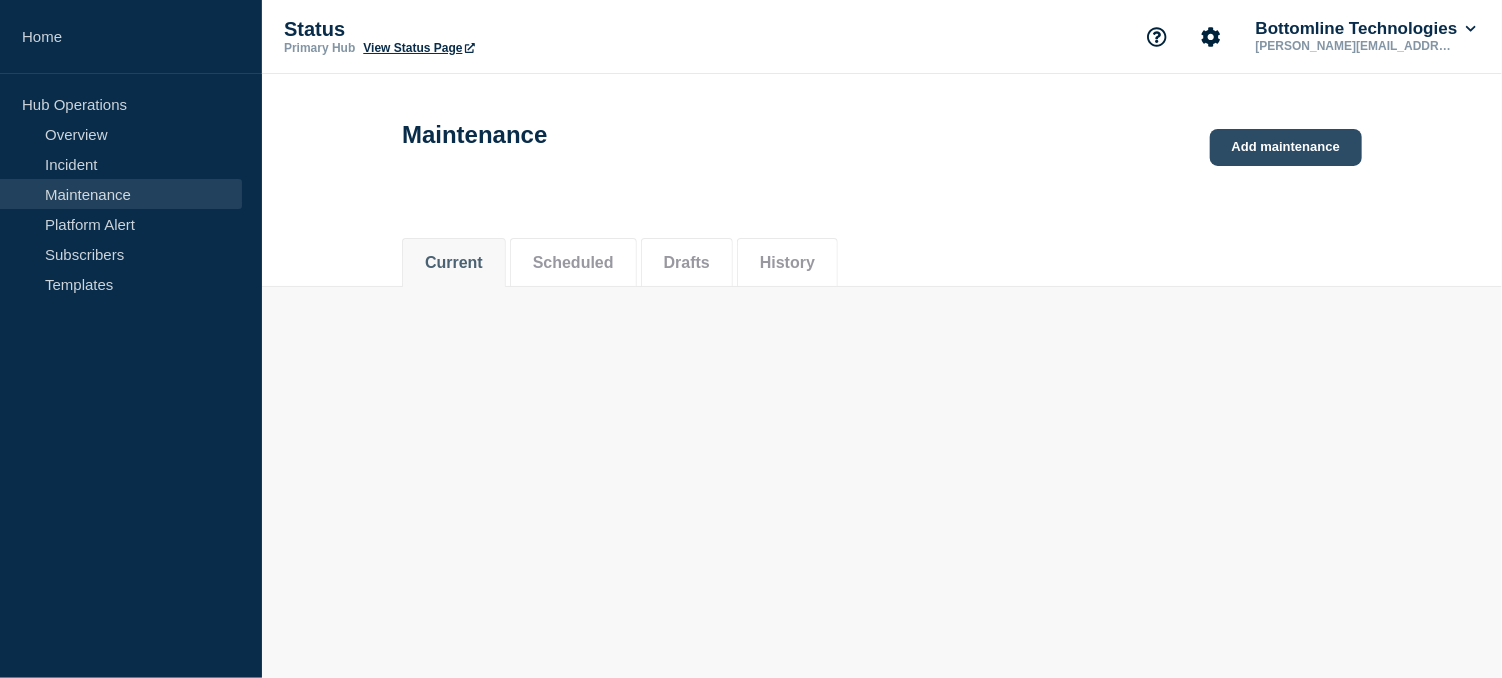 click on "Add maintenance" 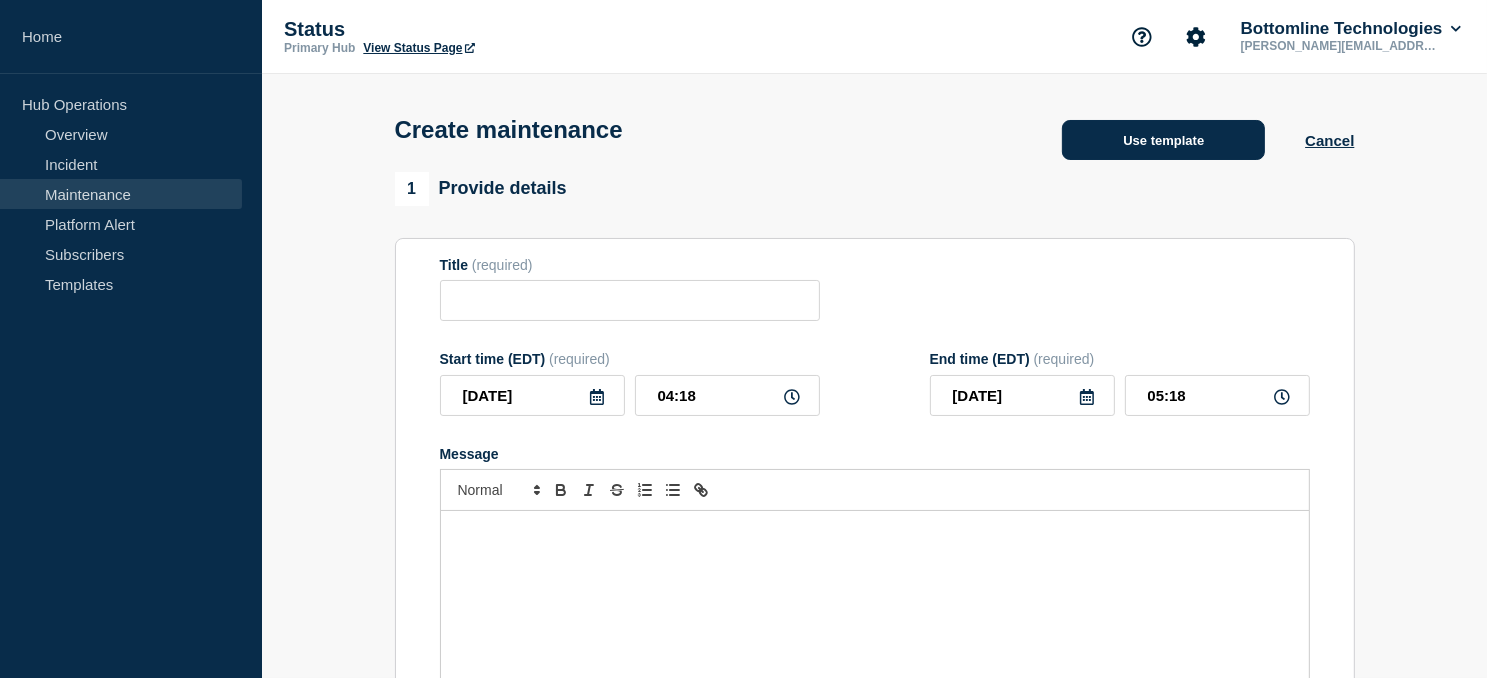 click on "Use template" at bounding box center [1163, 140] 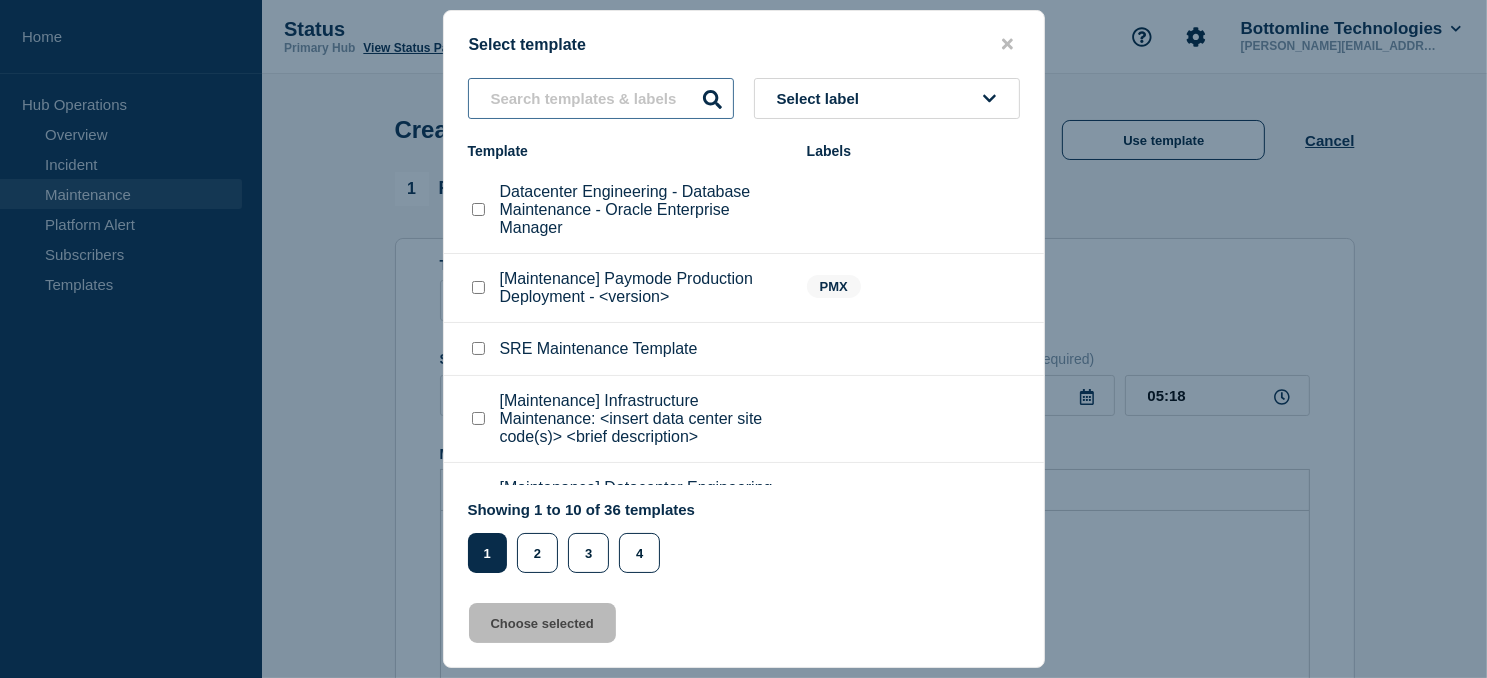 click at bounding box center (601, 98) 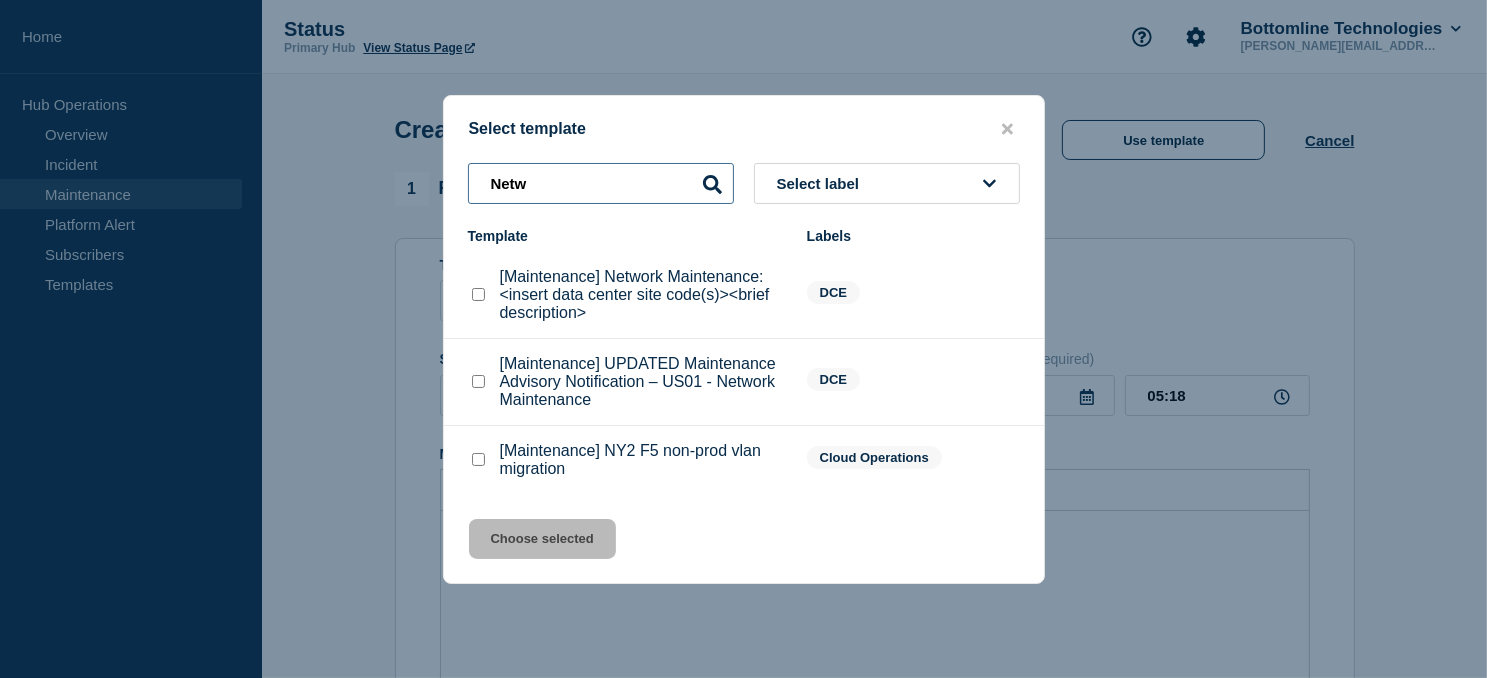 type on "Netw" 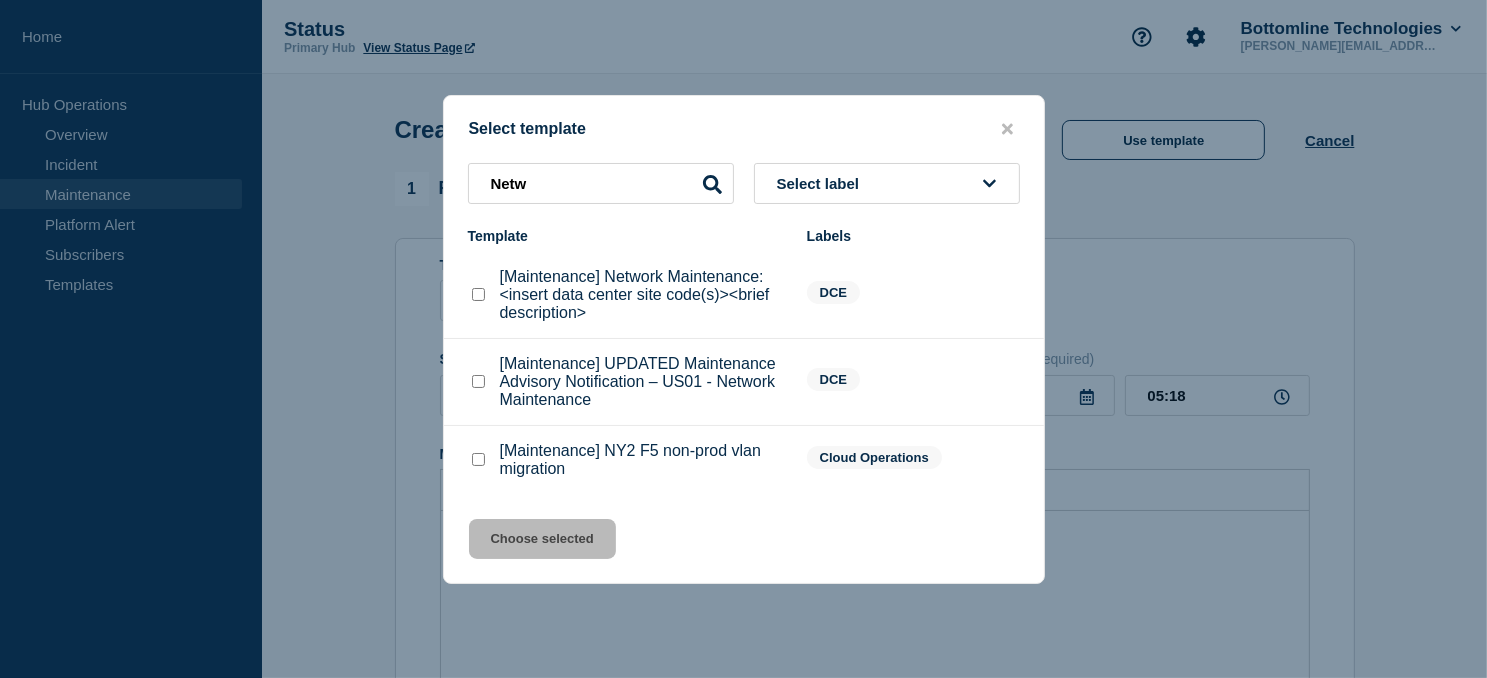click at bounding box center [478, 295] 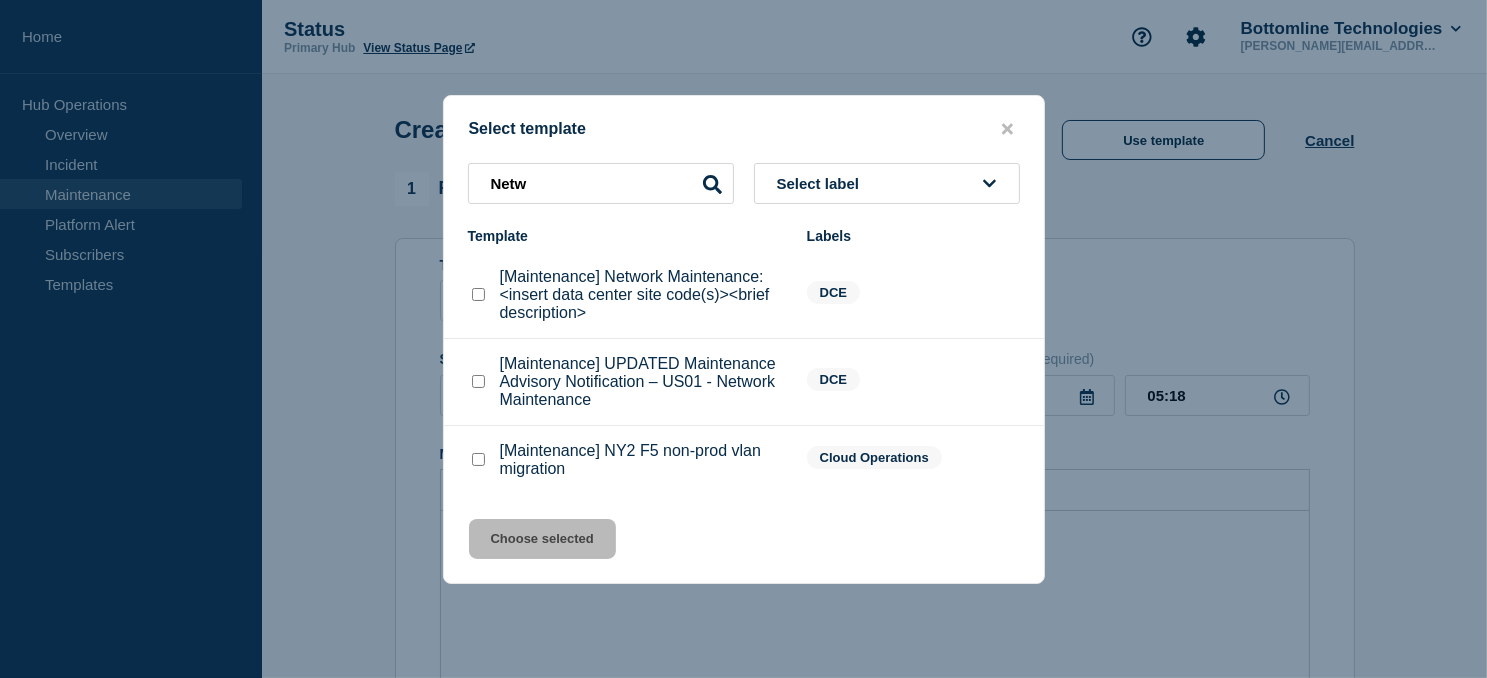 click at bounding box center (478, 294) 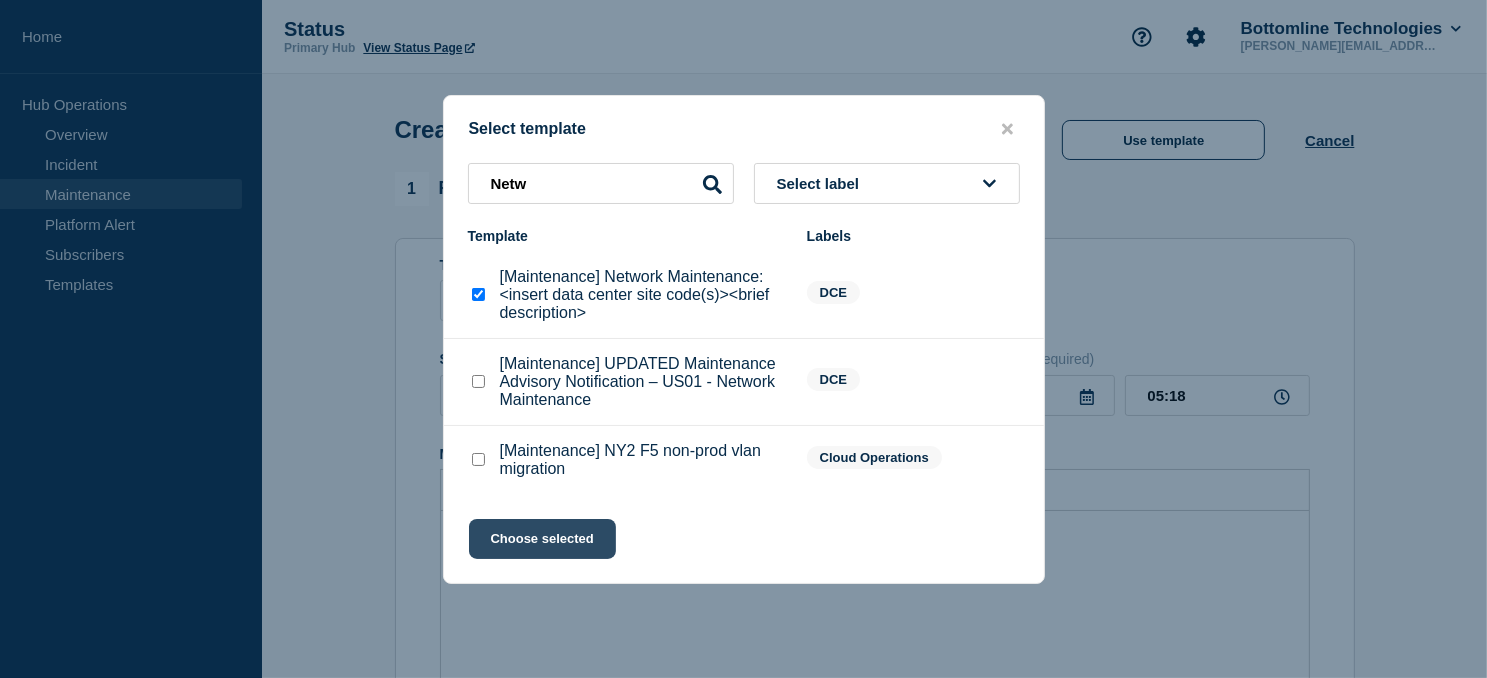 click on "Choose selected" 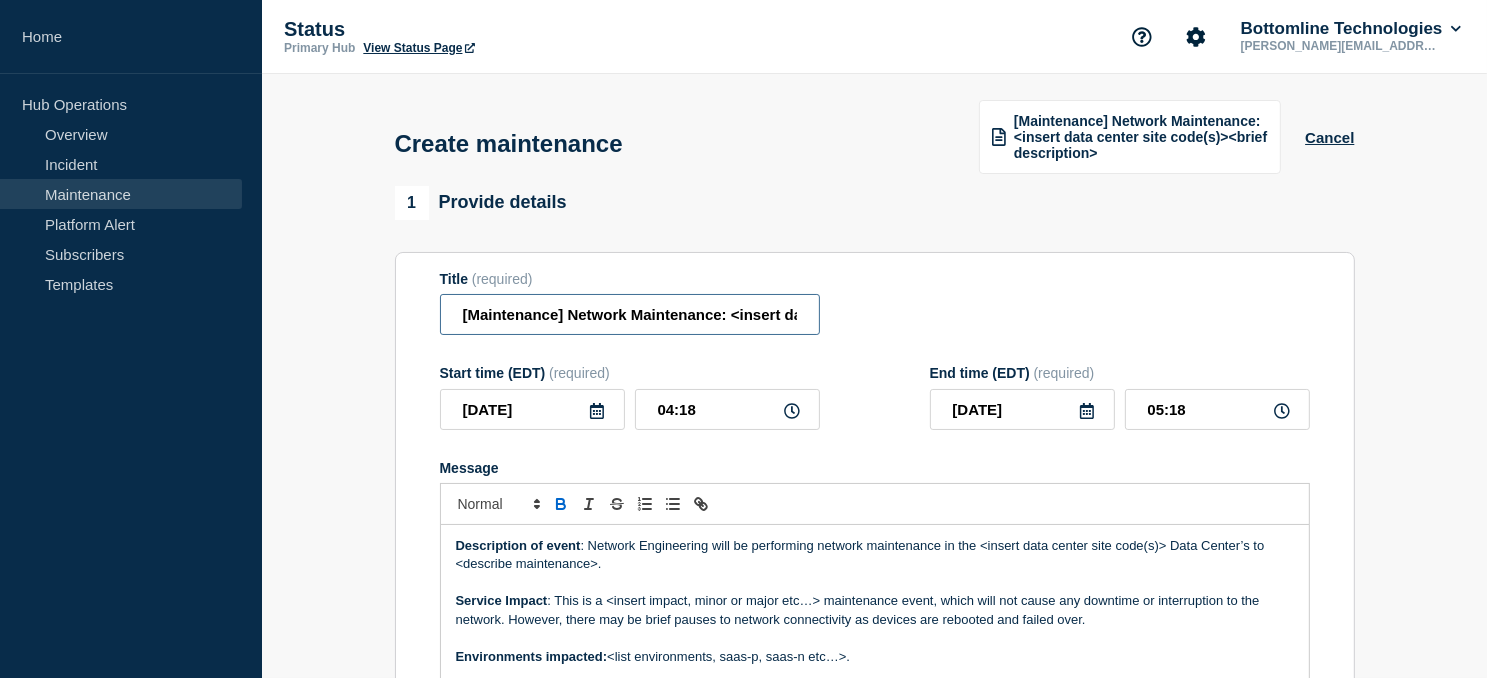 drag, startPoint x: 568, startPoint y: 314, endPoint x: 384, endPoint y: 313, distance: 184.00272 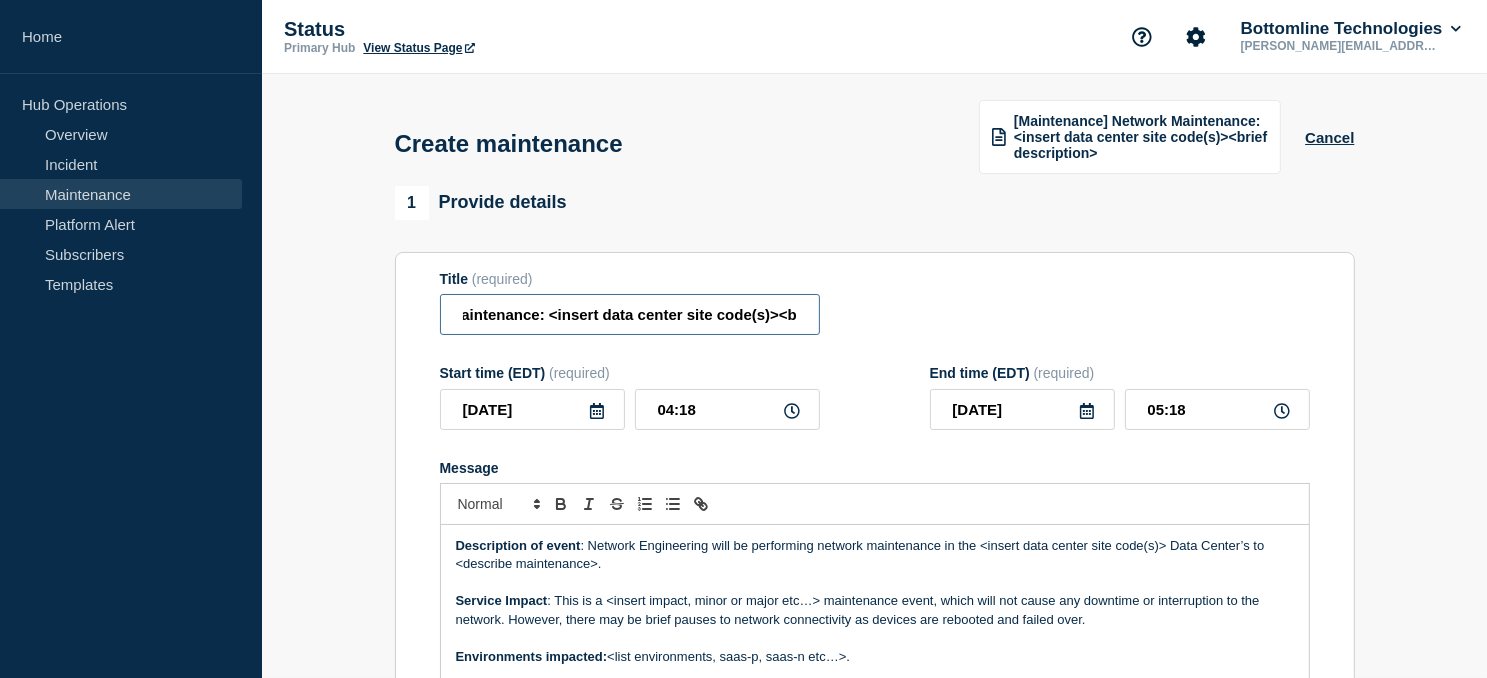 scroll, scrollTop: 0, scrollLeft: 194, axis: horizontal 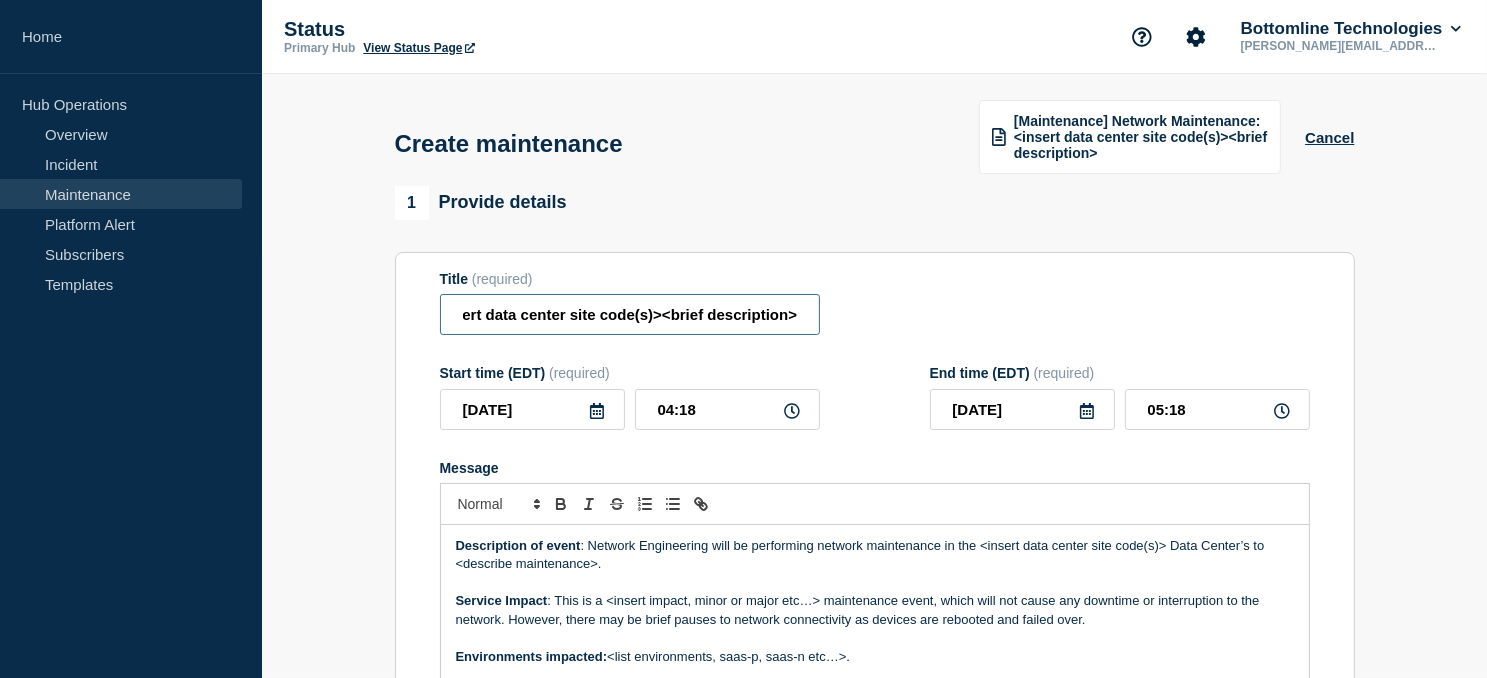 click on "Network Maintenance: <insert data center site code(s)><brief description>" at bounding box center [630, 314] 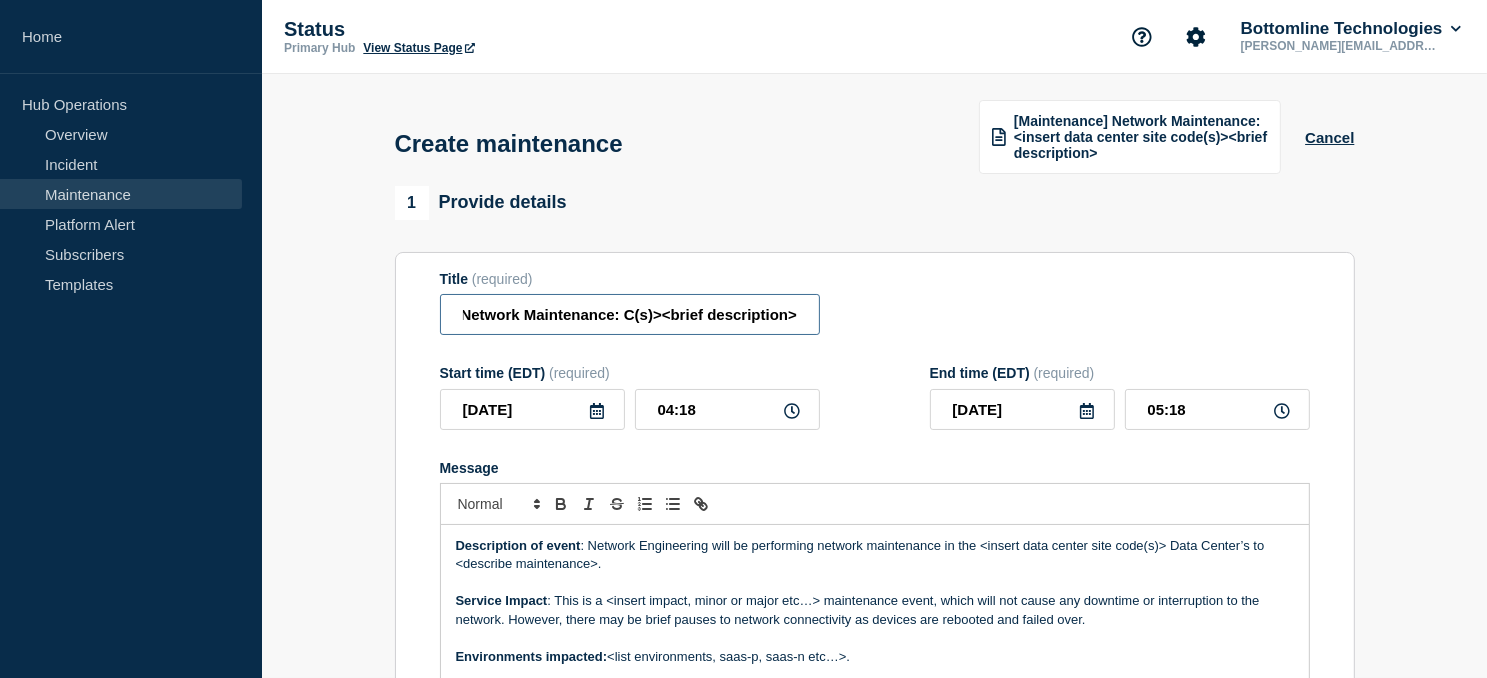 scroll, scrollTop: 0, scrollLeft: 1, axis: horizontal 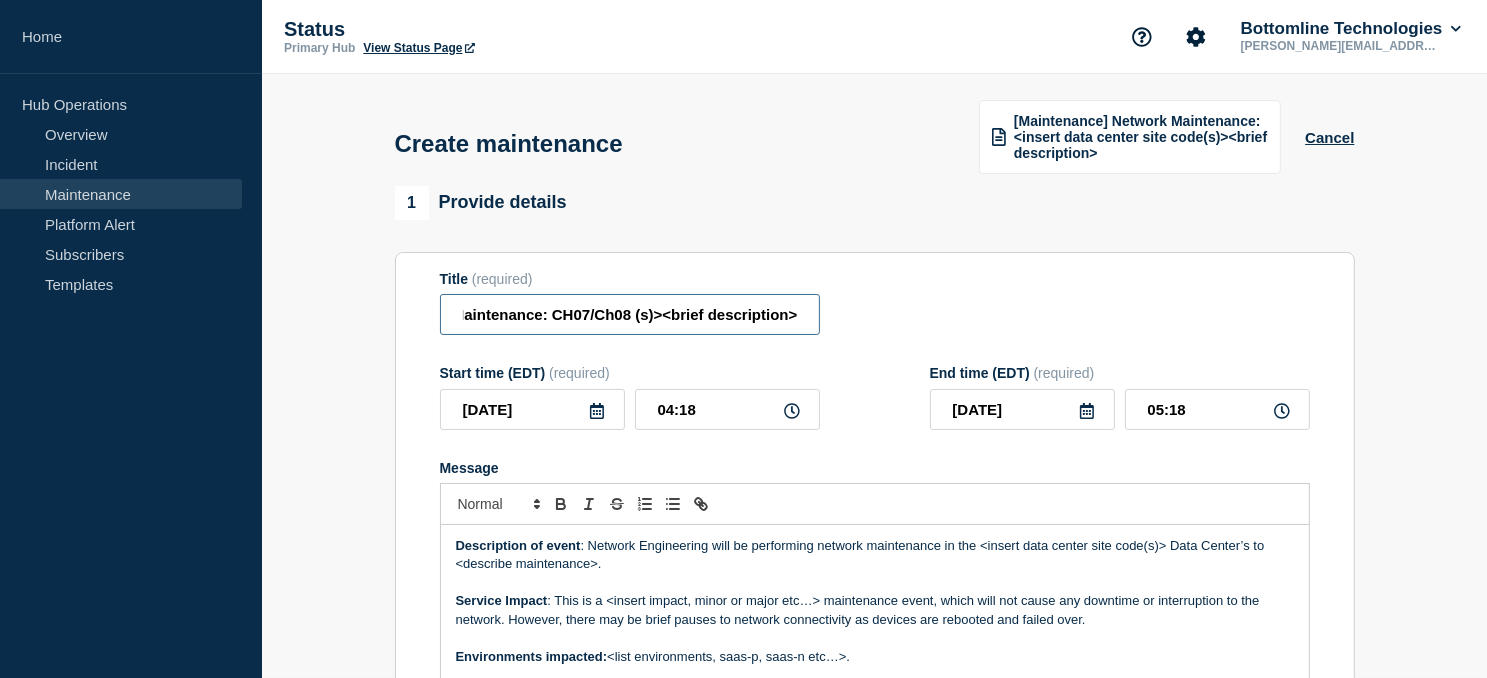 drag, startPoint x: 708, startPoint y: 316, endPoint x: 869, endPoint y: 316, distance: 161 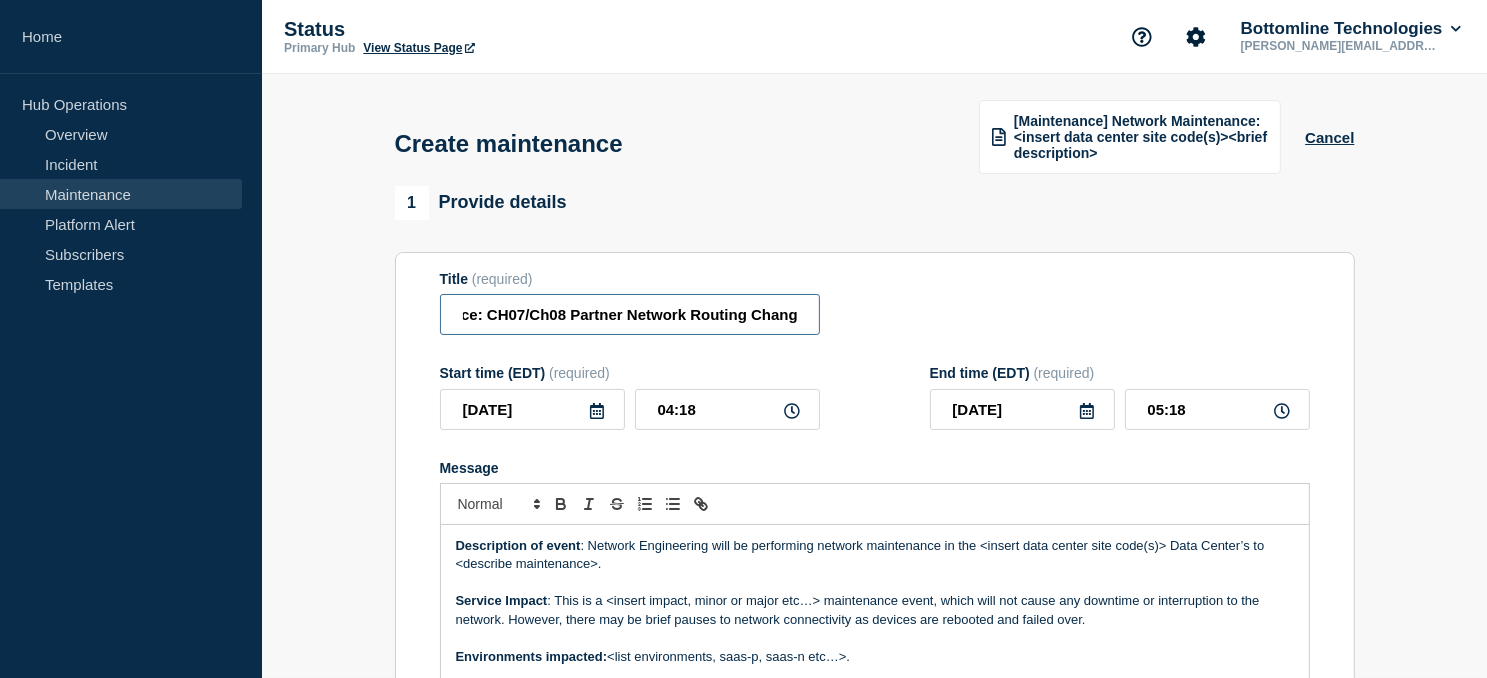 scroll, scrollTop: 0, scrollLeft: 147, axis: horizontal 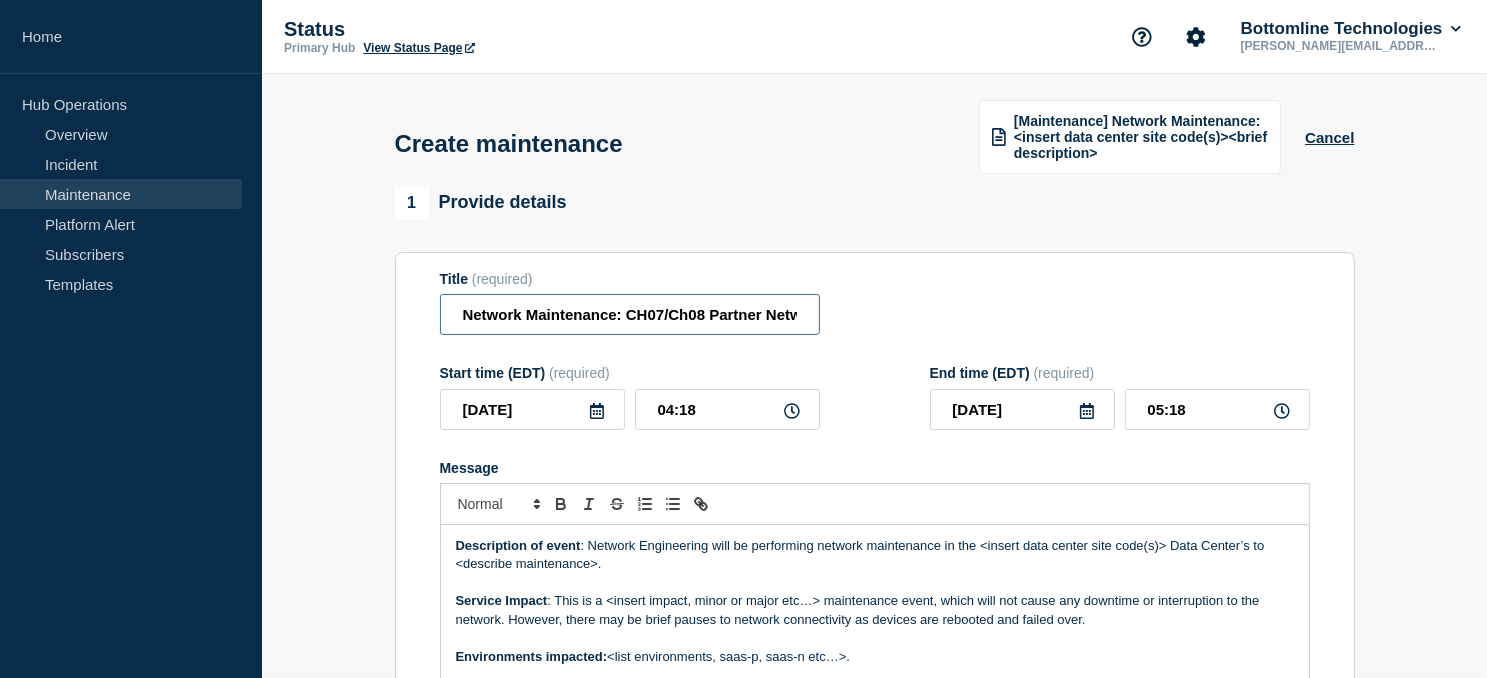 drag, startPoint x: 802, startPoint y: 316, endPoint x: 280, endPoint y: 301, distance: 522.21545 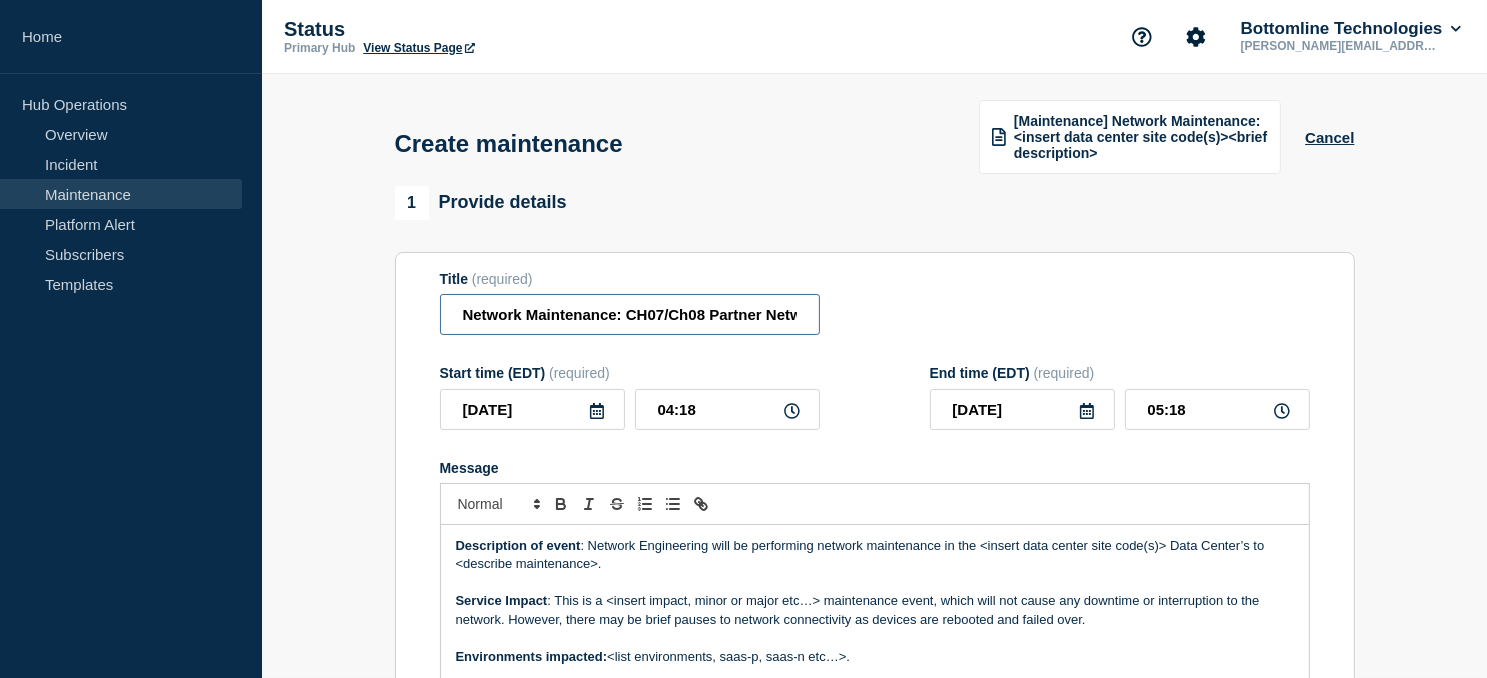 click on "1  Provide details  Title  (required) Network Maintenance: CH07/Ch08 Partner Network Routing Change Start time (EDT)  (required) 2025-07-14 04:18 End time (EDT)  (required) 2025-07-14 05:18 Message  Description of event : Network Engineering will be performing network maintenance in the <insert data center site code(s)> Data Center’s to <describe maintenance>. Service Impact : This is a <insert impact, minor or major etc…> maintenance event, which will not cause any downtime or interruption to the network. However, there may be brief pauses to network connectivity as devices are rebooted and failed over. Environments impacted:  <list environments, saas-p, saas-n etc…>. External Communication needed : <required or not required> Jira Ticket:  <WT ticket linked here> Maintenance Communication Plan : Network Engineering will provide additional communications if any issues arise as a result of this maintenance. For additional questions or concerns, please email the  Network Engineering team Thank you," at bounding box center (874, 880) 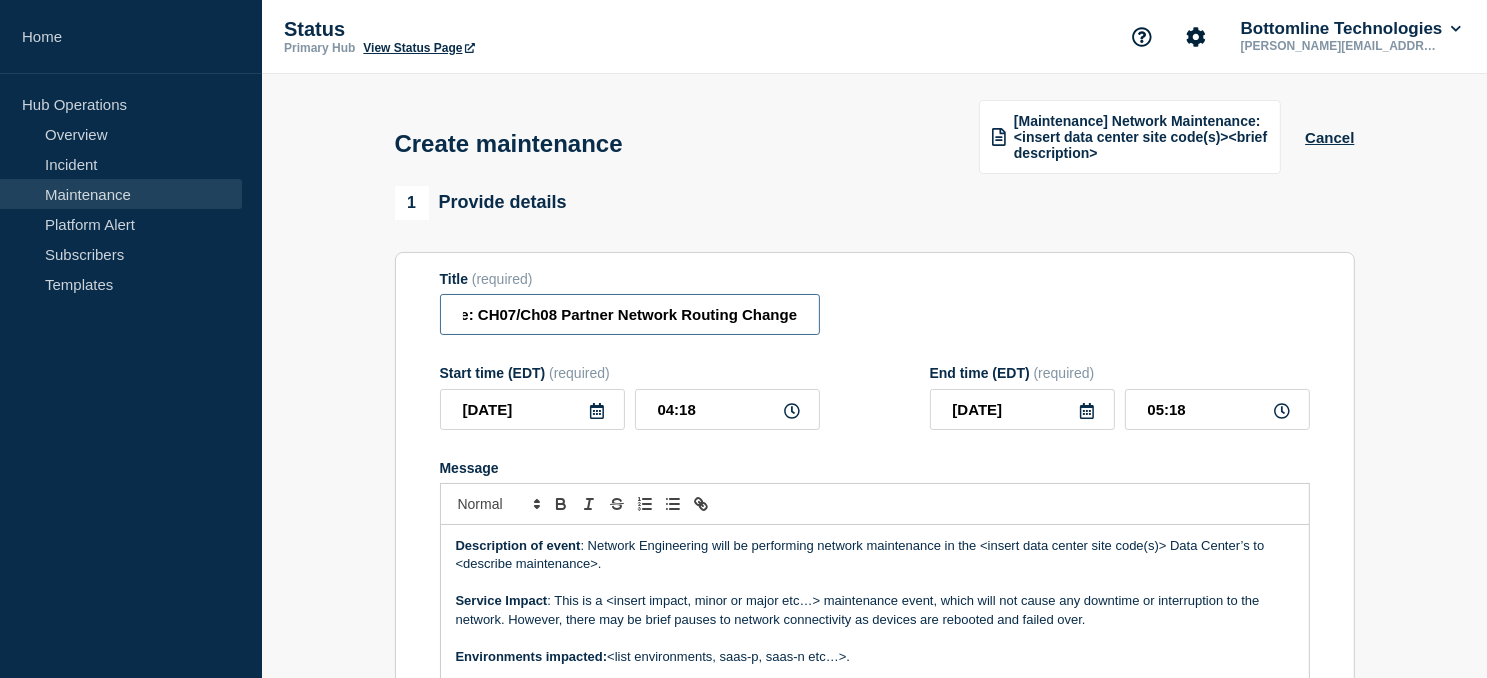 drag, startPoint x: 459, startPoint y: 316, endPoint x: 894, endPoint y: 325, distance: 435.09308 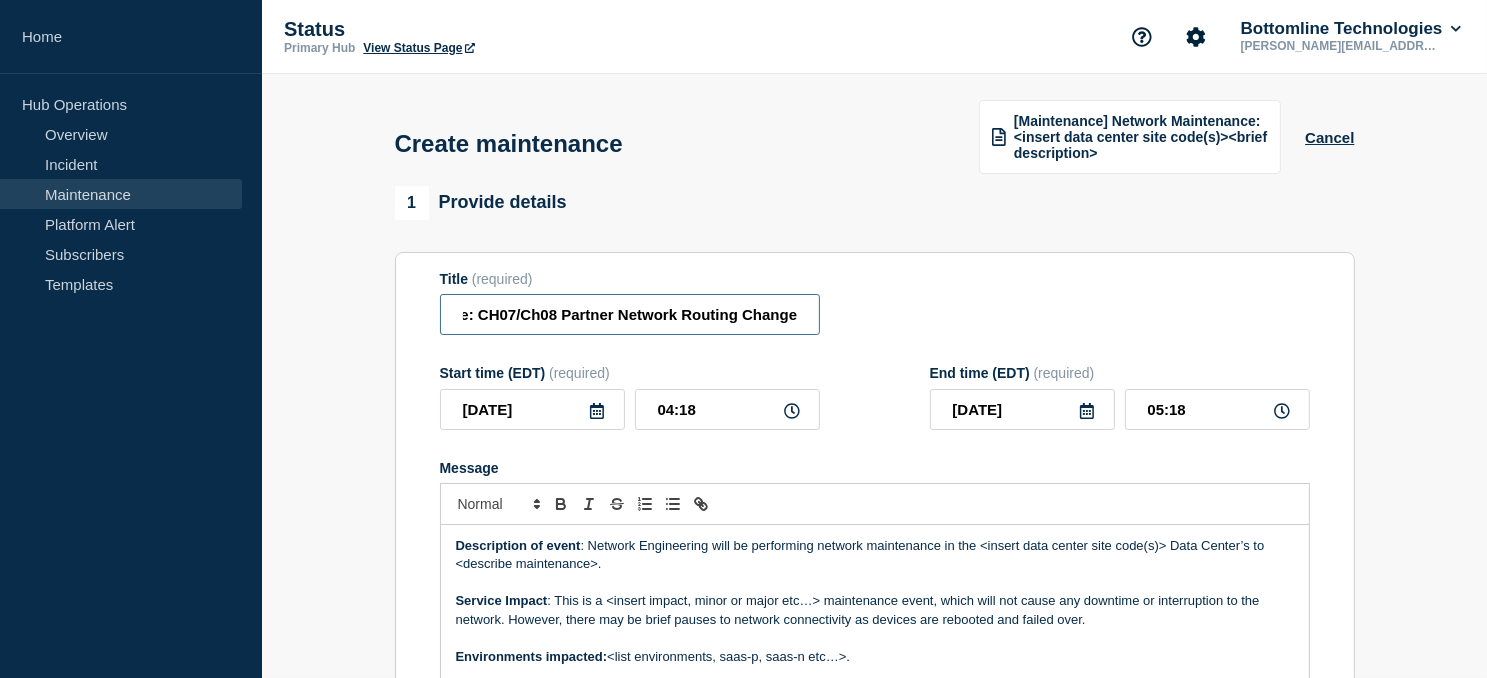 click on "Title  (required) Network Maintenance: CH07/Ch08 Partner Network Routing Change" at bounding box center (875, 303) 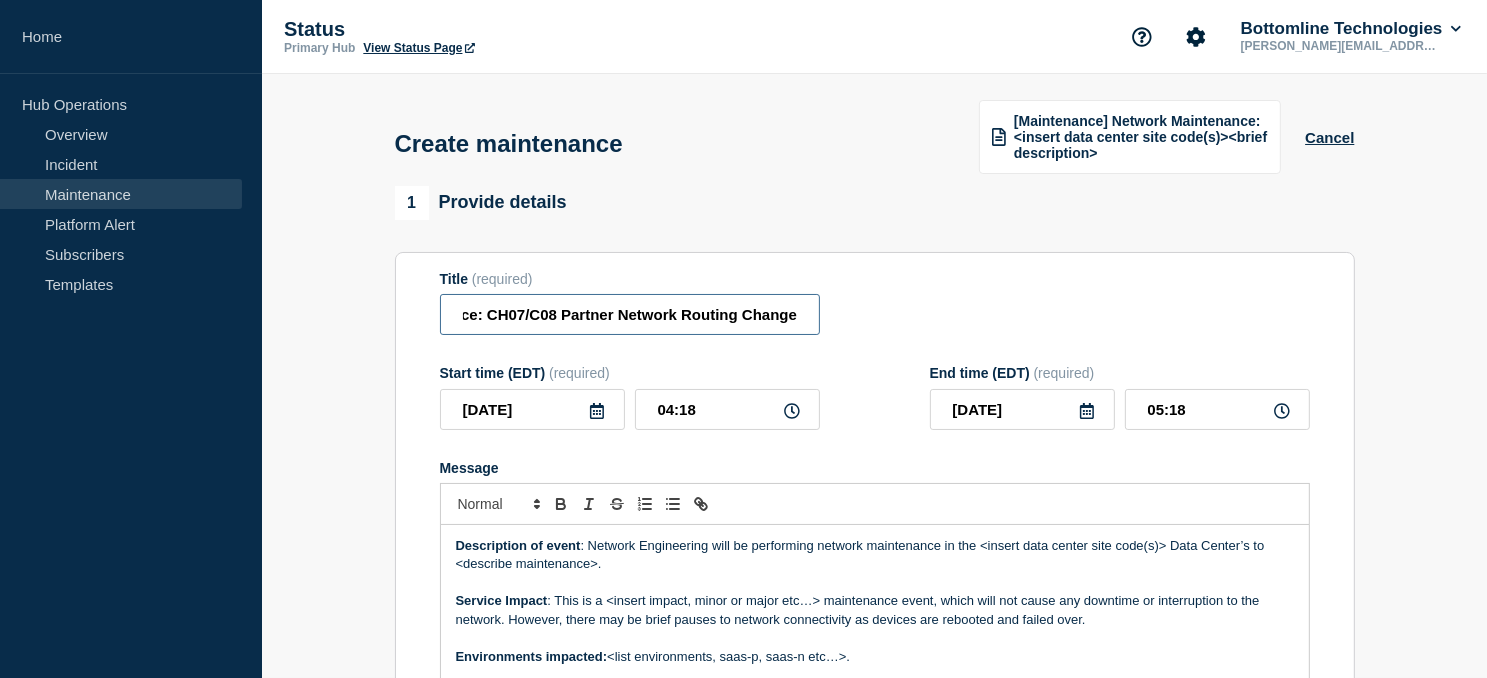 scroll, scrollTop: 0, scrollLeft: 139, axis: horizontal 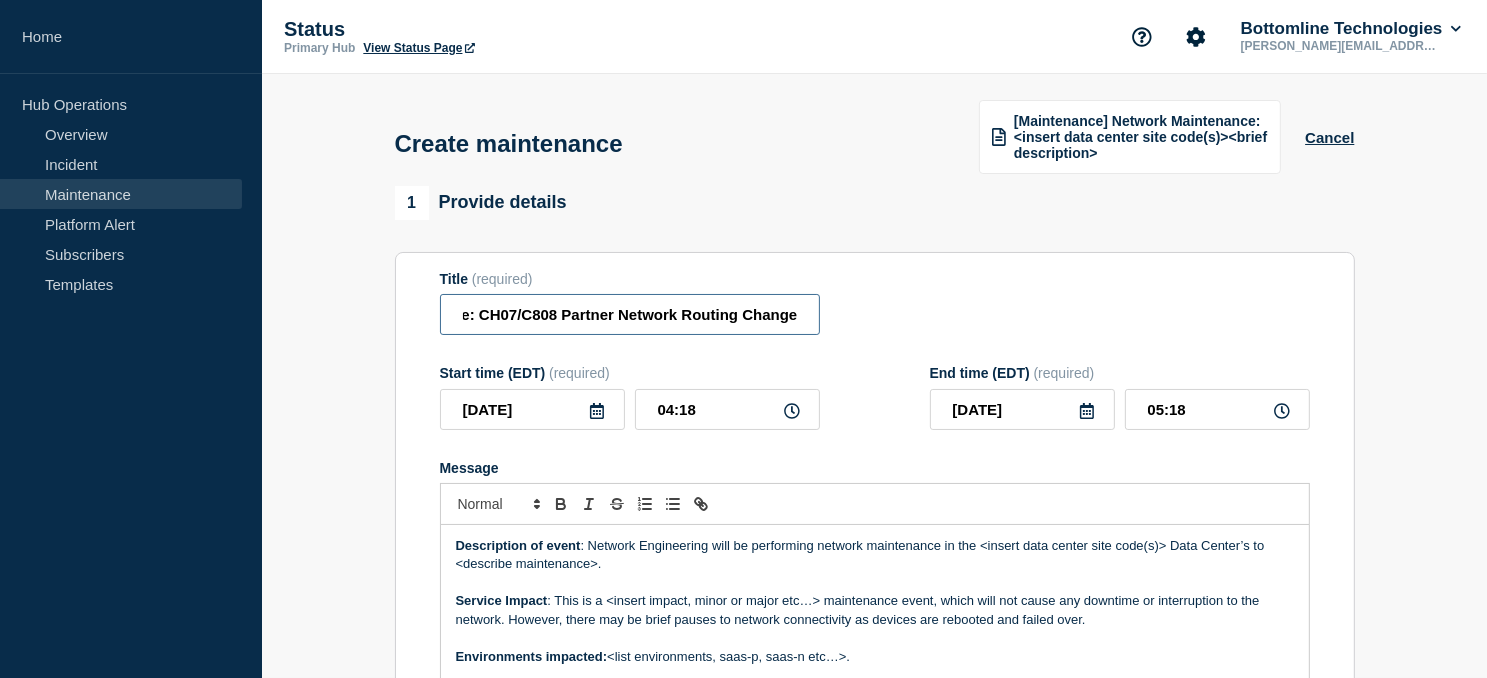 drag, startPoint x: 564, startPoint y: 316, endPoint x: 946, endPoint y: 329, distance: 382.22113 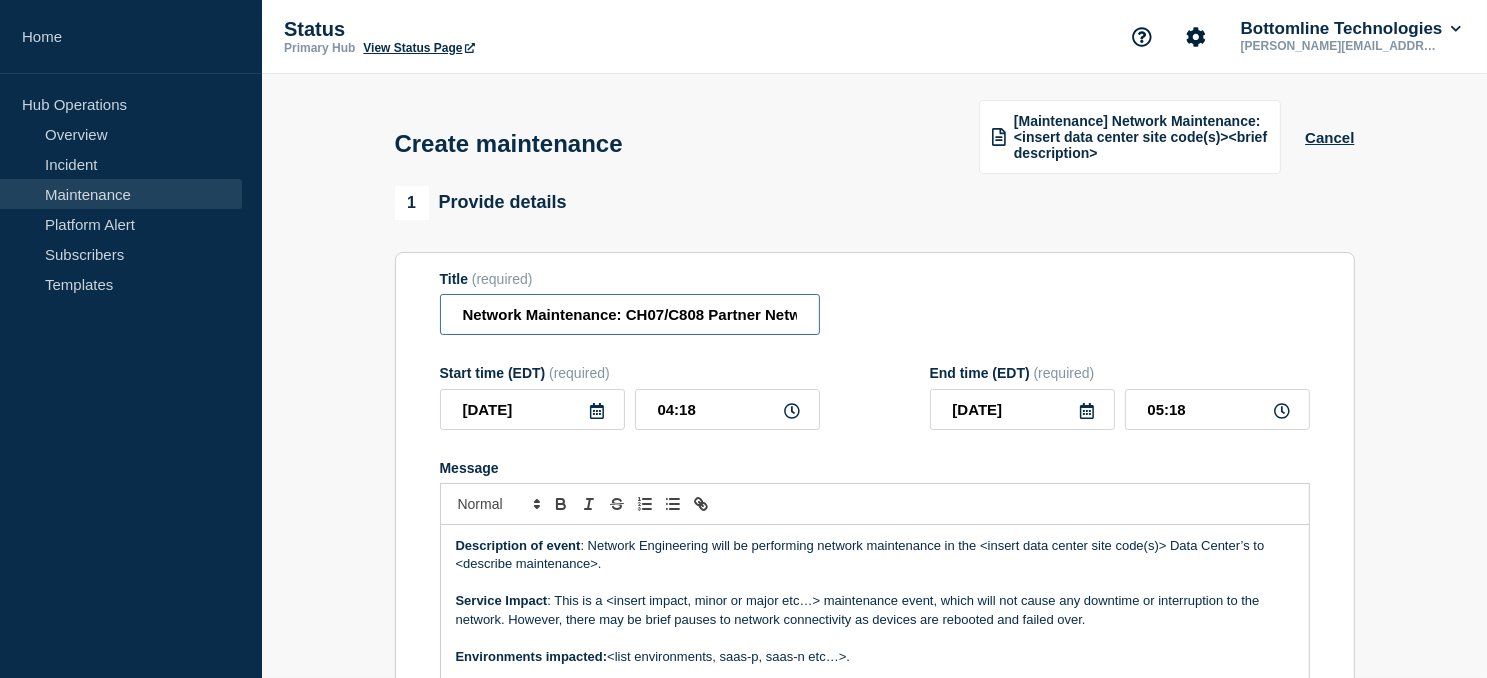 drag, startPoint x: 796, startPoint y: 318, endPoint x: 299, endPoint y: 305, distance: 497.16998 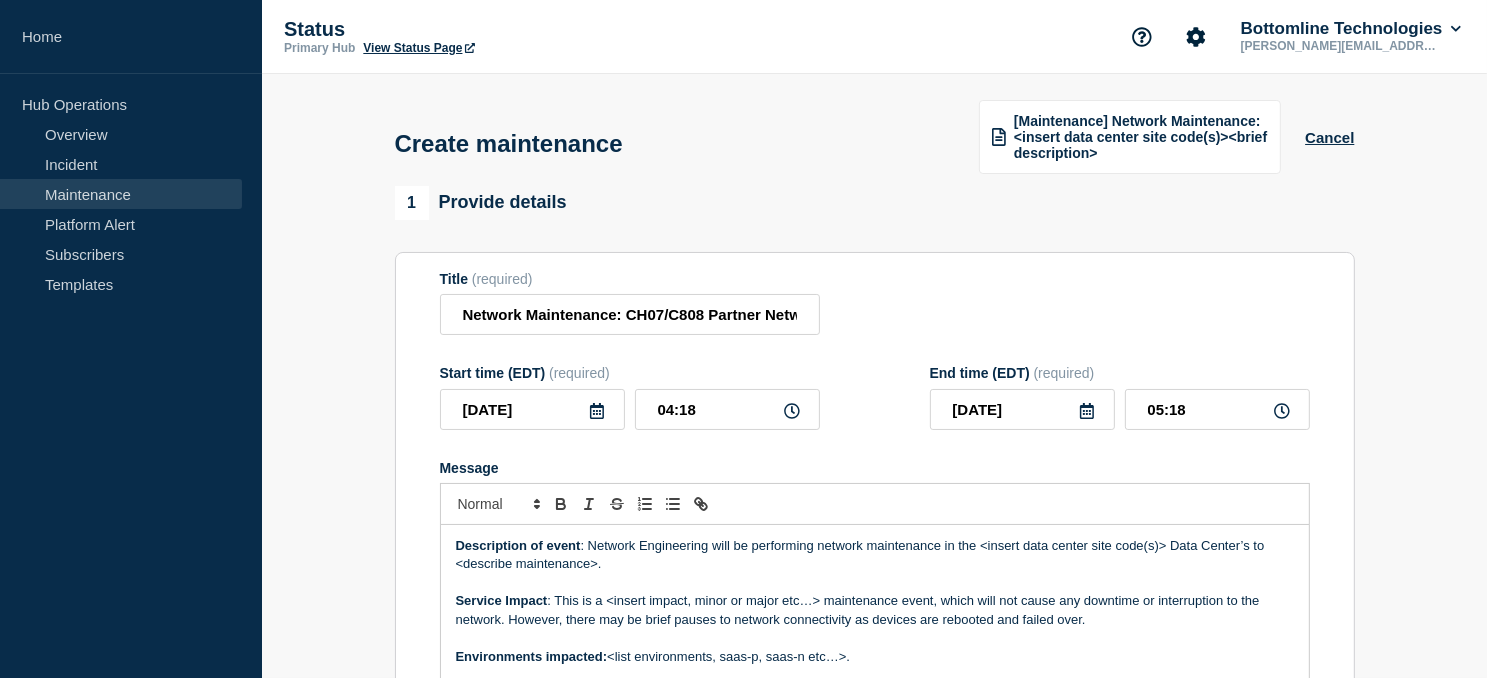 click 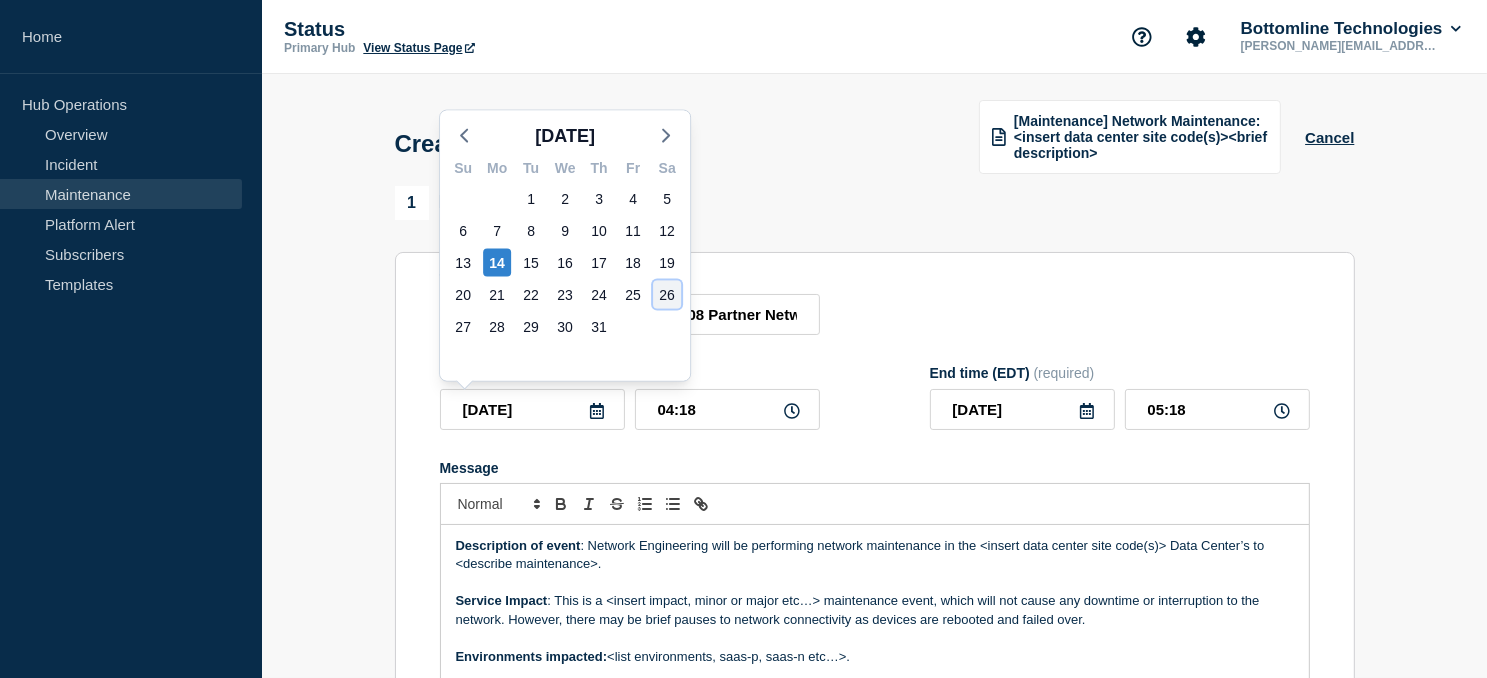 click on "26" 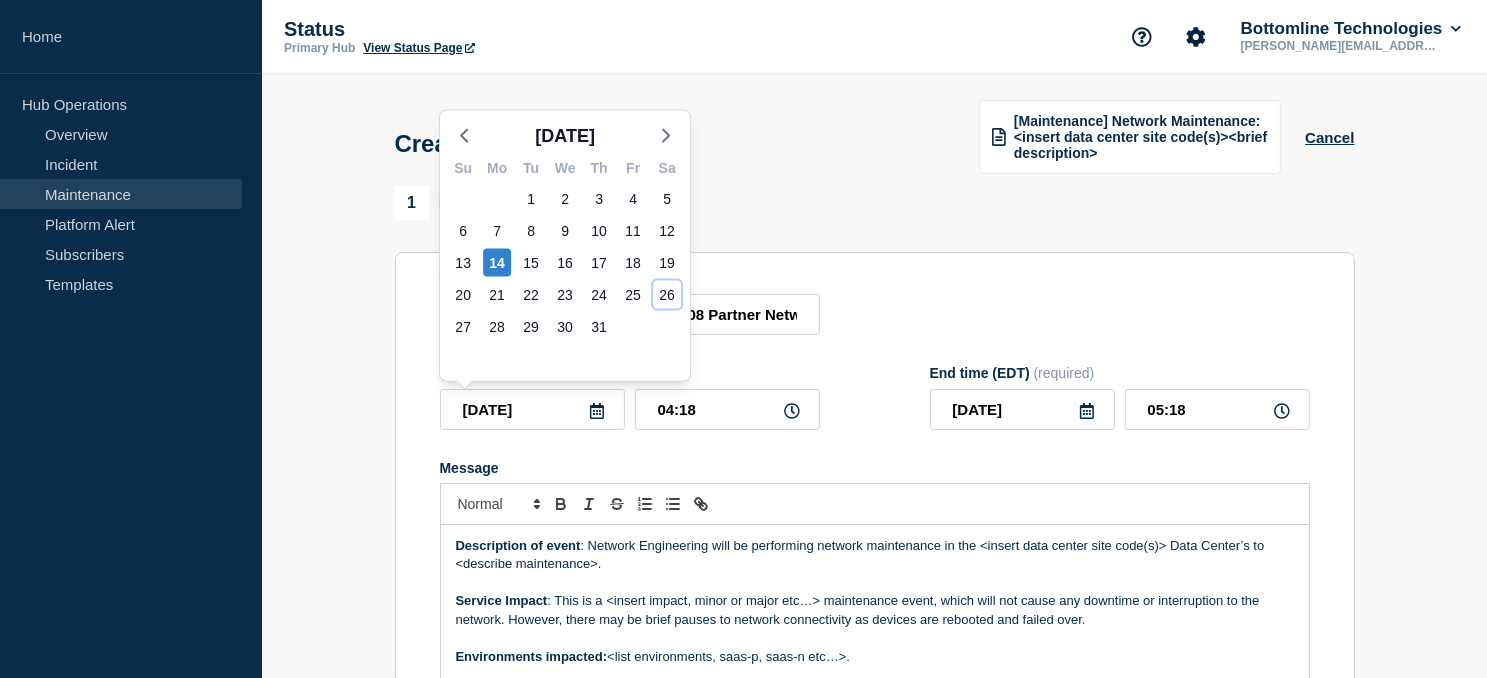 type on "[DATE]" 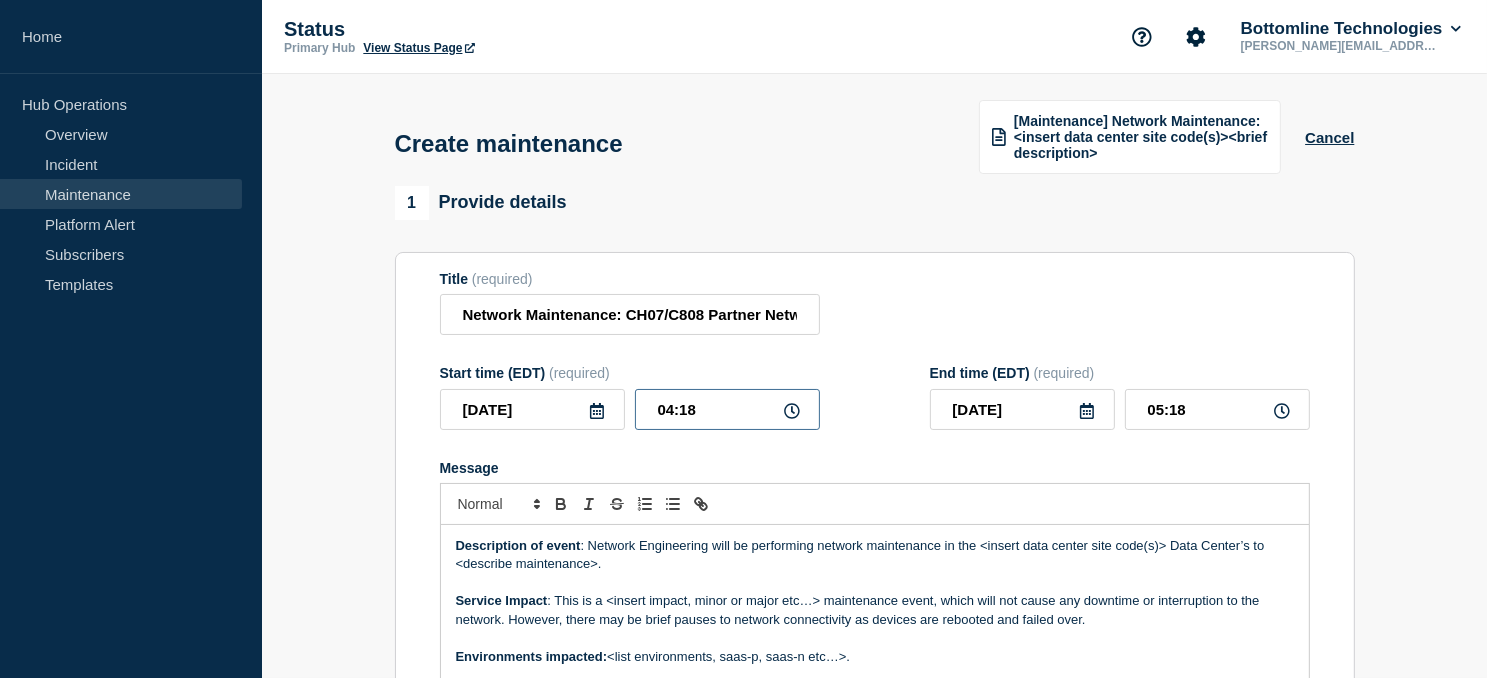drag, startPoint x: 673, startPoint y: 411, endPoint x: 649, endPoint y: 413, distance: 24.083189 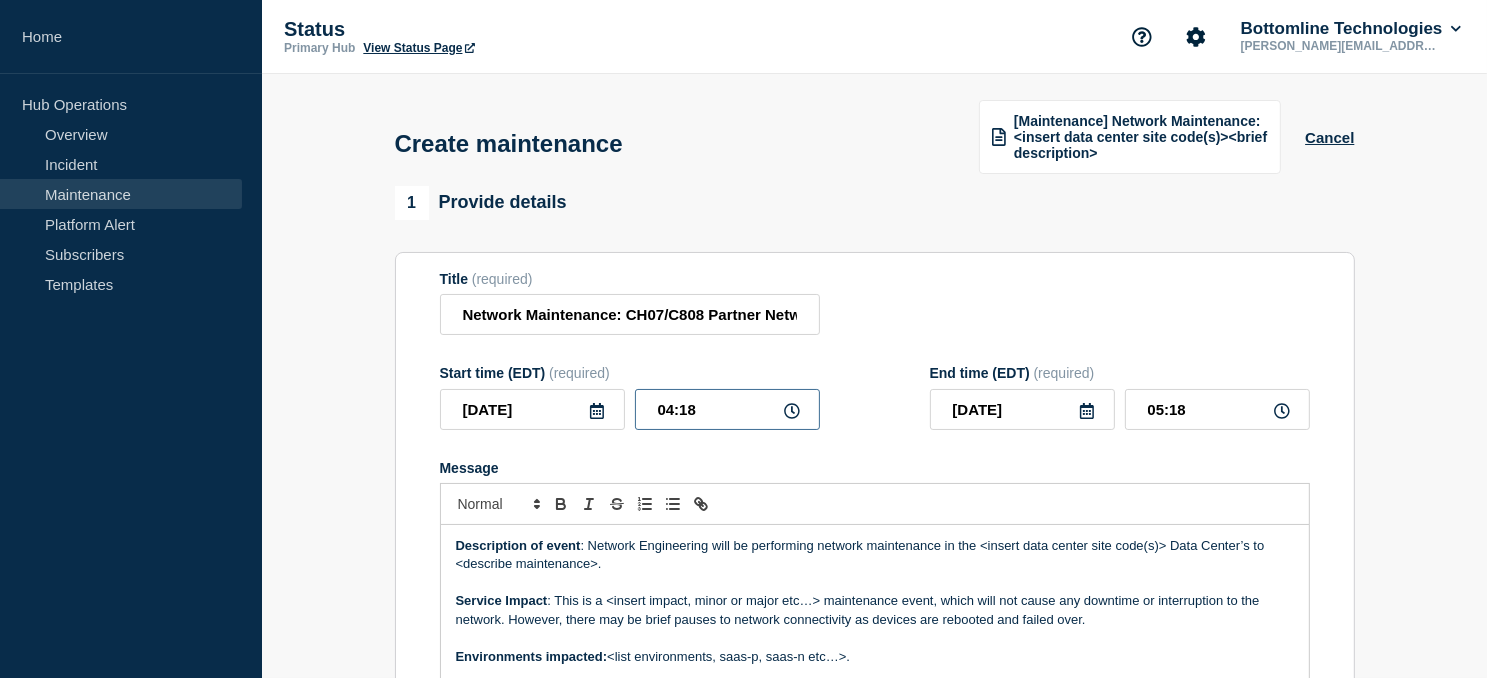 click on "04:18" at bounding box center (727, 409) 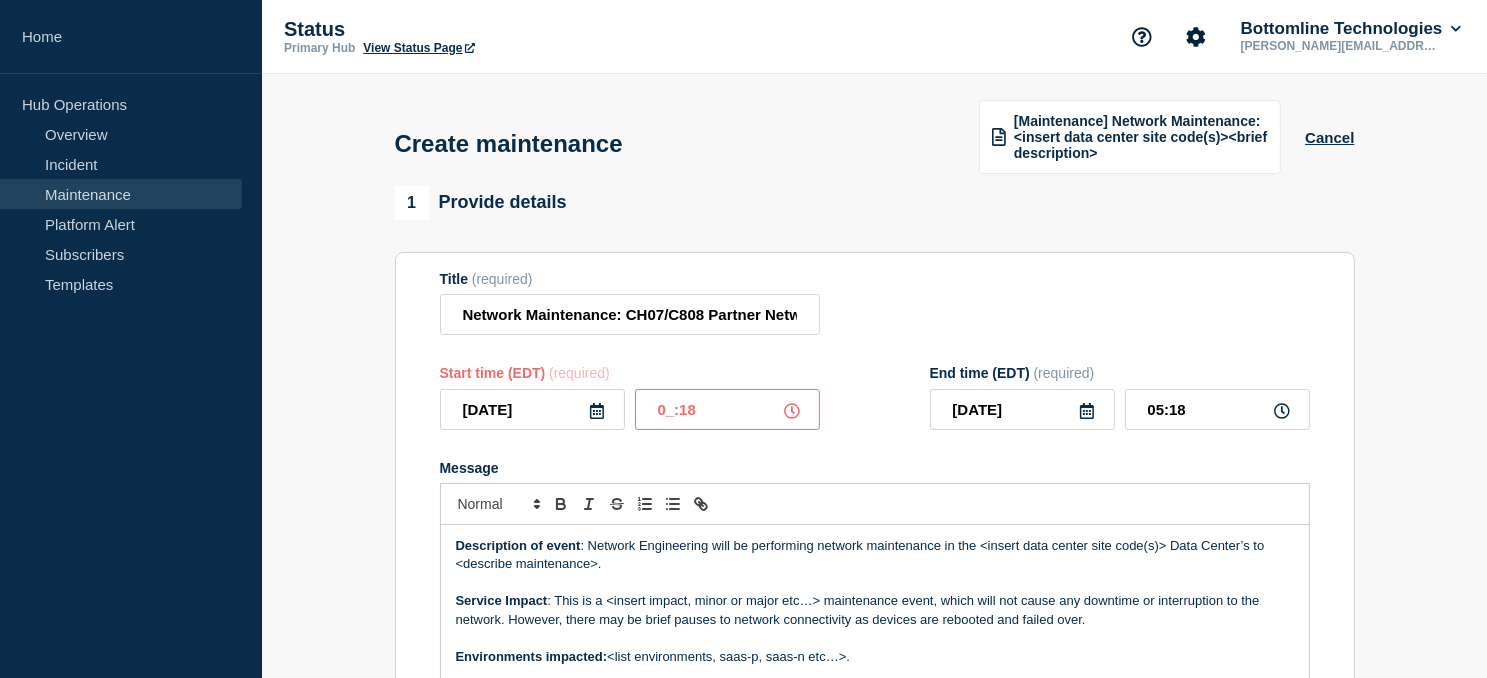 type on "01:18" 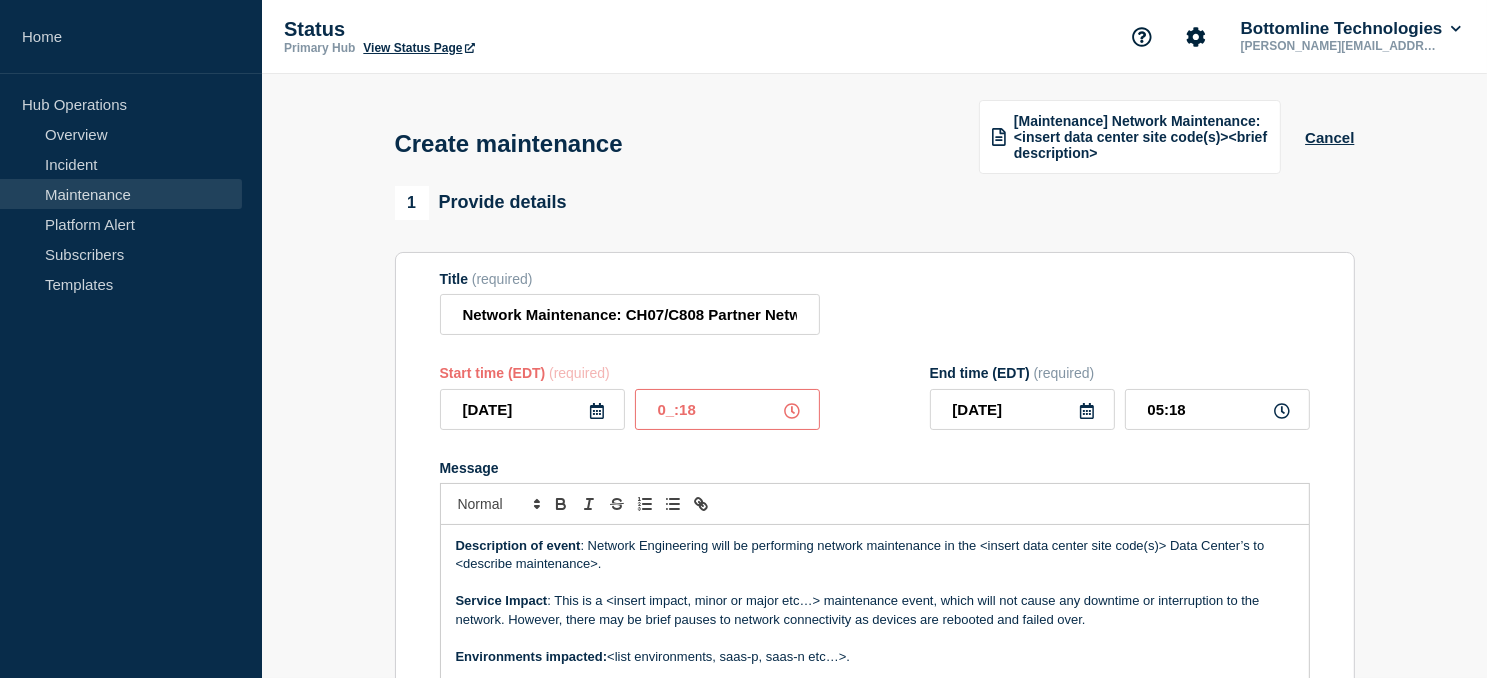 type on "02:18" 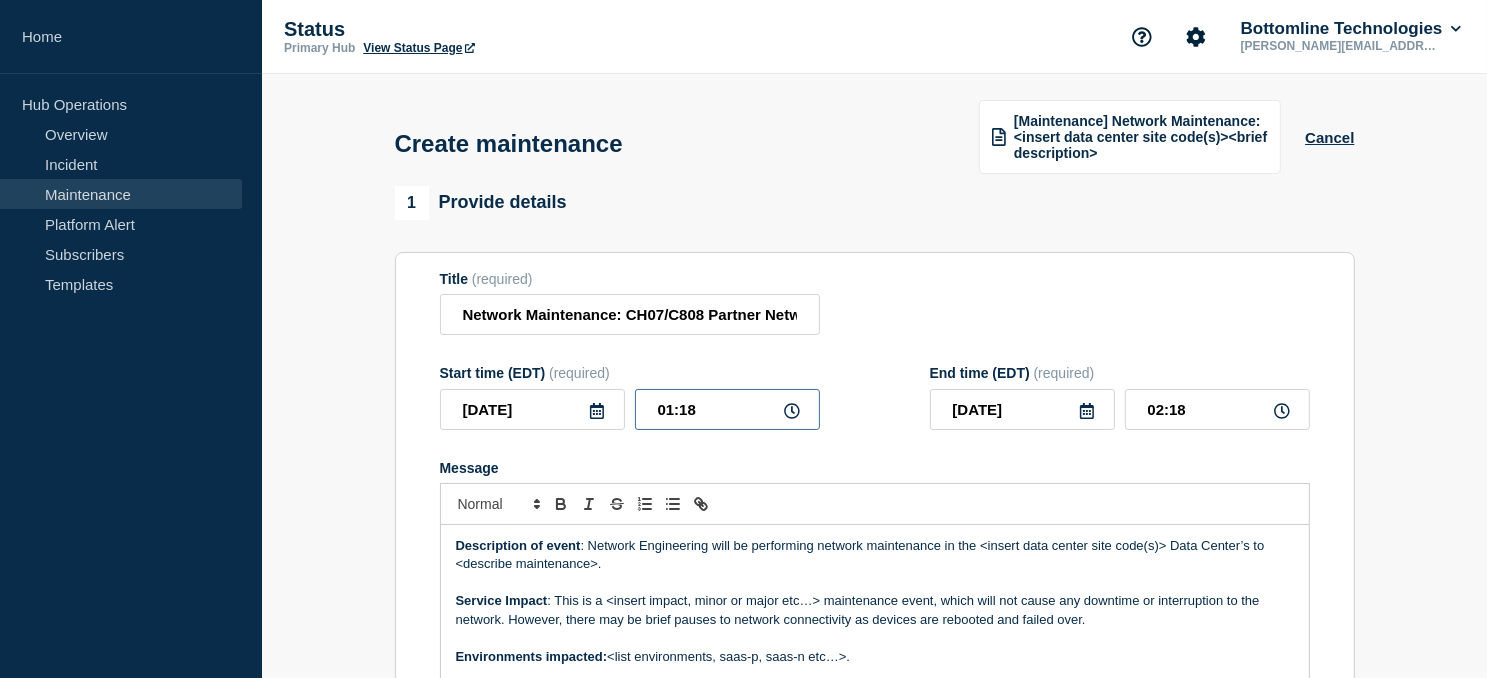 click on "01:18" at bounding box center (727, 409) 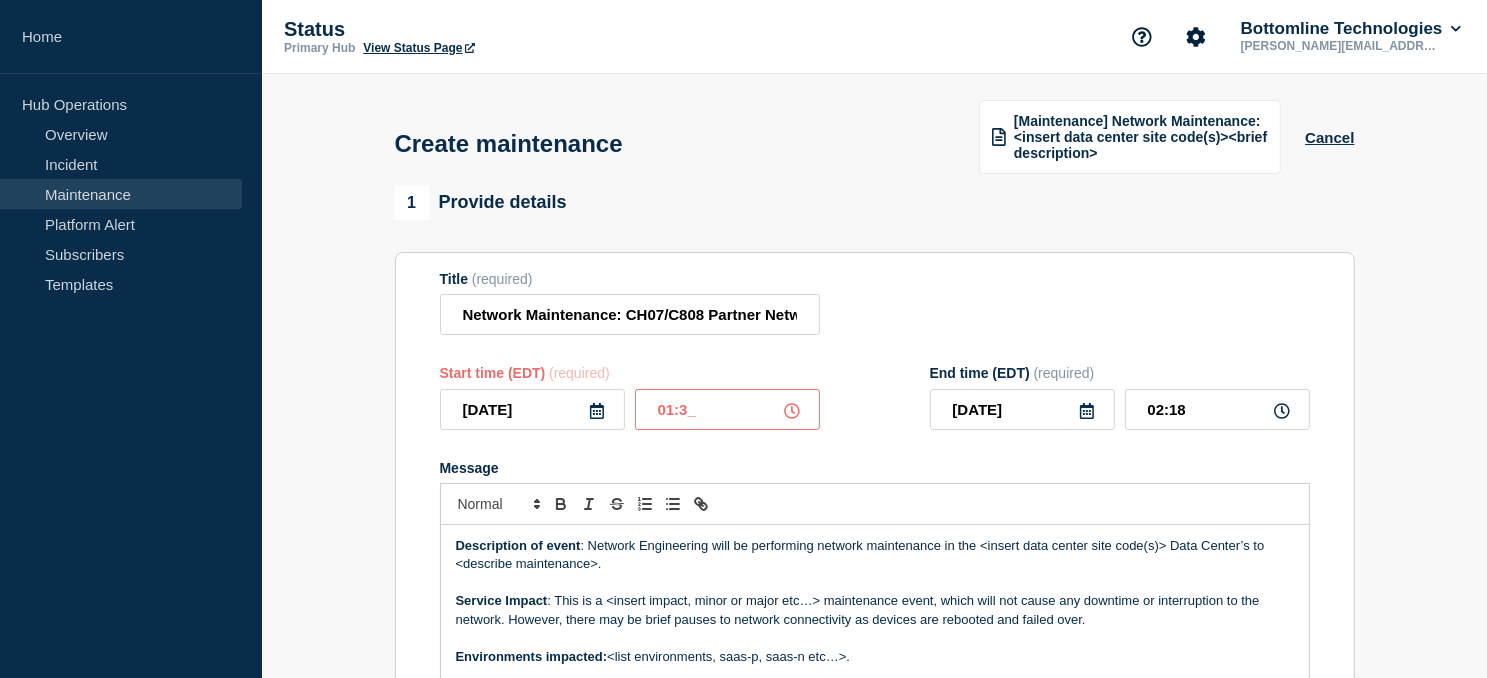 type on "01:30" 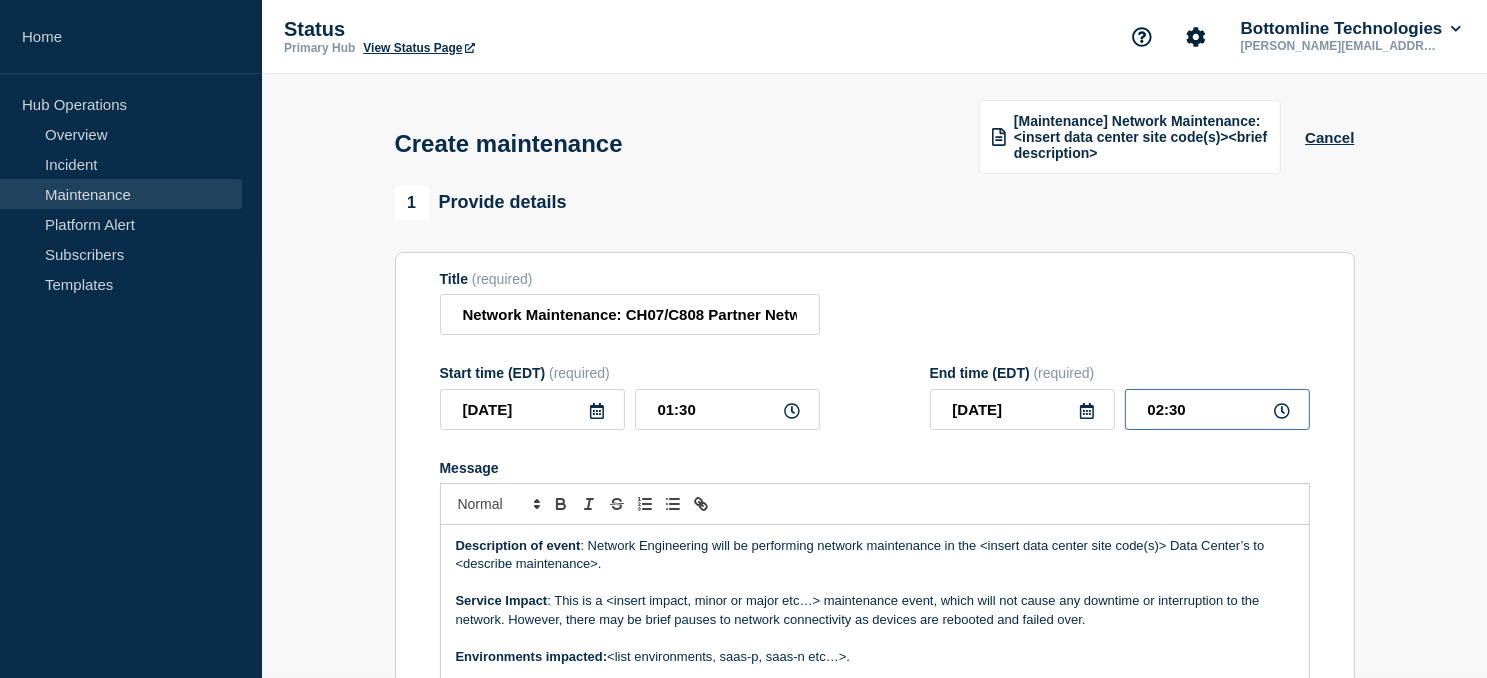 click on "02:30" at bounding box center (1217, 409) 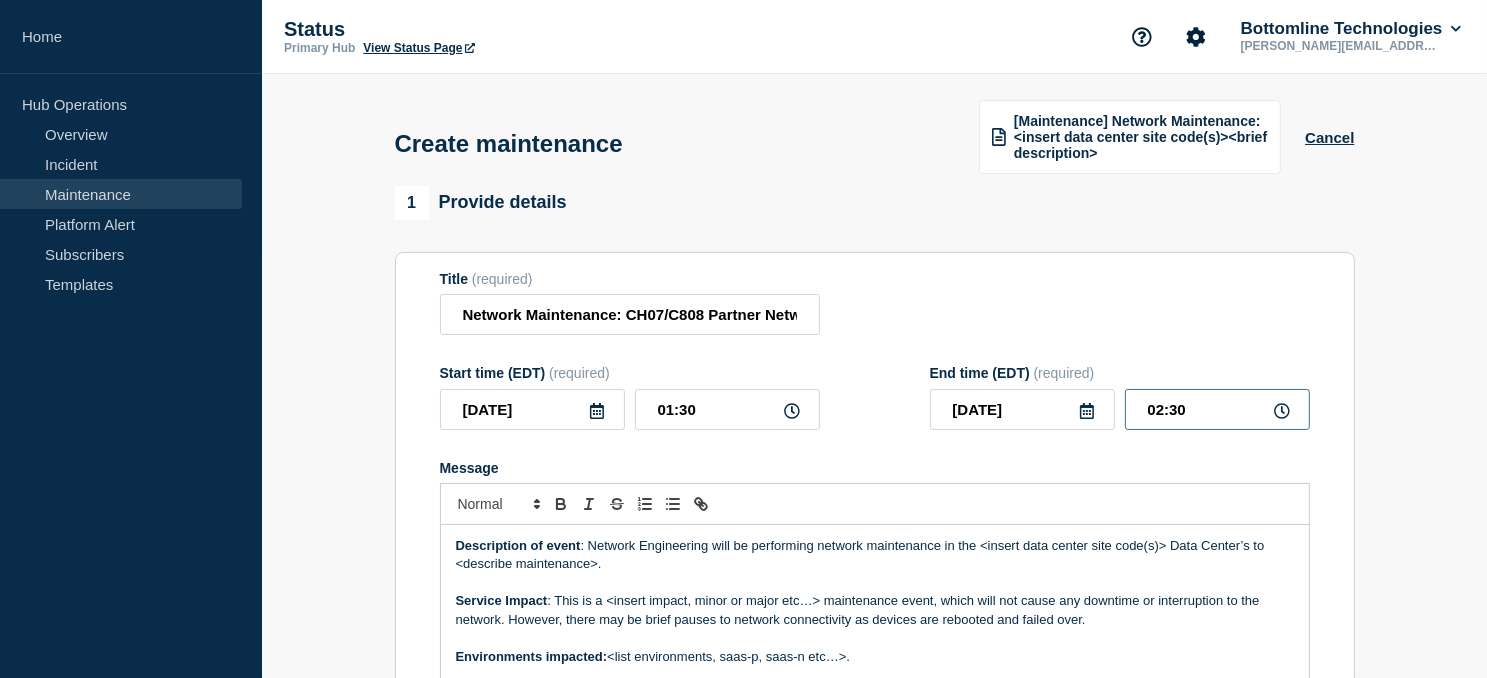 type on "03:30" 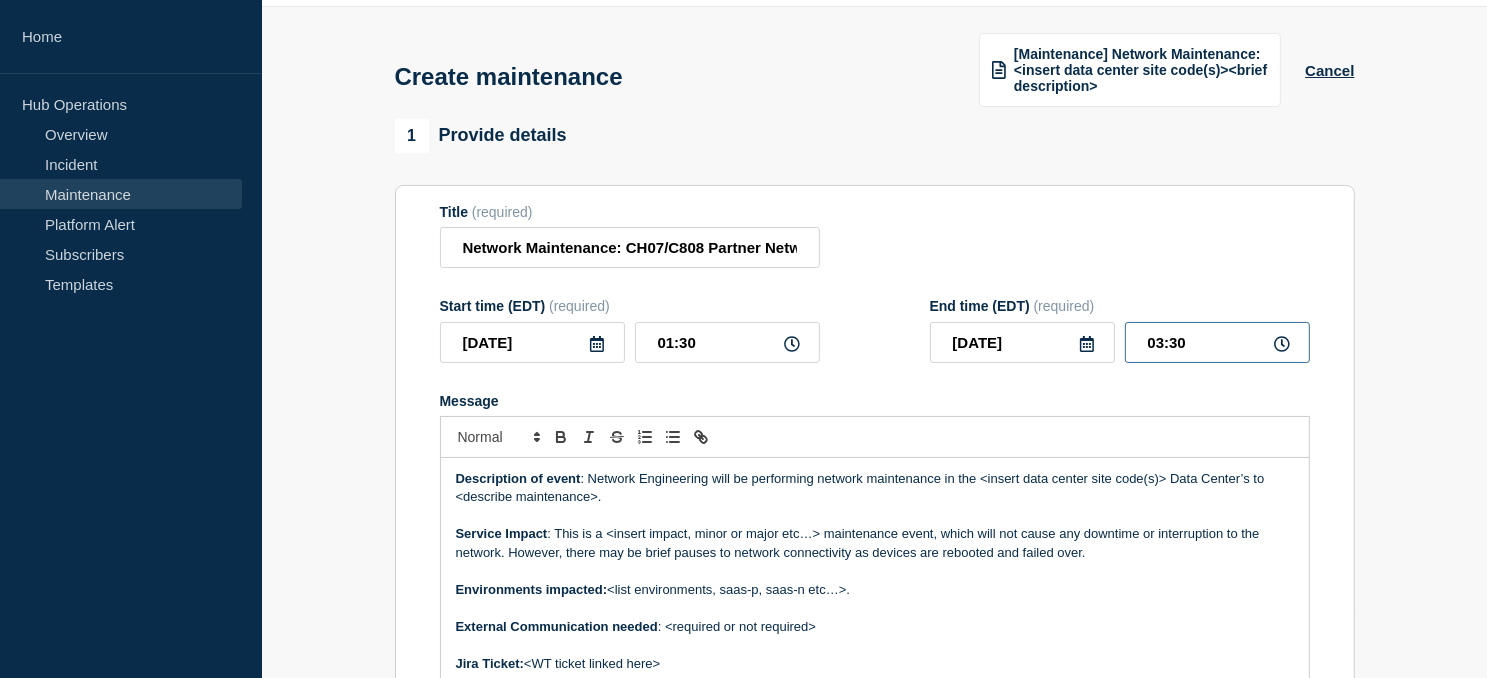 scroll, scrollTop: 200, scrollLeft: 0, axis: vertical 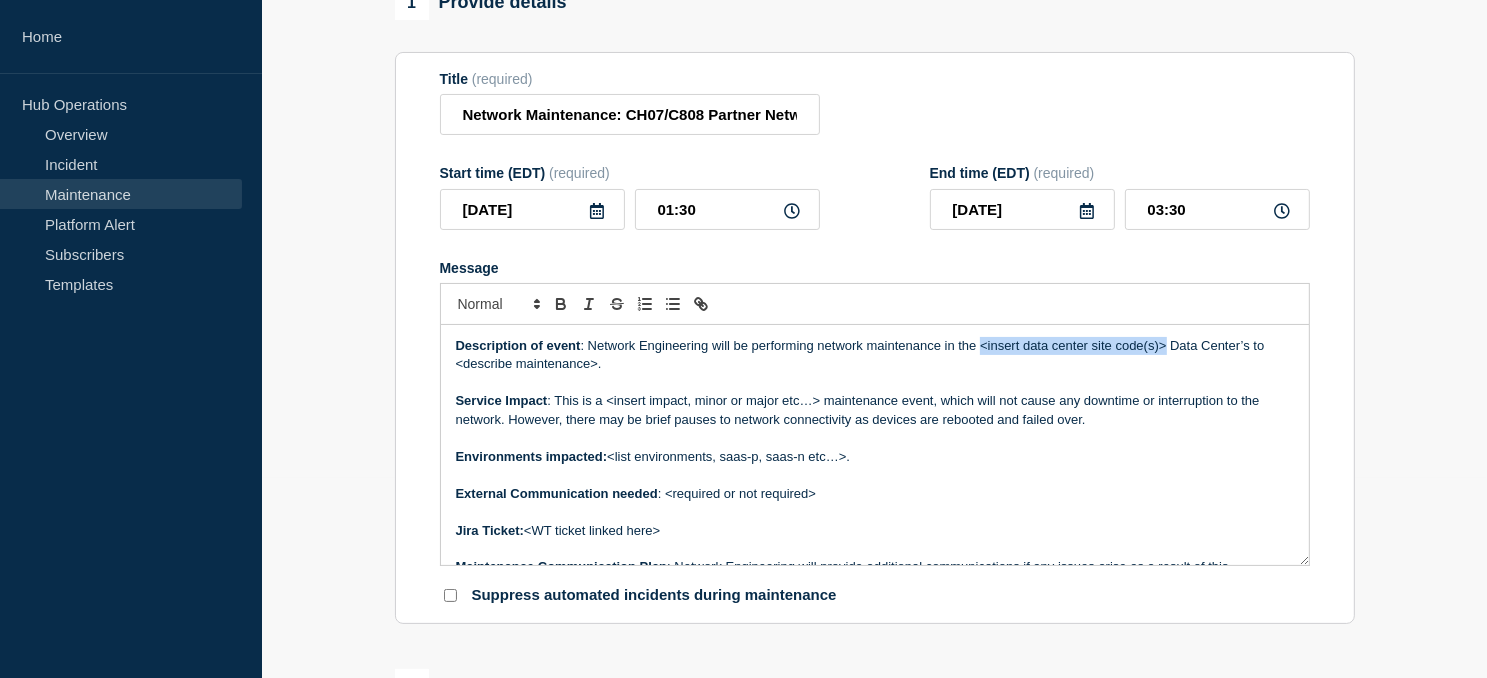 drag, startPoint x: 980, startPoint y: 349, endPoint x: 1166, endPoint y: 349, distance: 186 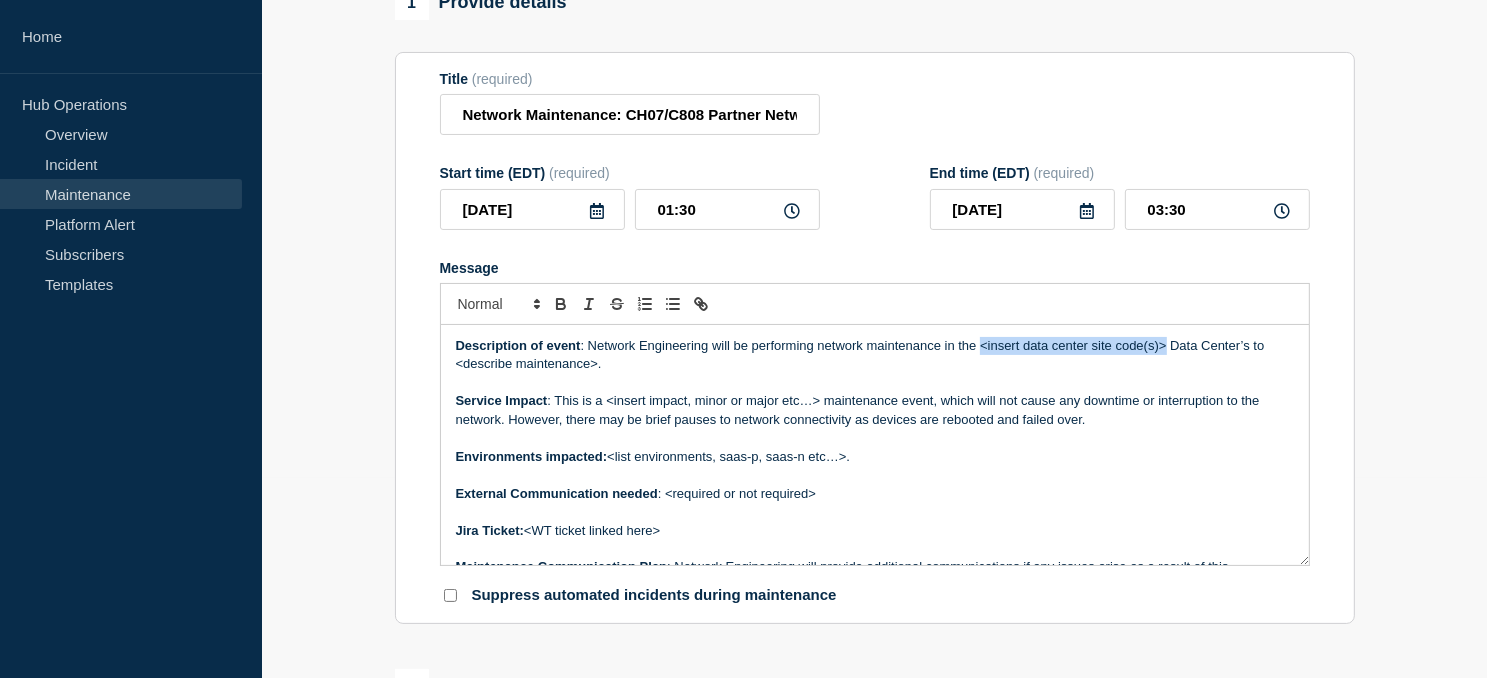 click on "Description of event : Network Engineering will be performing network maintenance in the <insert data center site code(s)> Data Center’s to <describe maintenance>." at bounding box center (875, 355) 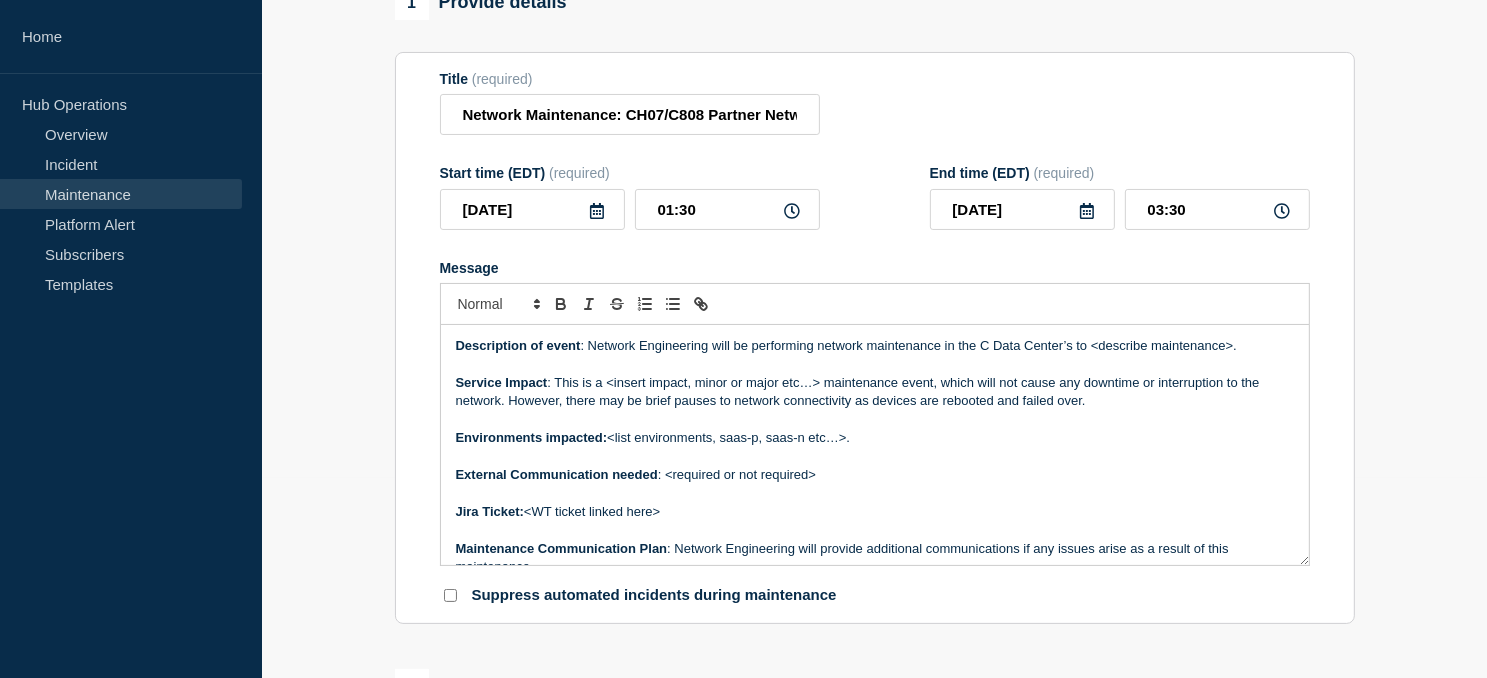 type 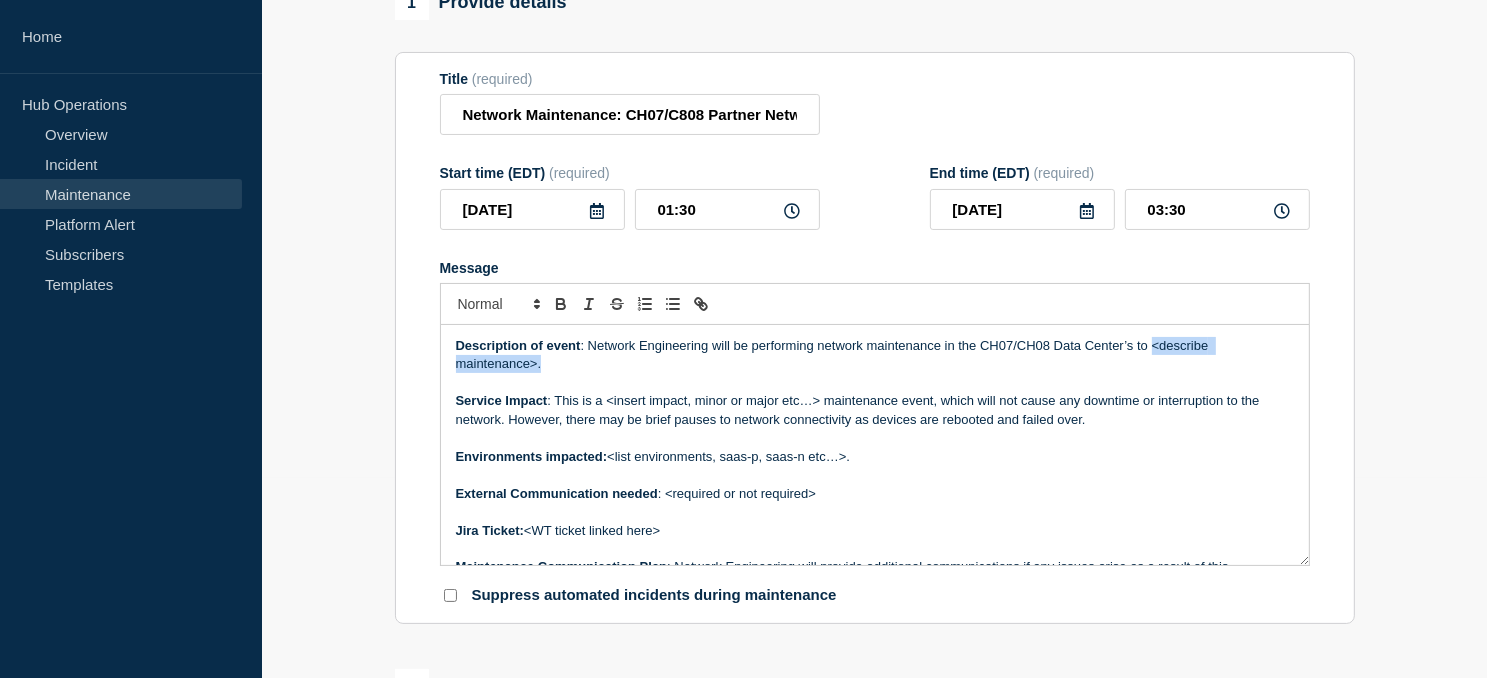 drag, startPoint x: 1152, startPoint y: 348, endPoint x: 1230, endPoint y: 363, distance: 79.429214 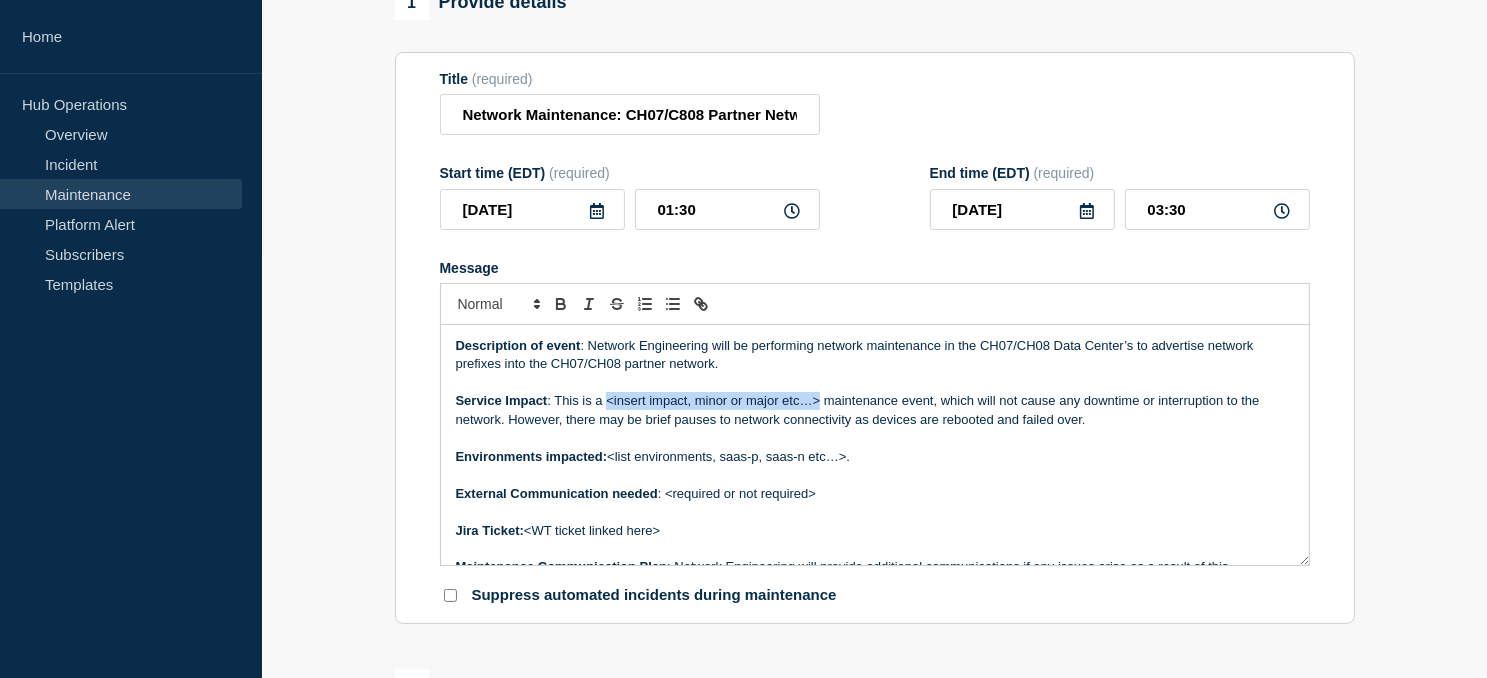 drag, startPoint x: 819, startPoint y: 408, endPoint x: 606, endPoint y: 401, distance: 213.11499 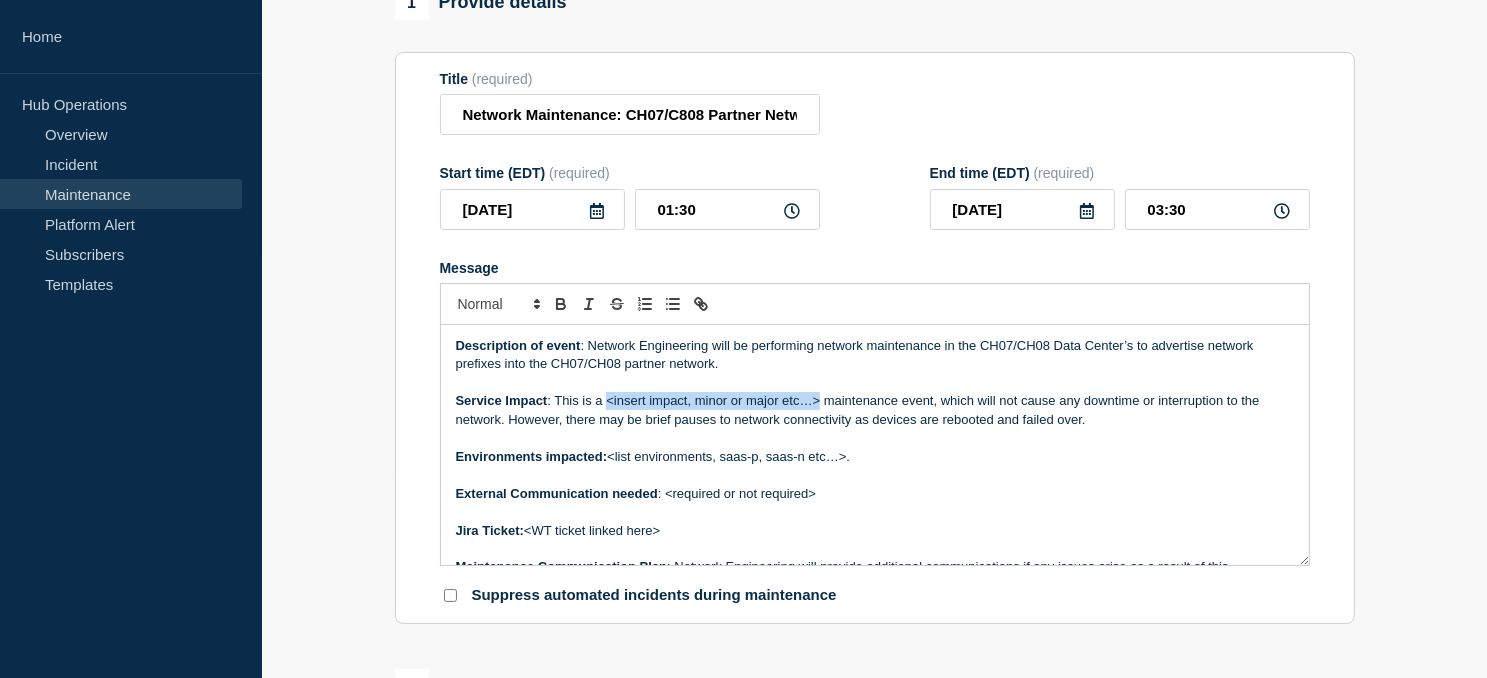 click on "Service Impact : This is a <insert impact, minor or major etc…> maintenance event, which will not cause any downtime or interruption to the network. However, there may be brief pauses to network connectivity as devices are rebooted and failed over." at bounding box center (875, 410) 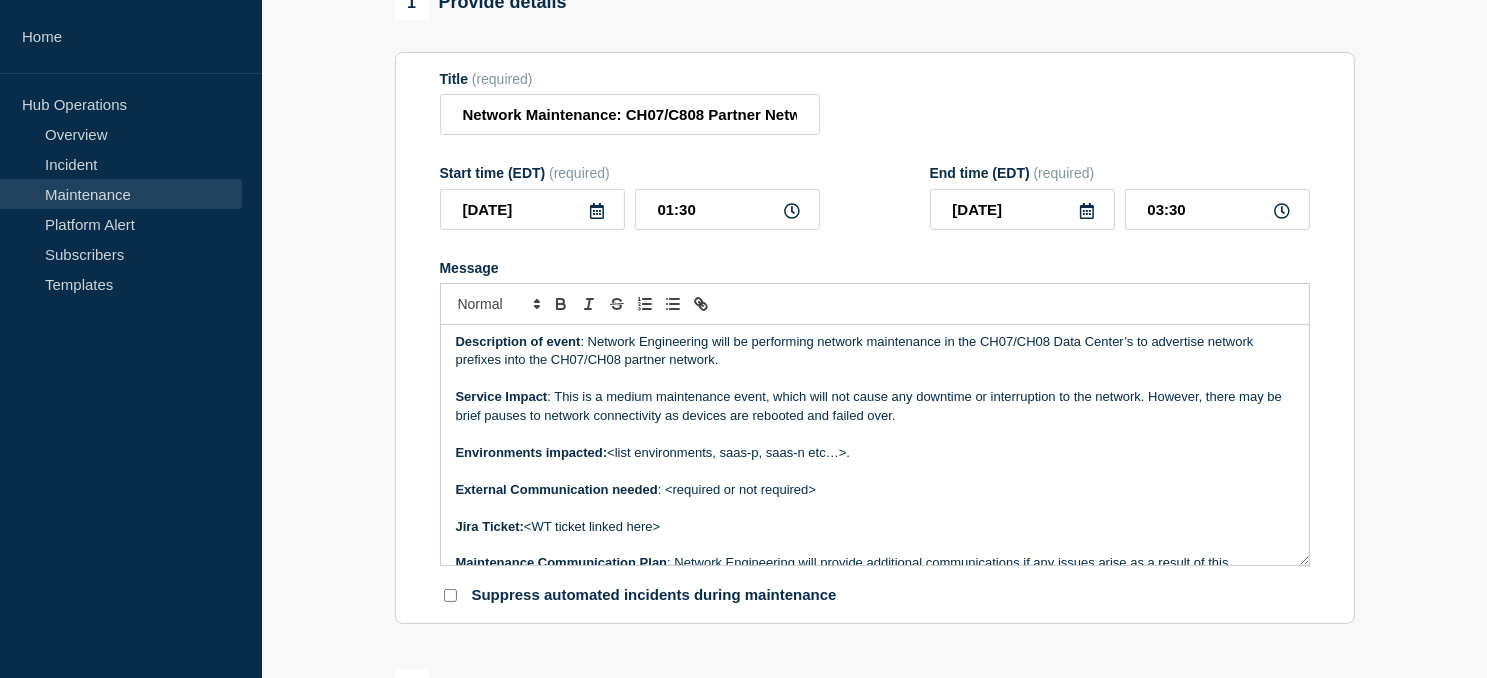 scroll, scrollTop: 0, scrollLeft: 0, axis: both 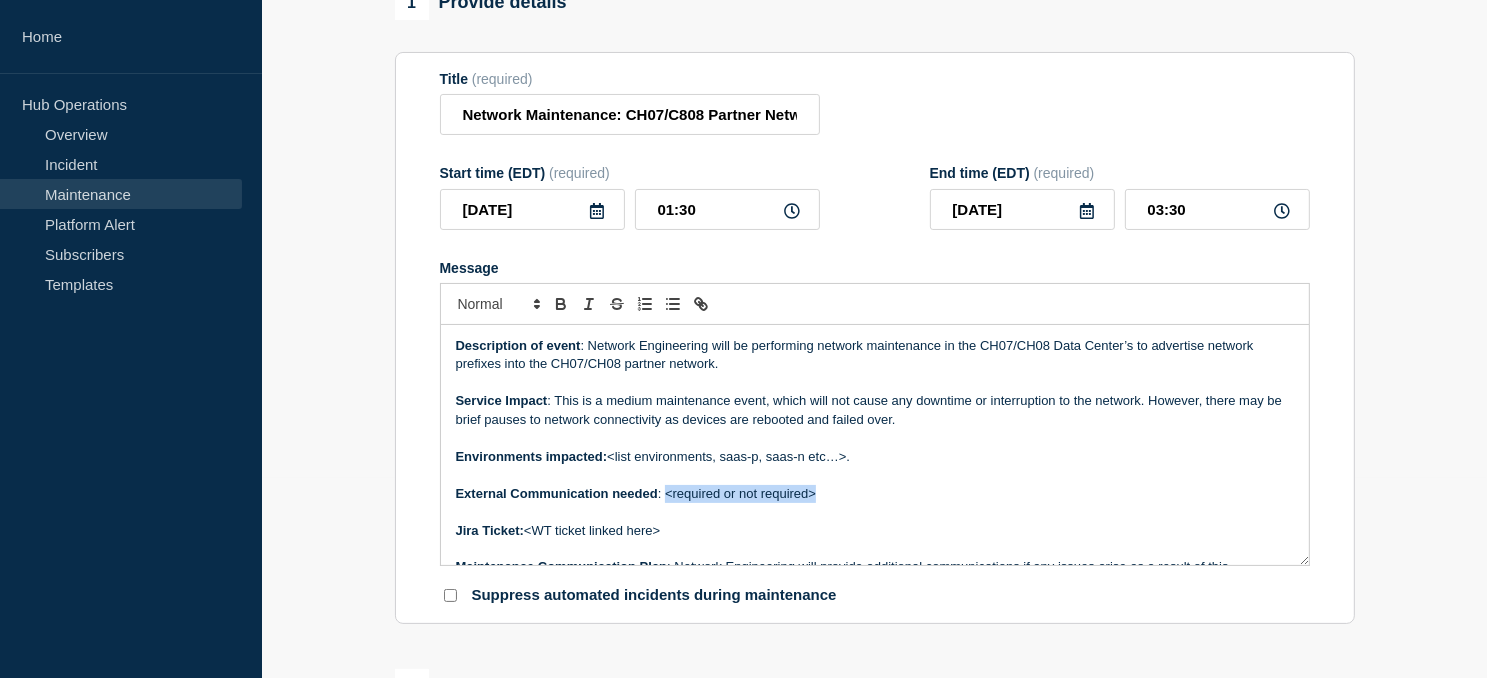 drag, startPoint x: 819, startPoint y: 500, endPoint x: 667, endPoint y: 501, distance: 152.0033 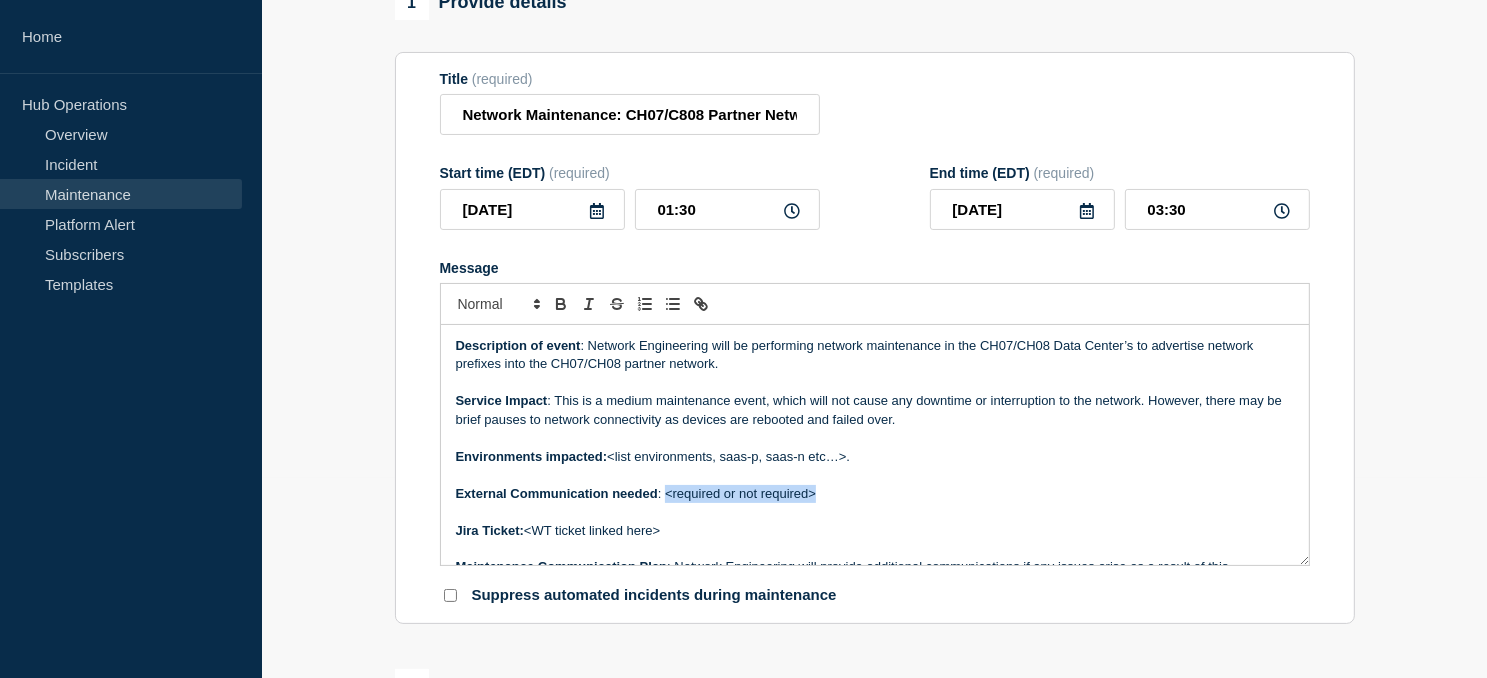 click on "External Communication needed : <required or not required>" at bounding box center (875, 494) 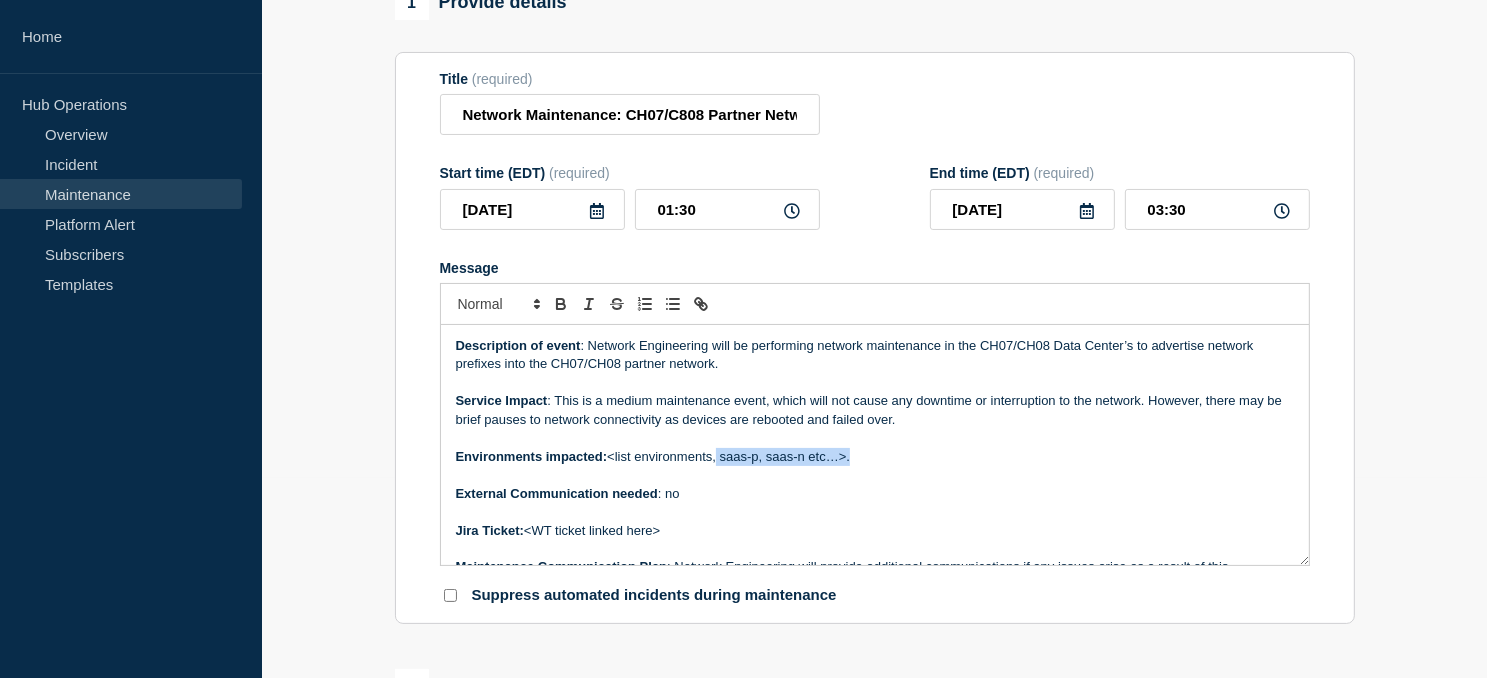 drag, startPoint x: 852, startPoint y: 458, endPoint x: 720, endPoint y: 465, distance: 132.18547 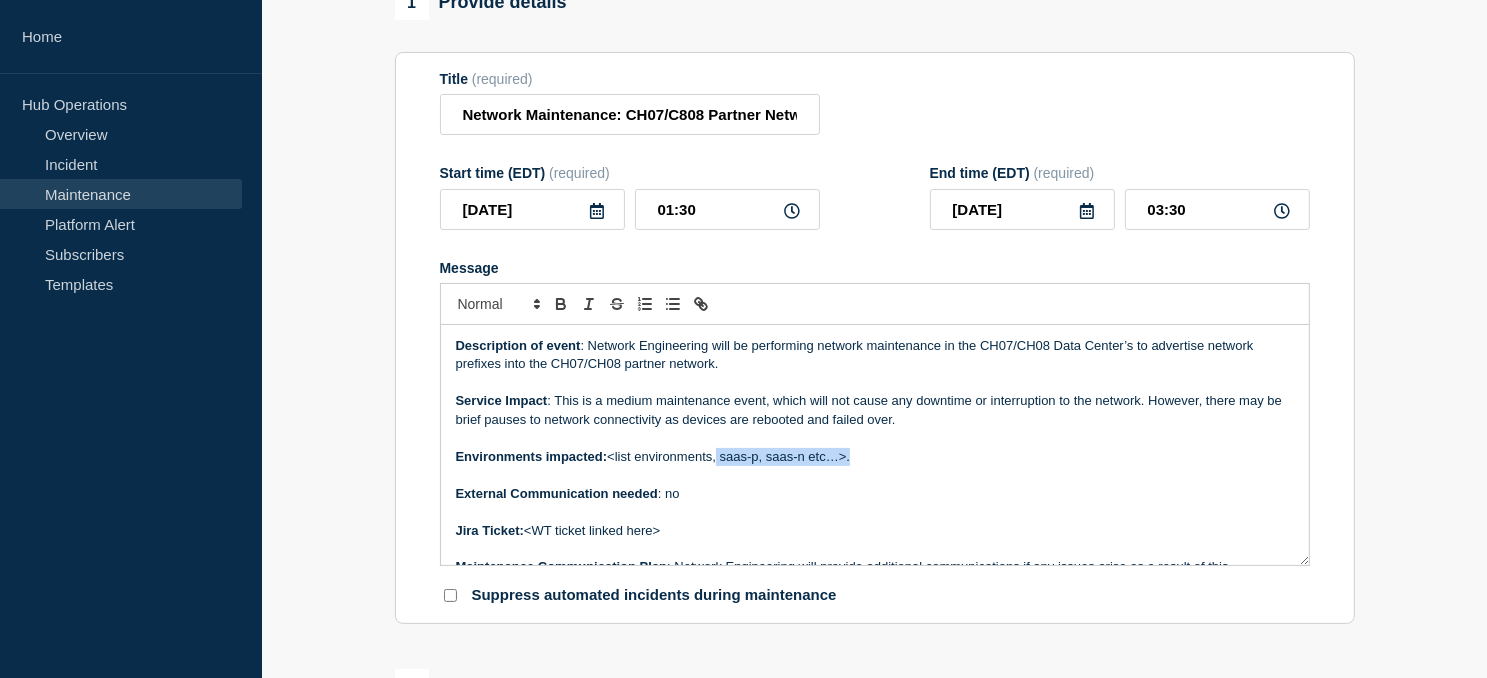 click on "Environments impacted:  <list environments, saas-p, saas-n etc…>." at bounding box center (875, 457) 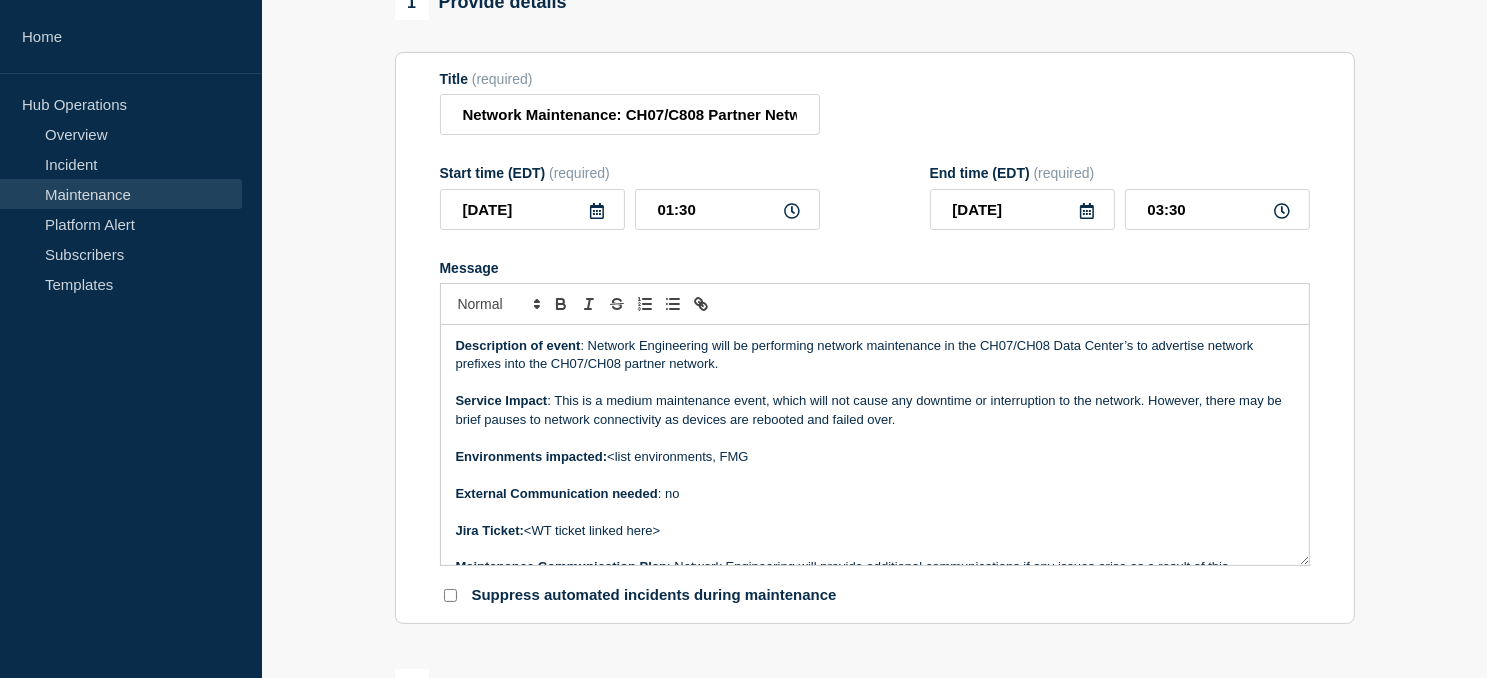 click on "Environments impacted:  <list environments, FMG" at bounding box center (875, 457) 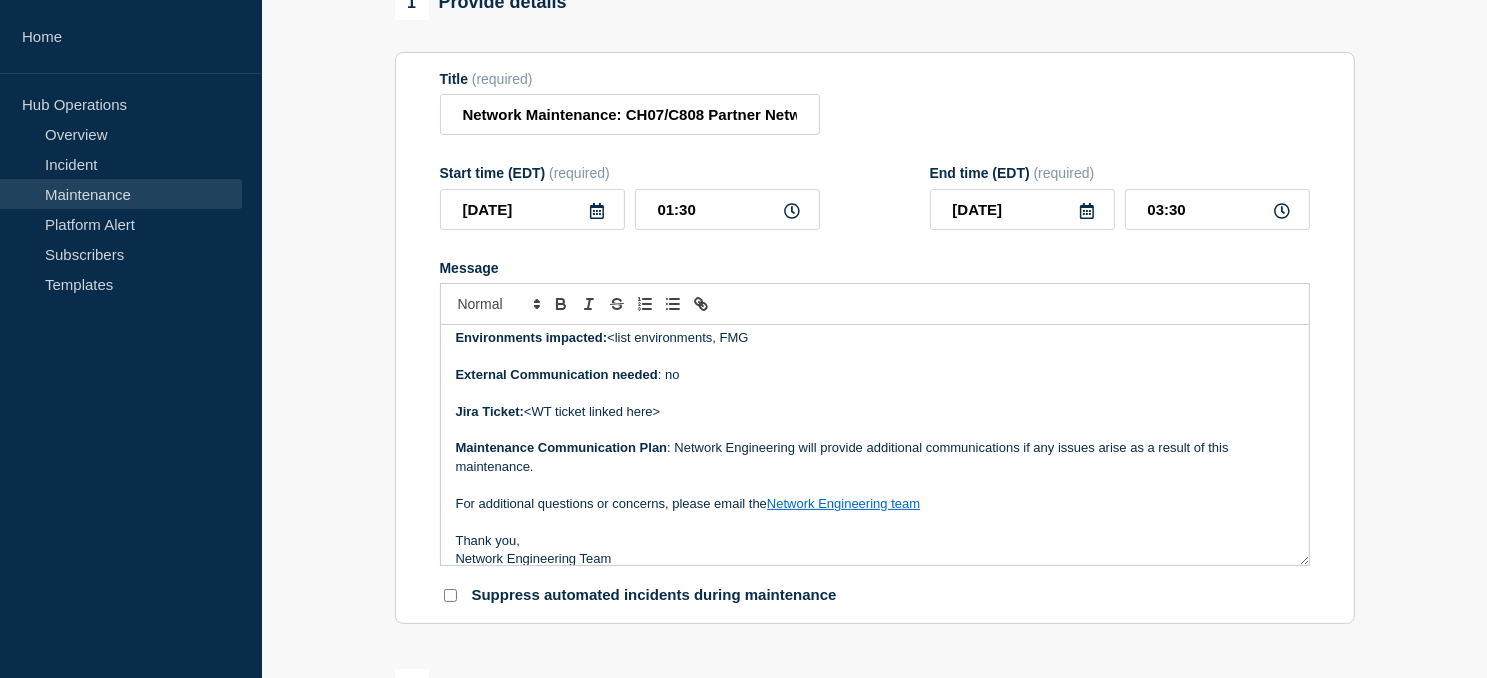 scroll, scrollTop: 134, scrollLeft: 0, axis: vertical 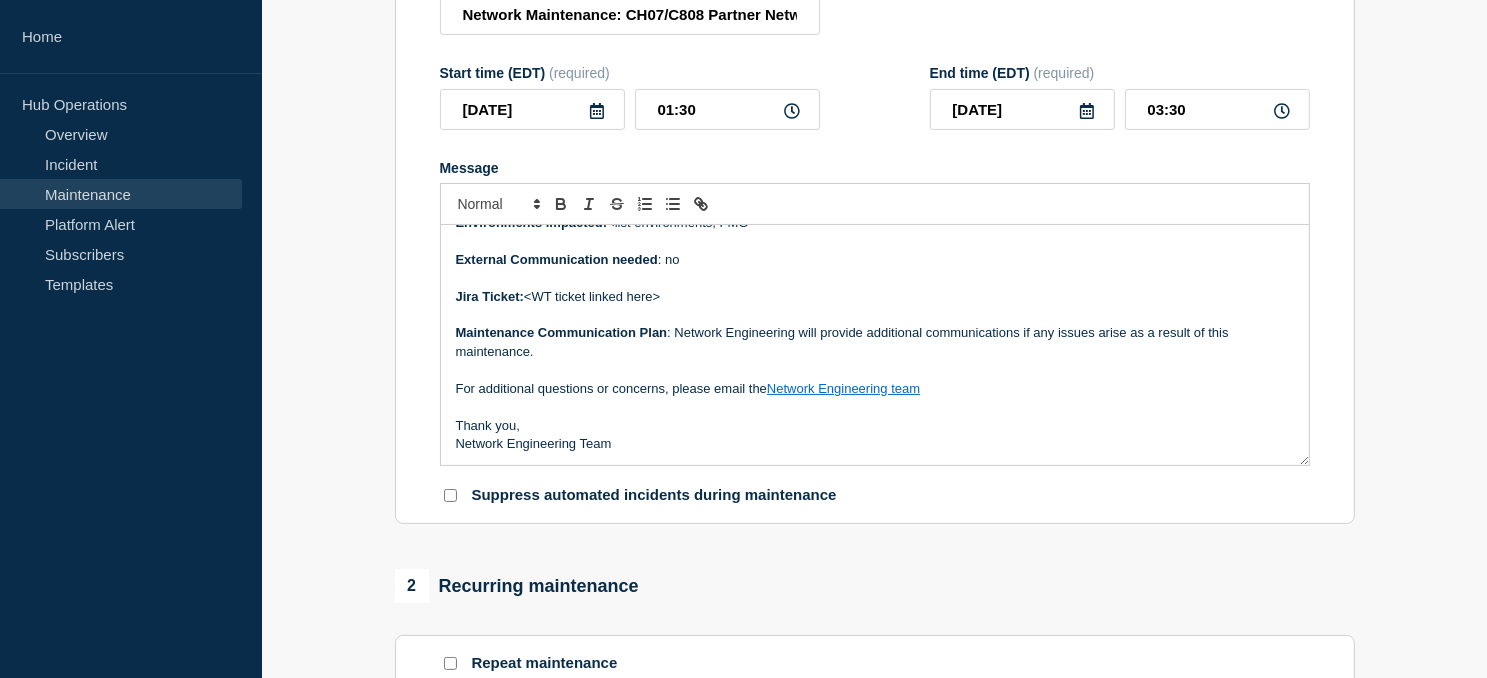 drag, startPoint x: 669, startPoint y: 299, endPoint x: 525, endPoint y: 295, distance: 144.05554 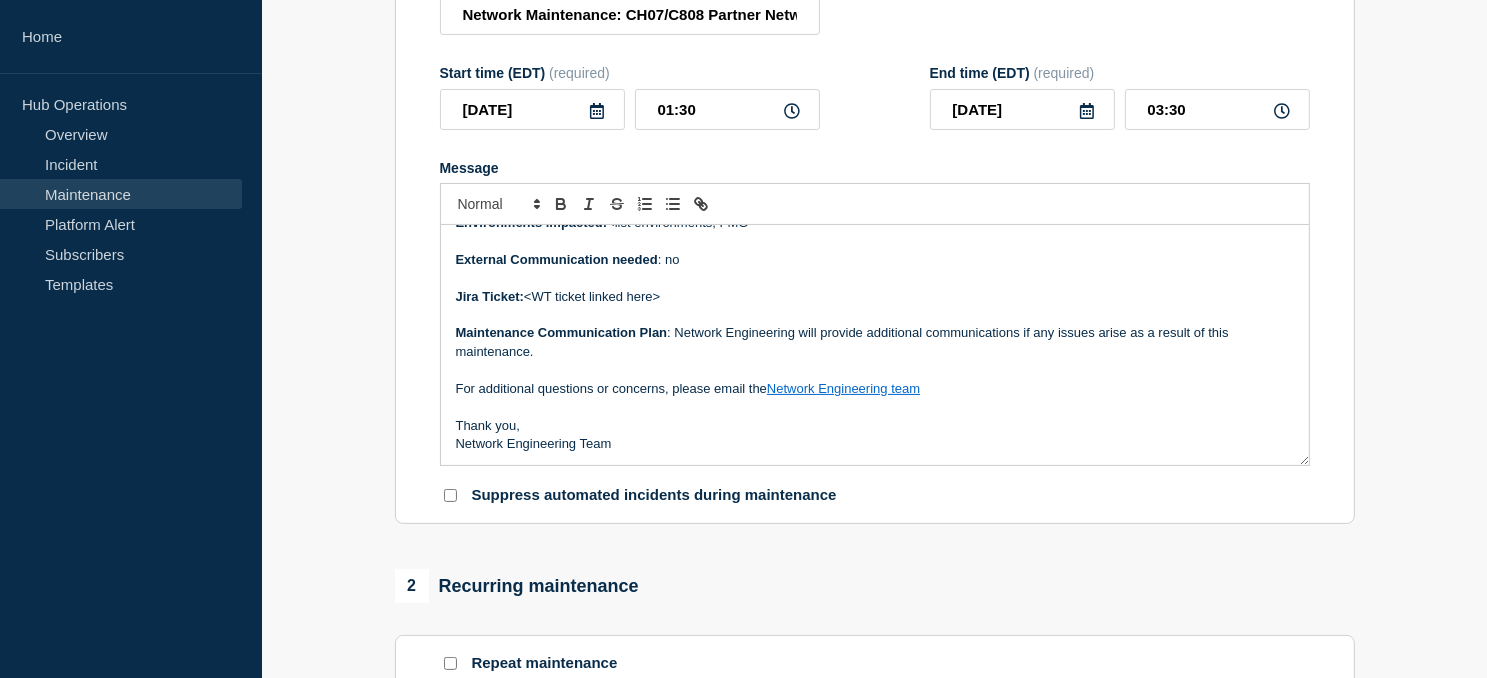 click on "Jira Ticket:  <WT ticket linked here>" at bounding box center [875, 297] 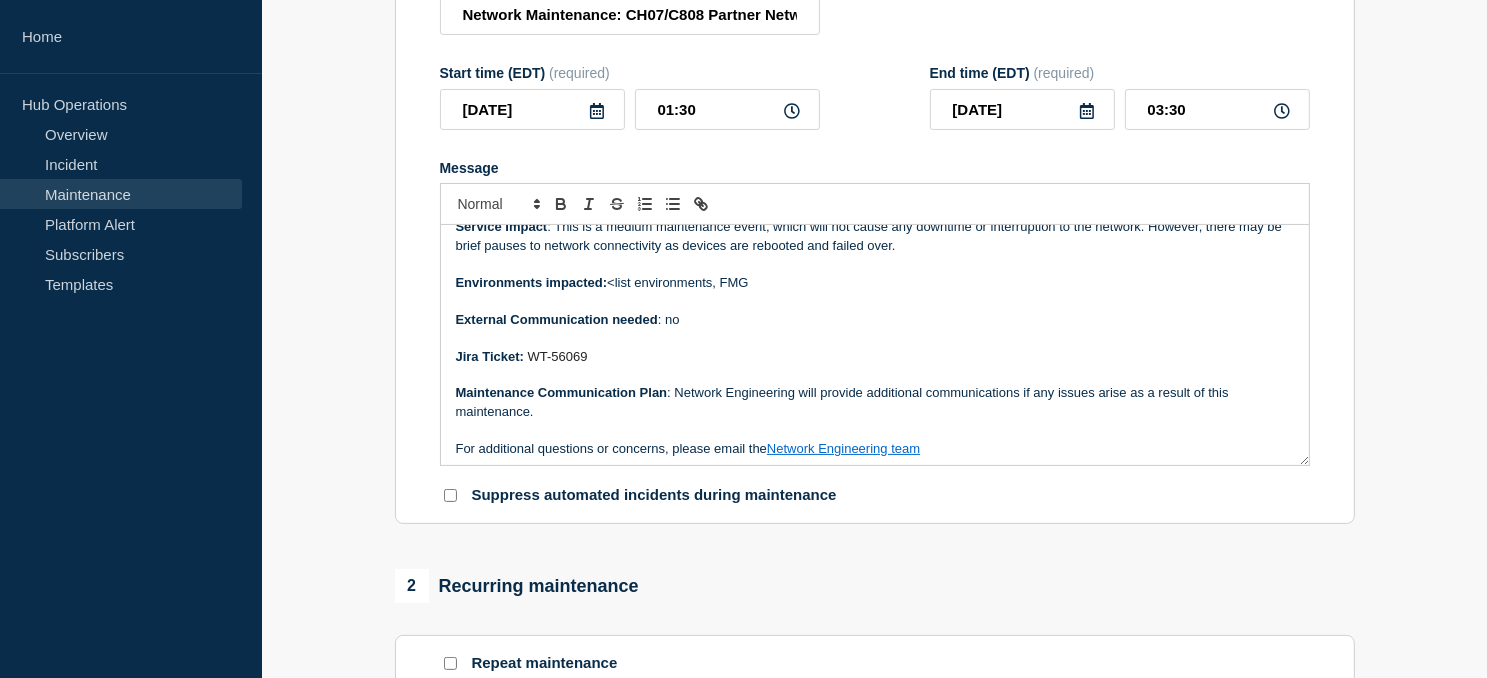 scroll, scrollTop: 34, scrollLeft: 0, axis: vertical 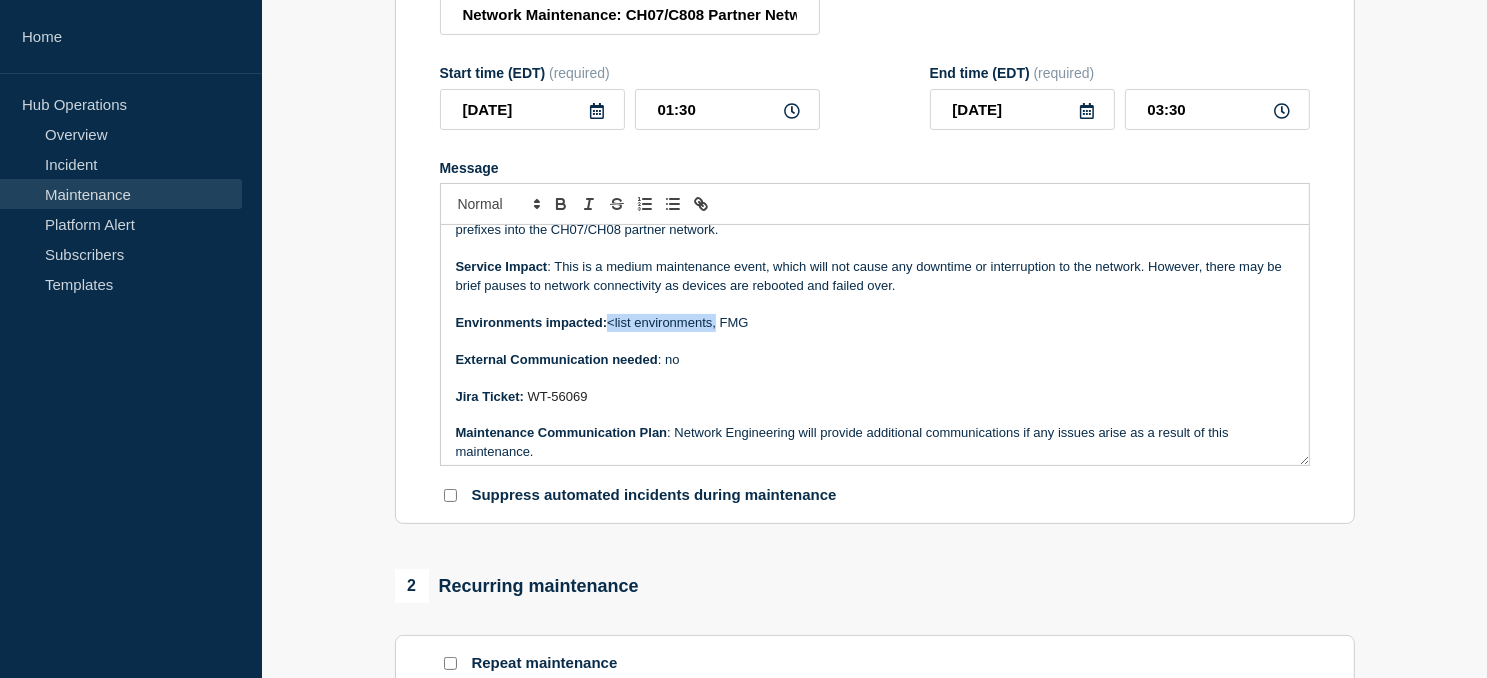 drag, startPoint x: 718, startPoint y: 331, endPoint x: 608, endPoint y: 333, distance: 110.01818 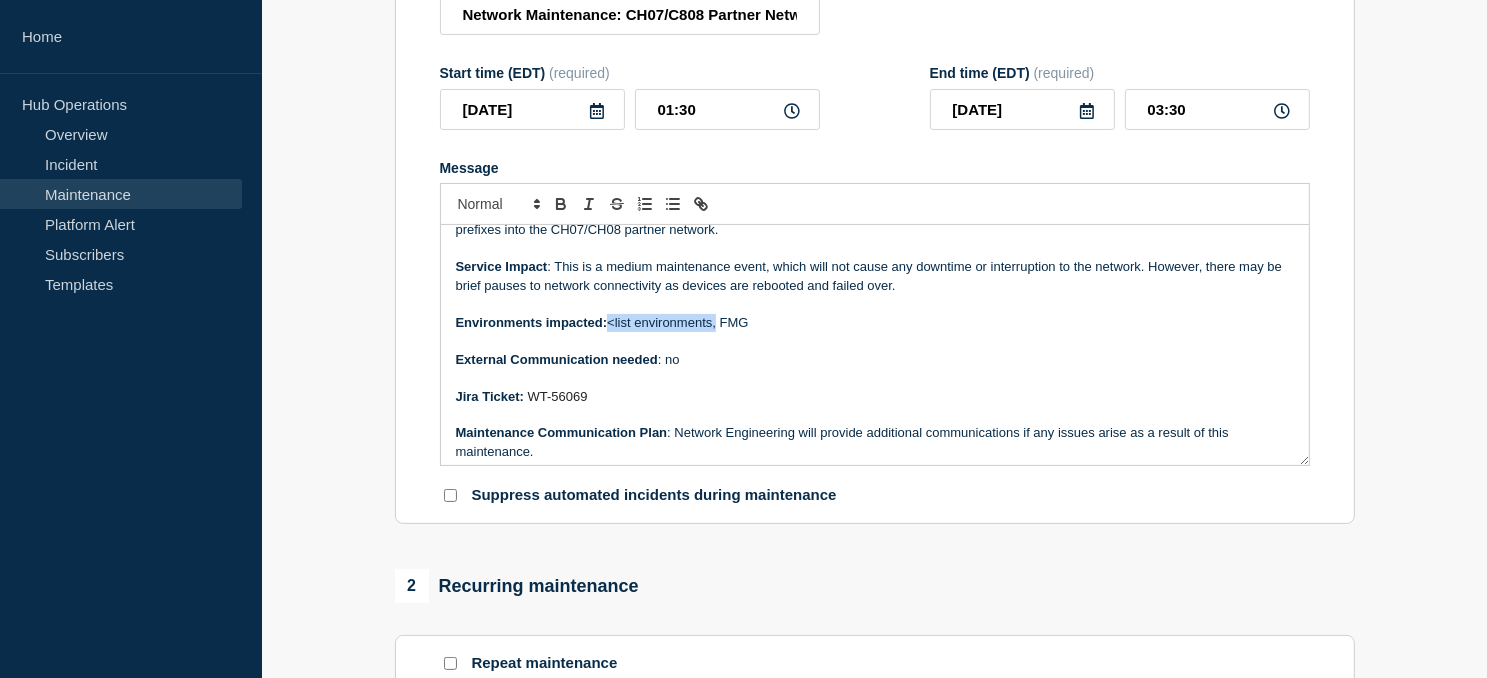 click on "Environments impacted:  <list environments, FMG" at bounding box center (875, 323) 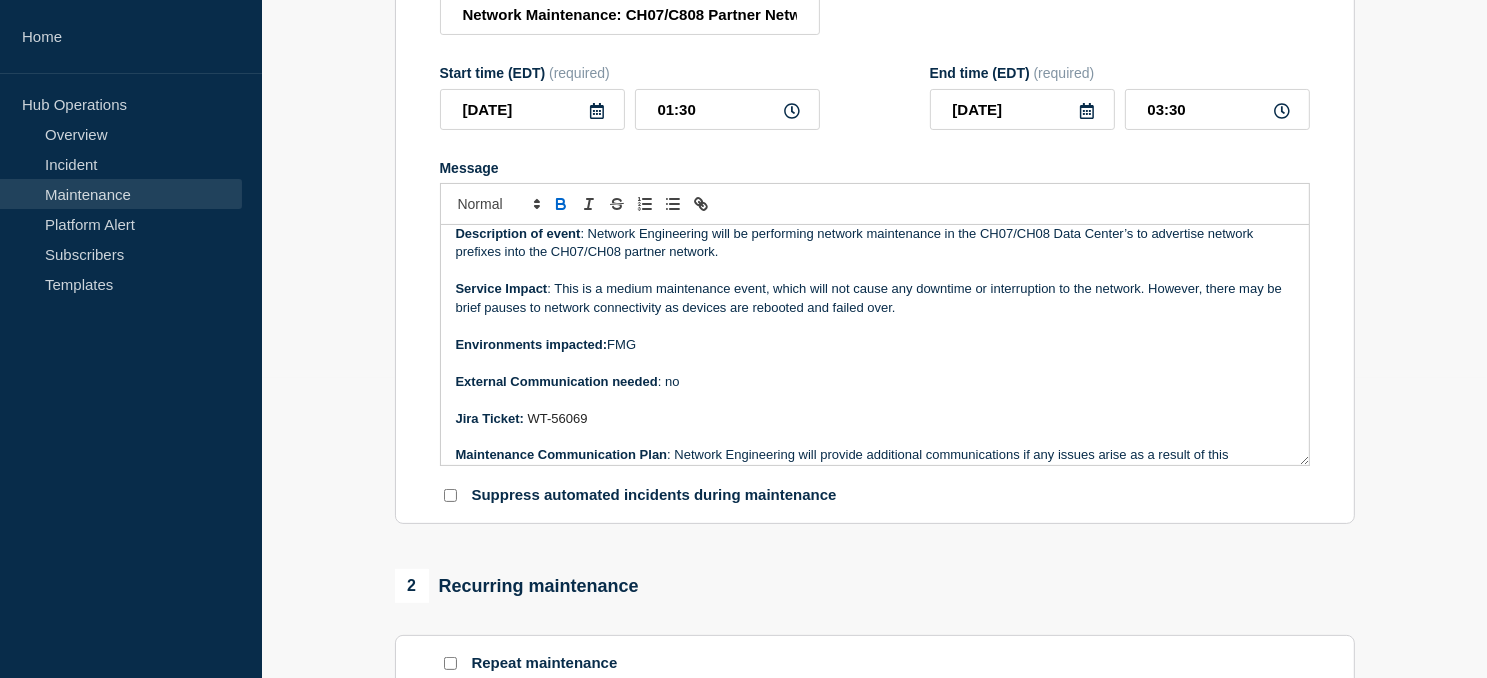 scroll, scrollTop: 0, scrollLeft: 0, axis: both 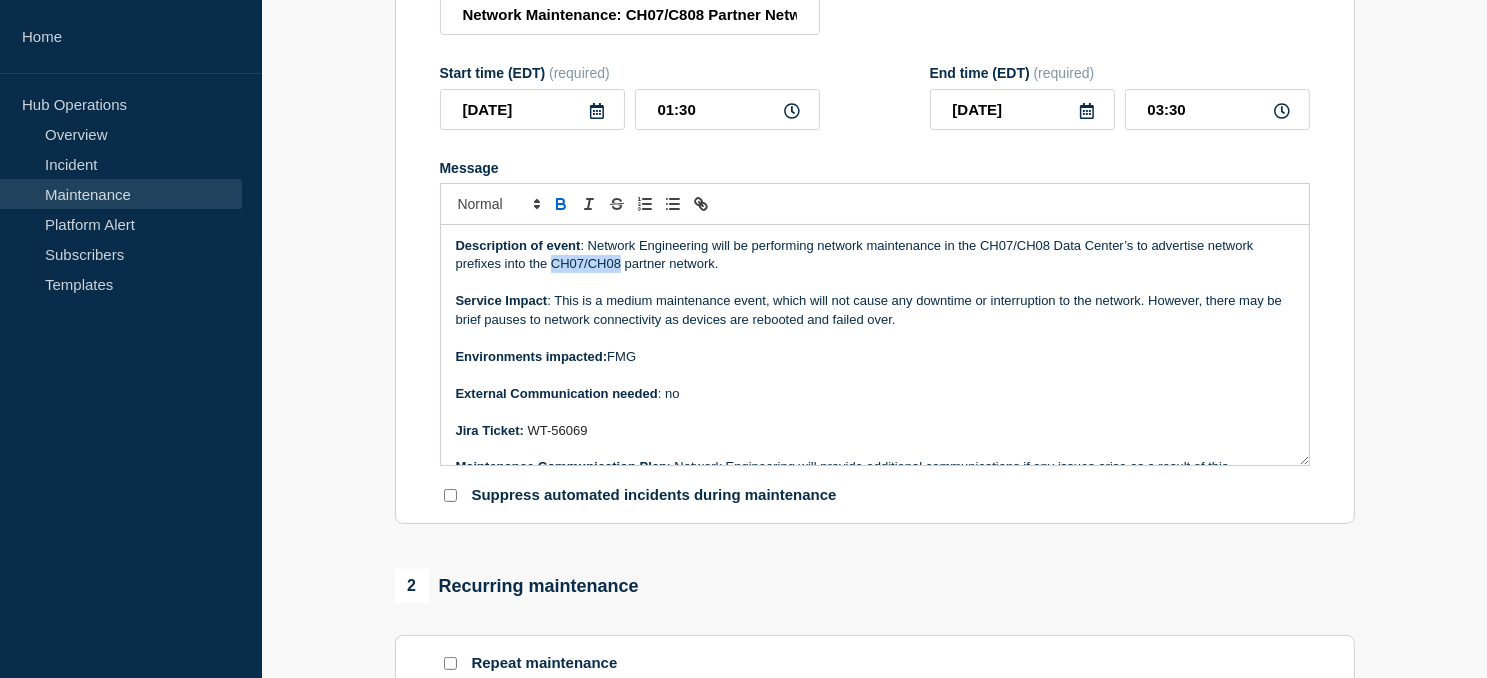 drag, startPoint x: 619, startPoint y: 269, endPoint x: 552, endPoint y: 267, distance: 67.02985 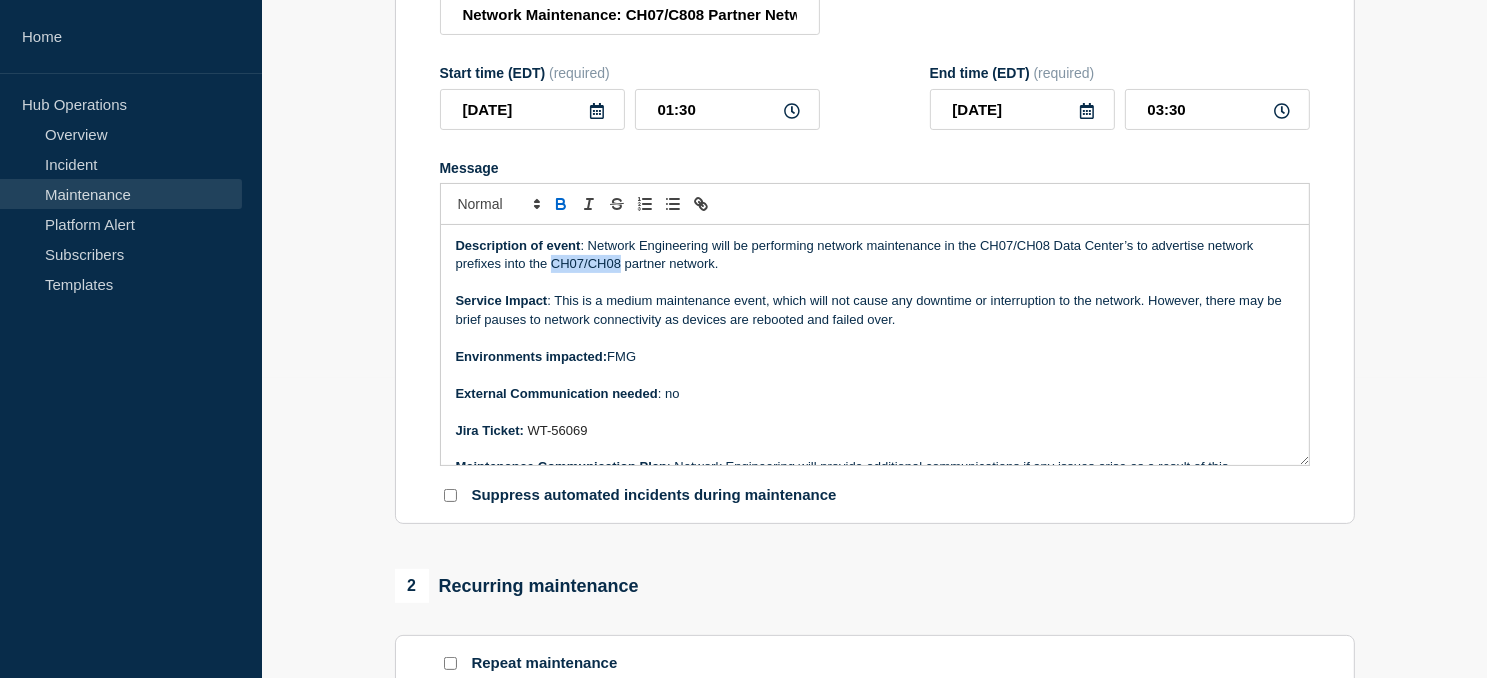 click on "Description of event : Network Engineering will be performing network maintenance in the CH07/CH08 Data Center’s to advertise network prefixes into the CH07/CH08 partner network." at bounding box center (875, 255) 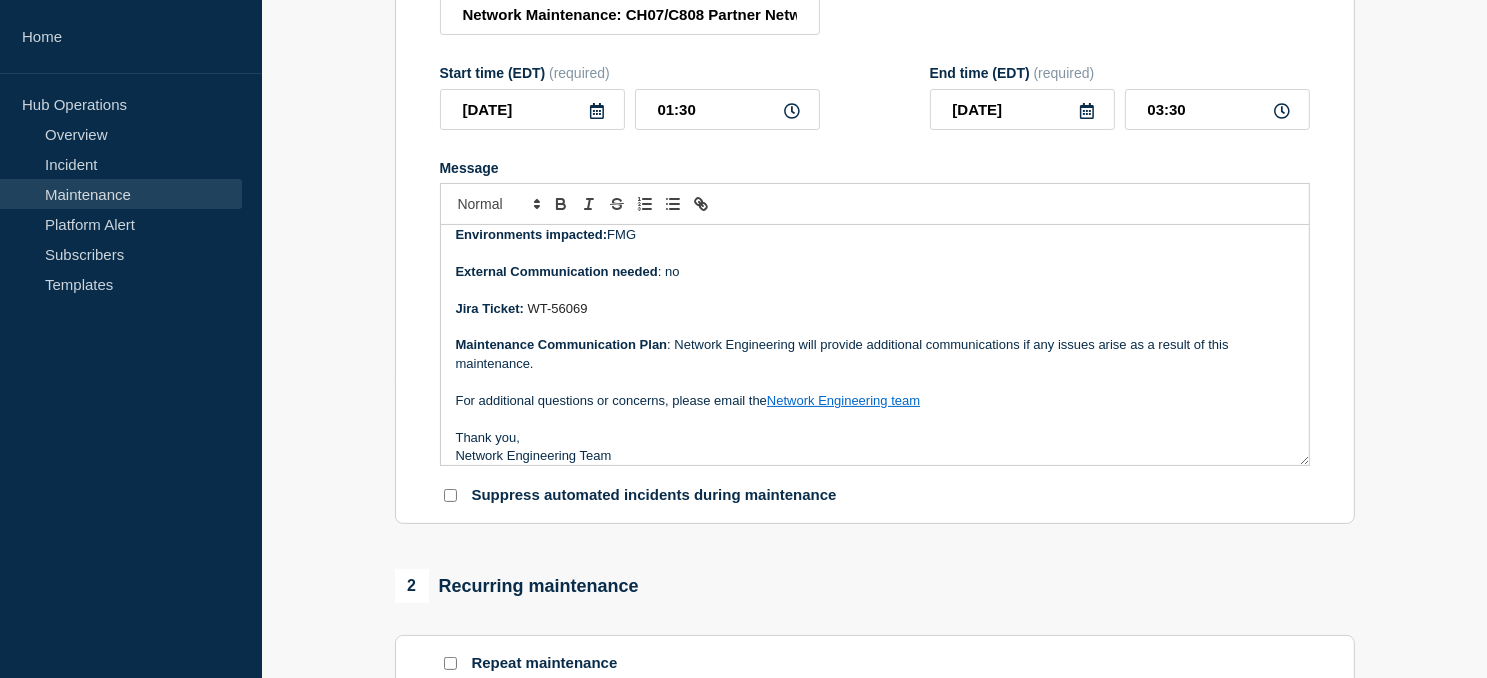 scroll, scrollTop: 134, scrollLeft: 0, axis: vertical 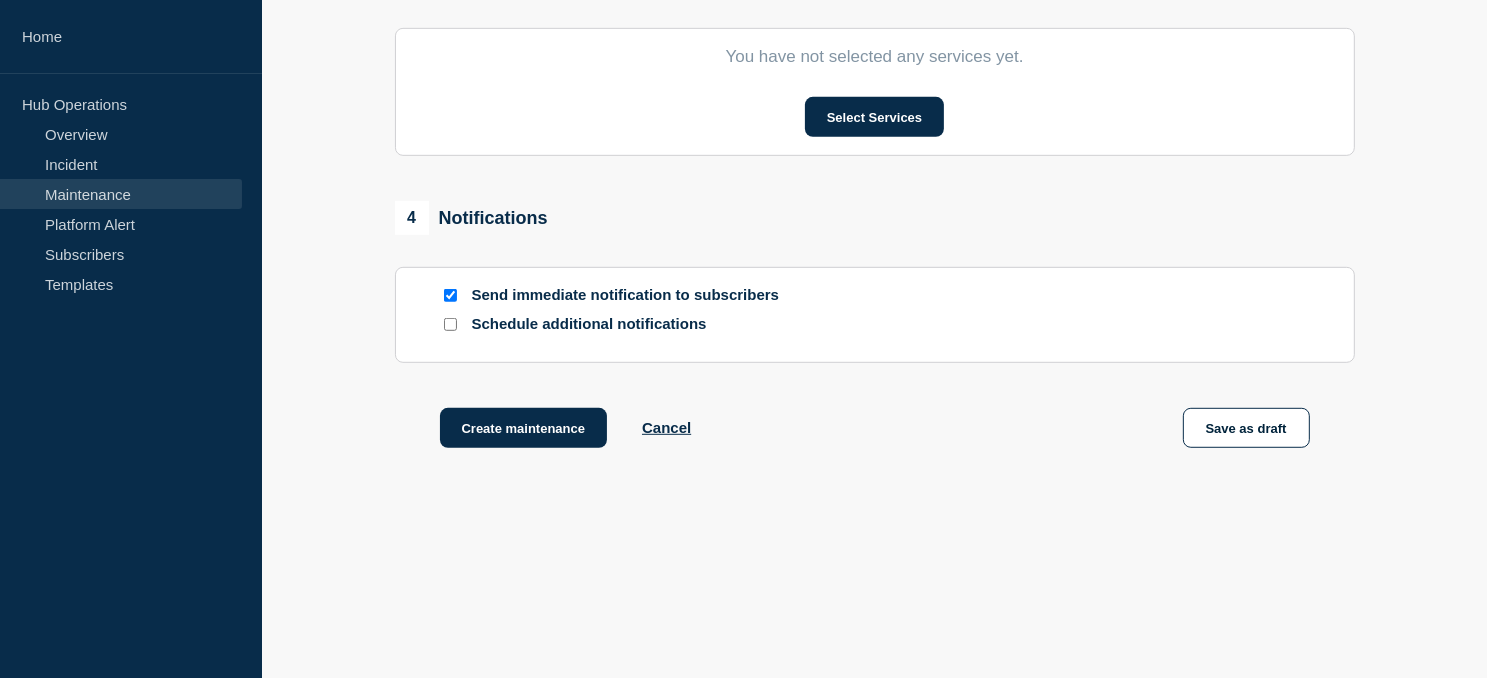 click at bounding box center (450, 295) 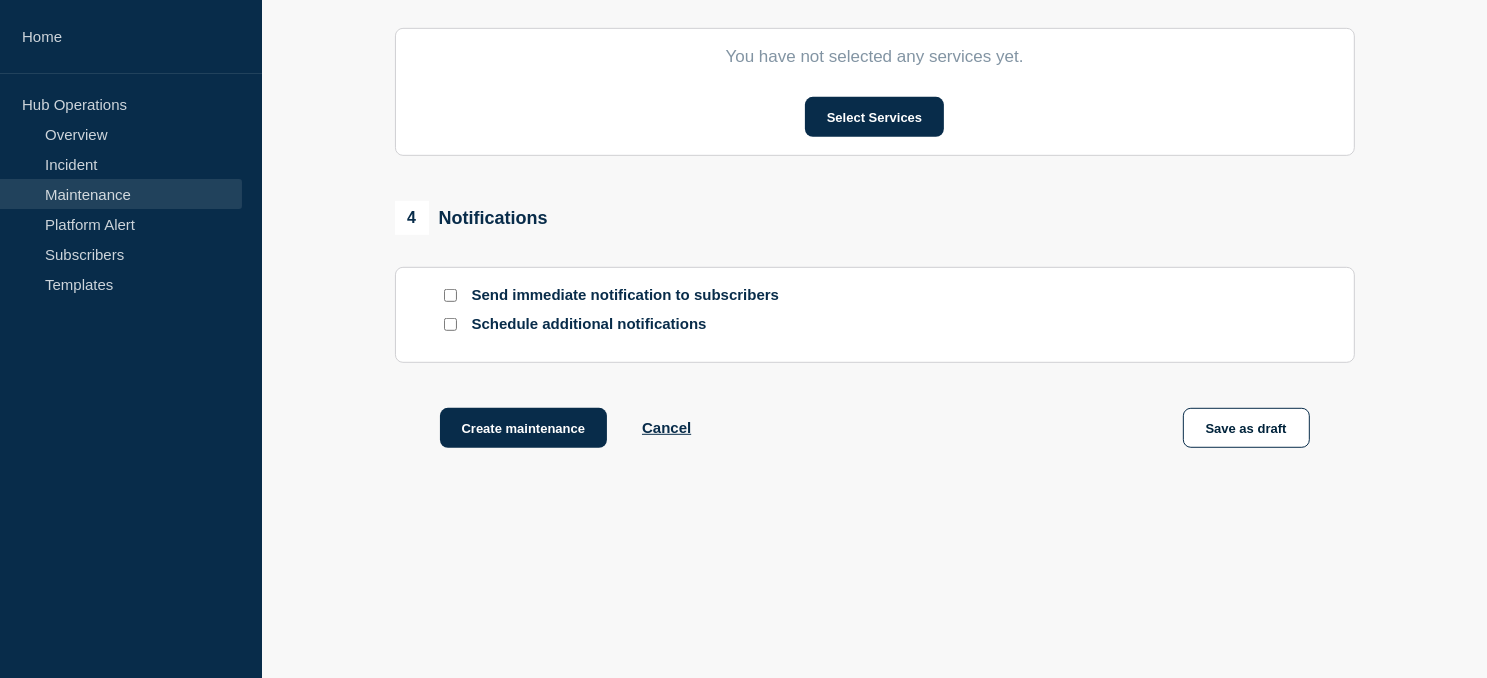 drag, startPoint x: 1232, startPoint y: 431, endPoint x: 1107, endPoint y: 444, distance: 125.67418 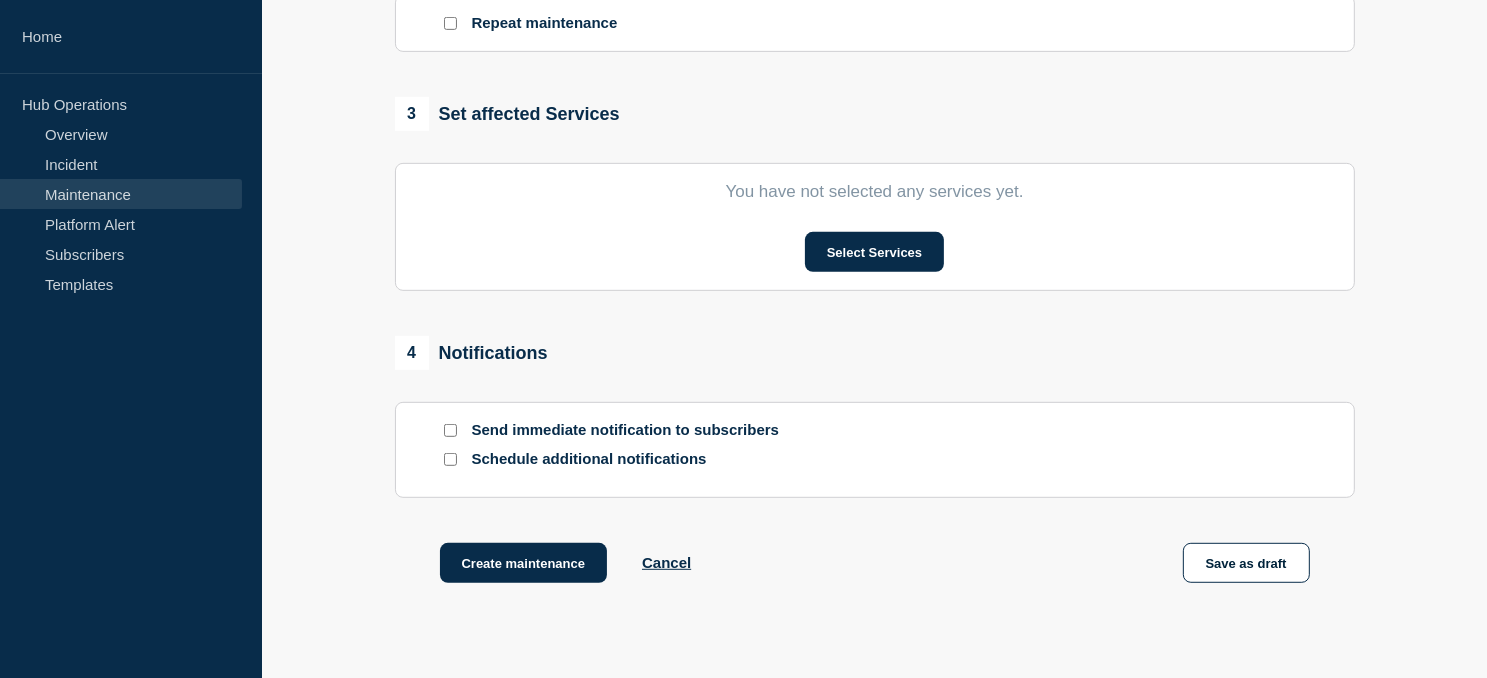 scroll, scrollTop: 879, scrollLeft: 0, axis: vertical 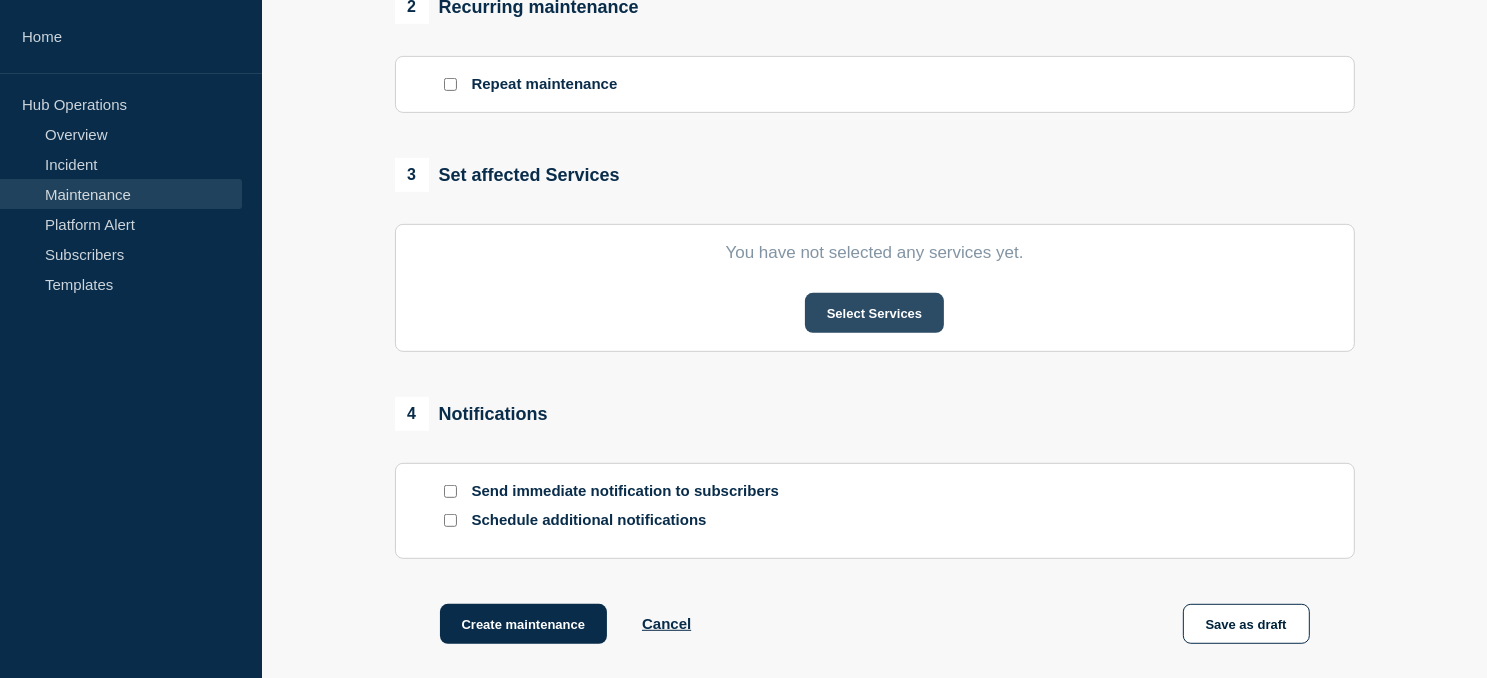 click on "Select Services" at bounding box center (874, 313) 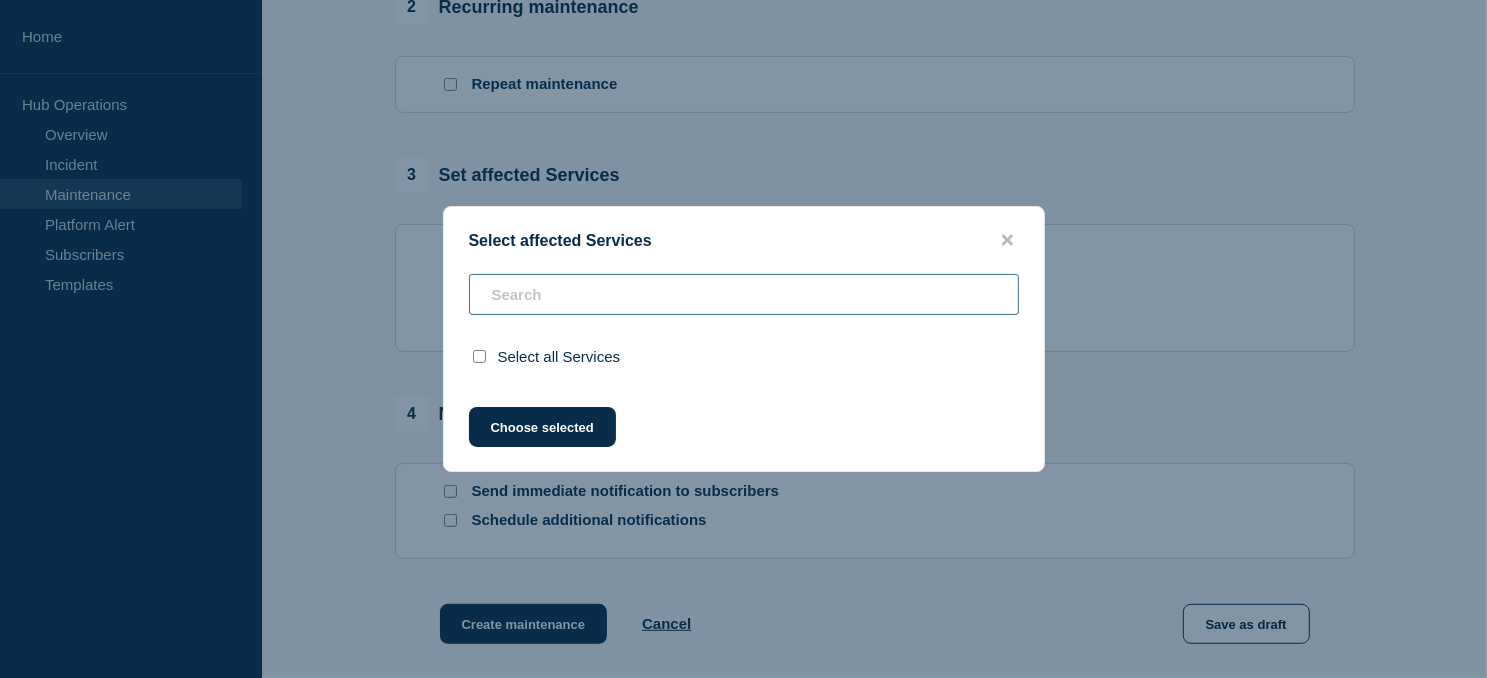click at bounding box center [744, 294] 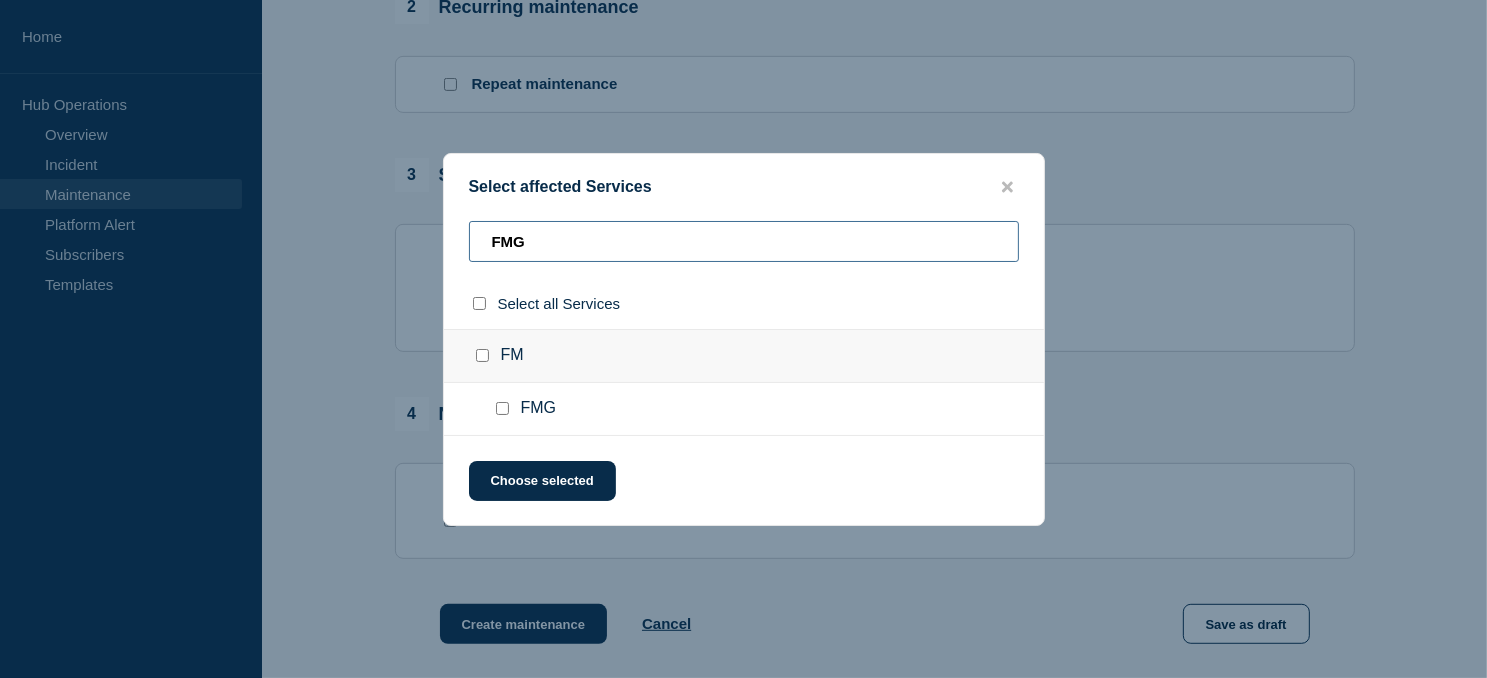 type on "FMG" 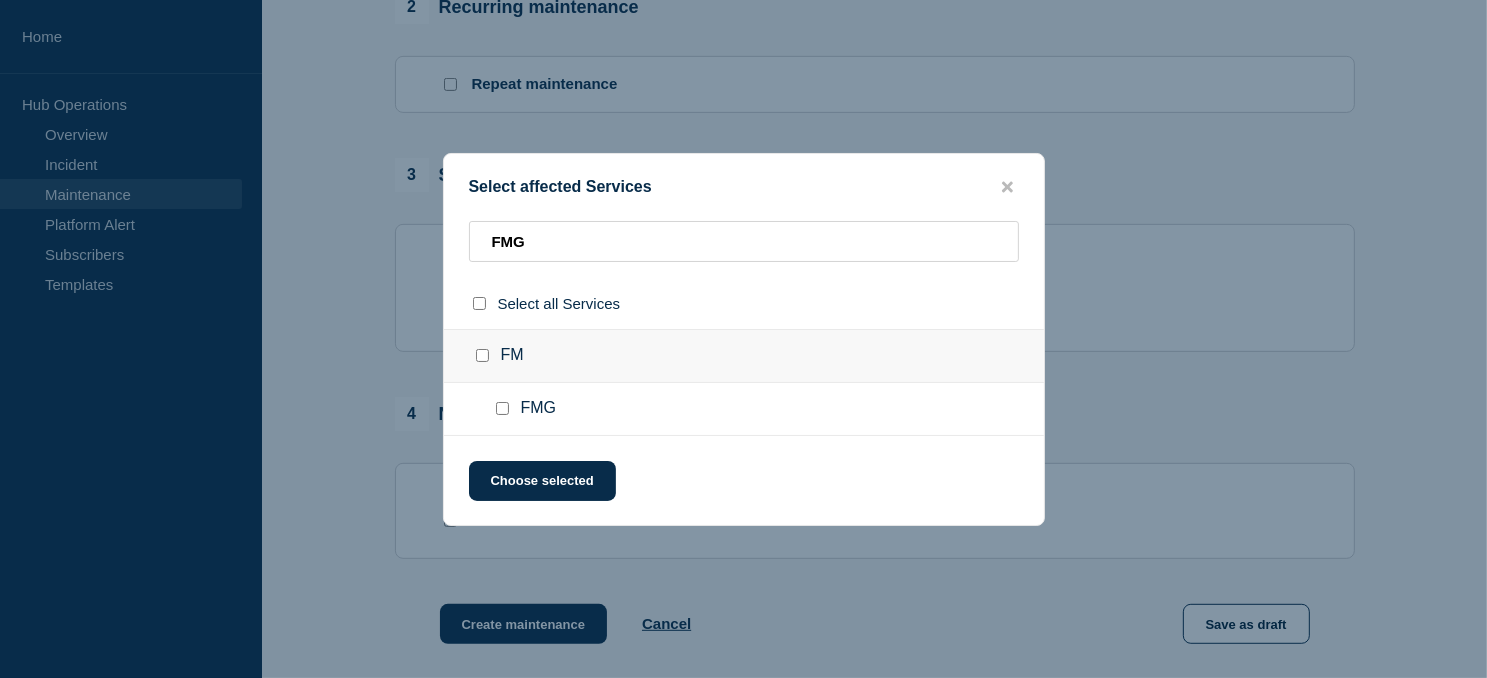 click at bounding box center [502, 408] 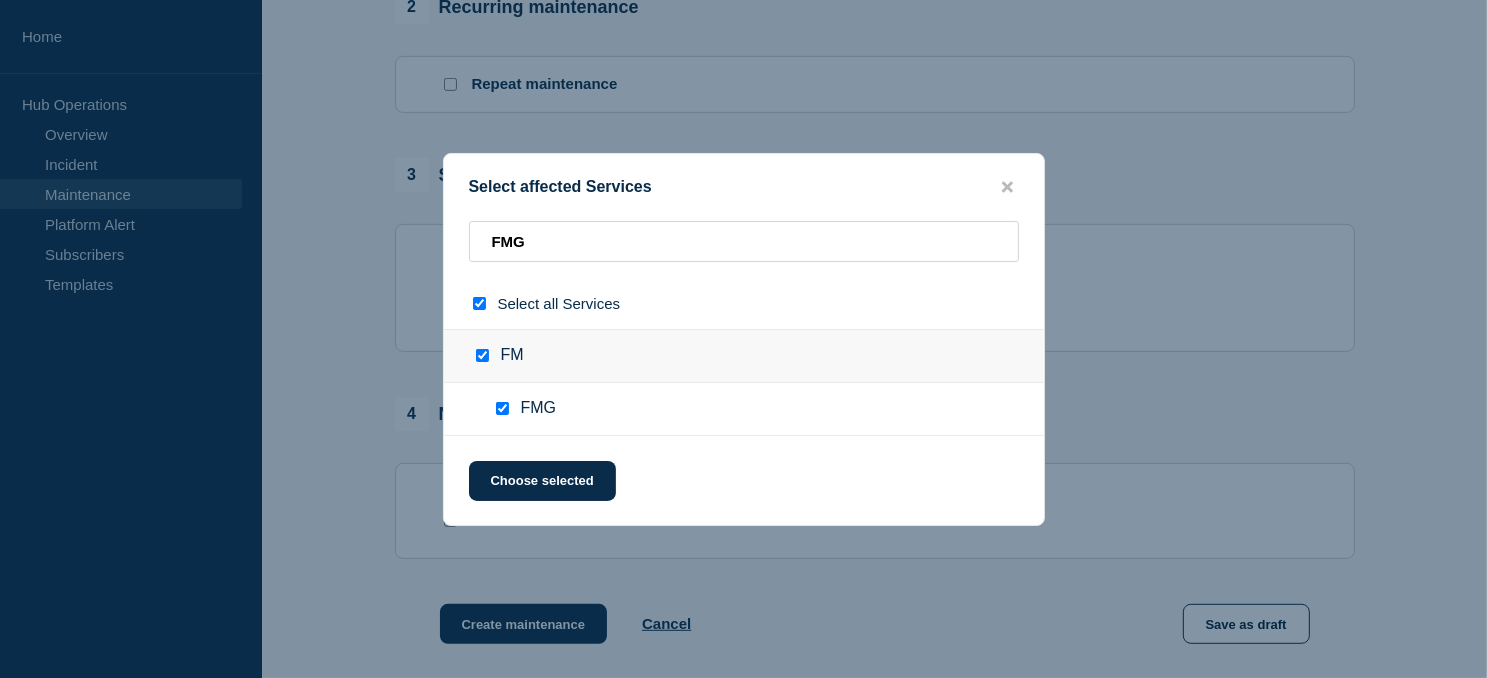 checkbox on "true" 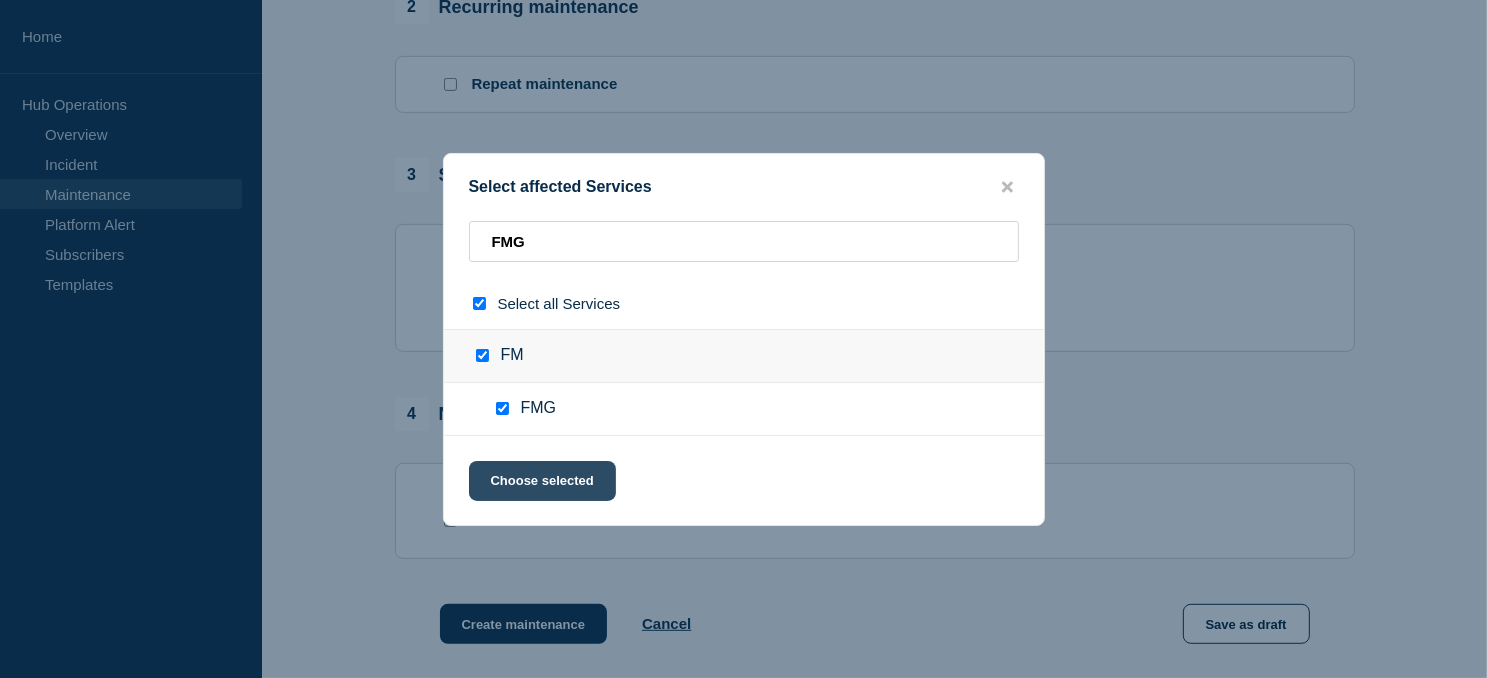 click on "Choose selected" 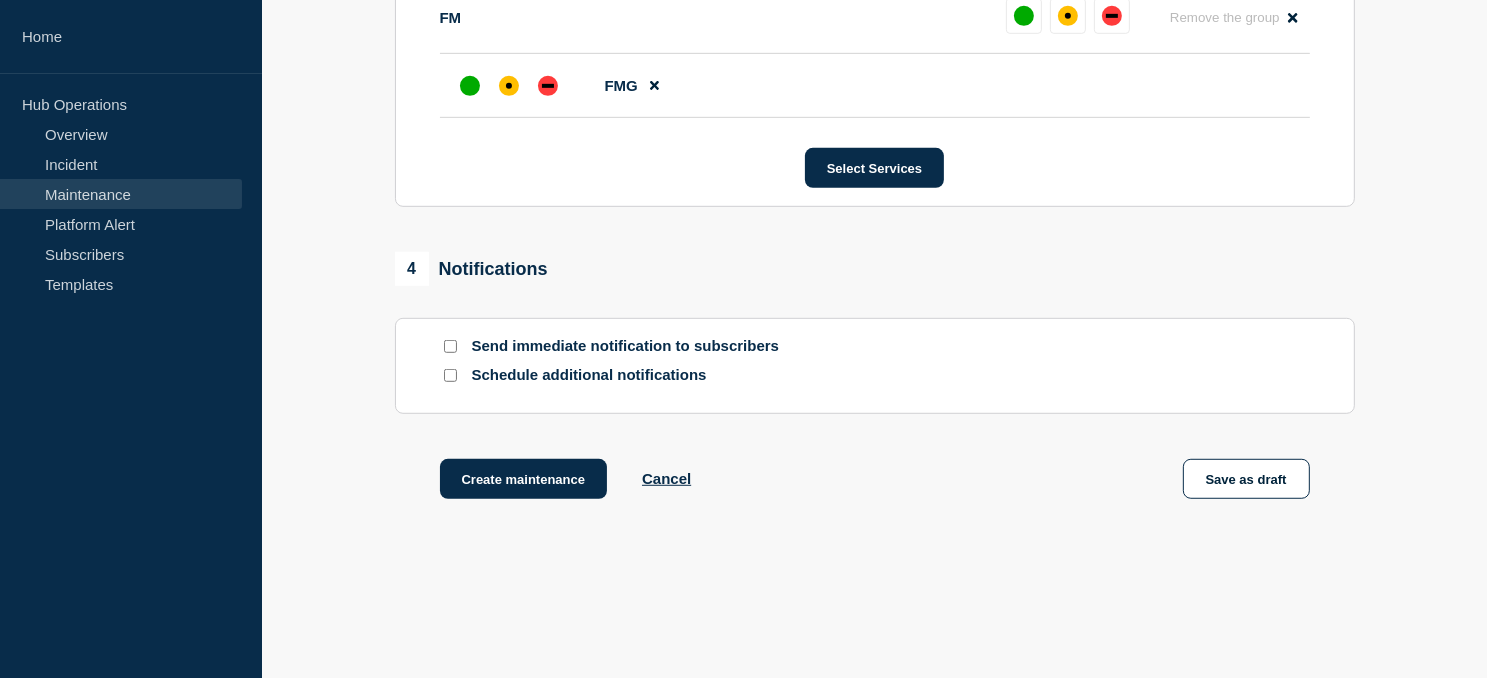 scroll, scrollTop: 1186, scrollLeft: 0, axis: vertical 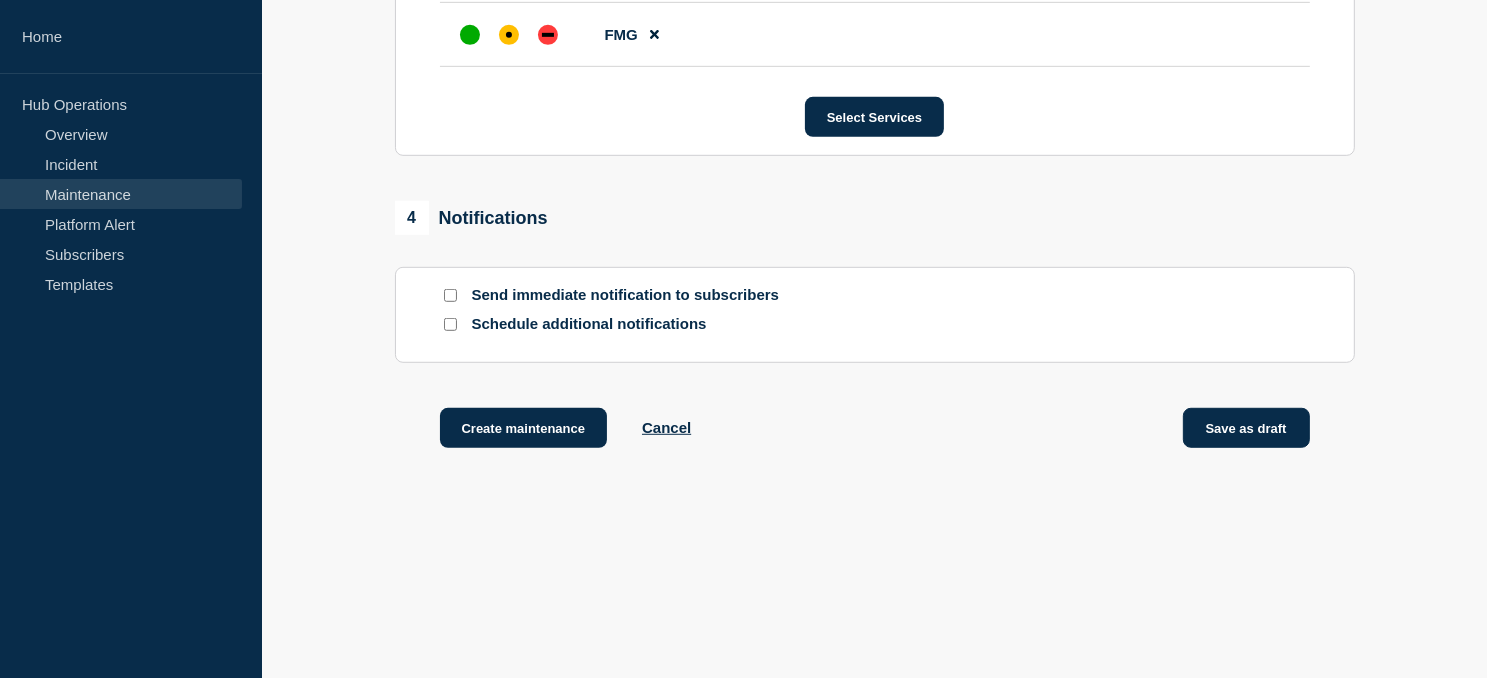 click on "Save as draft" at bounding box center [1246, 428] 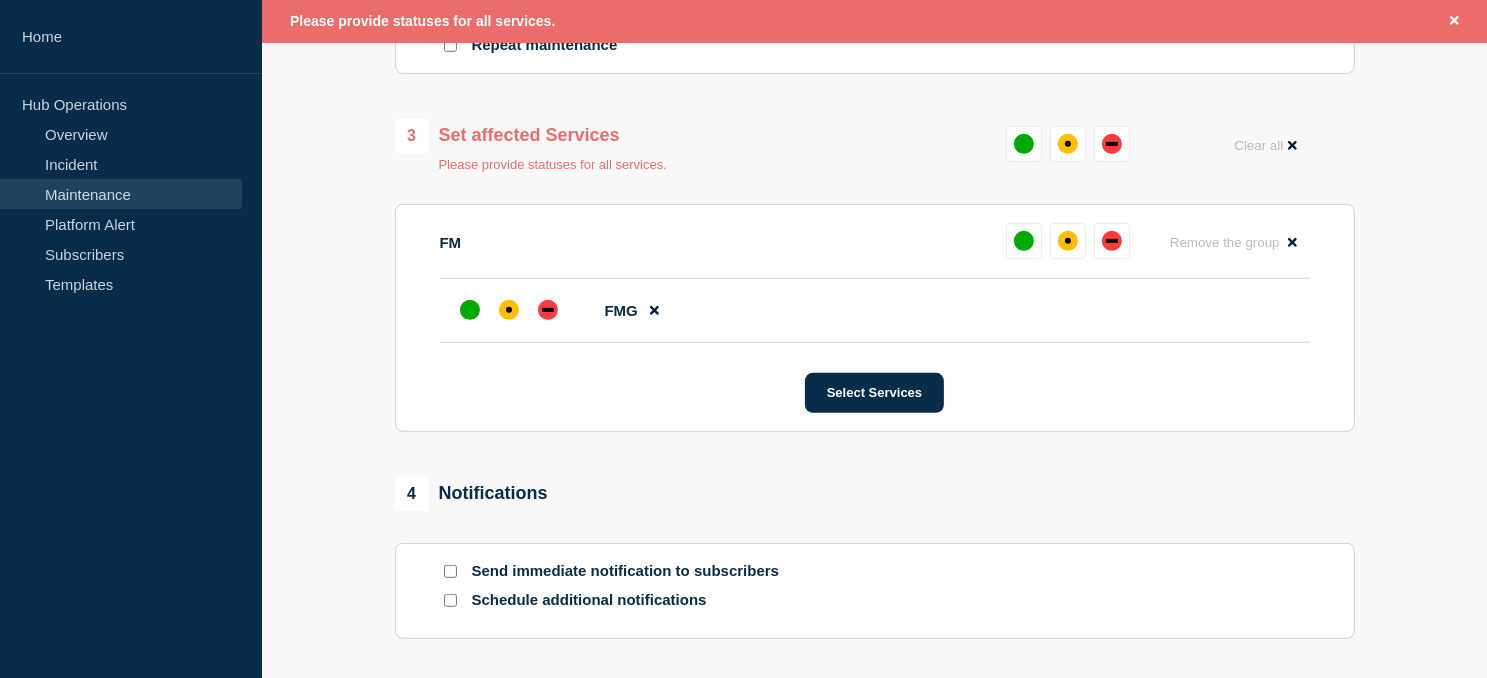 scroll, scrollTop: 942, scrollLeft: 0, axis: vertical 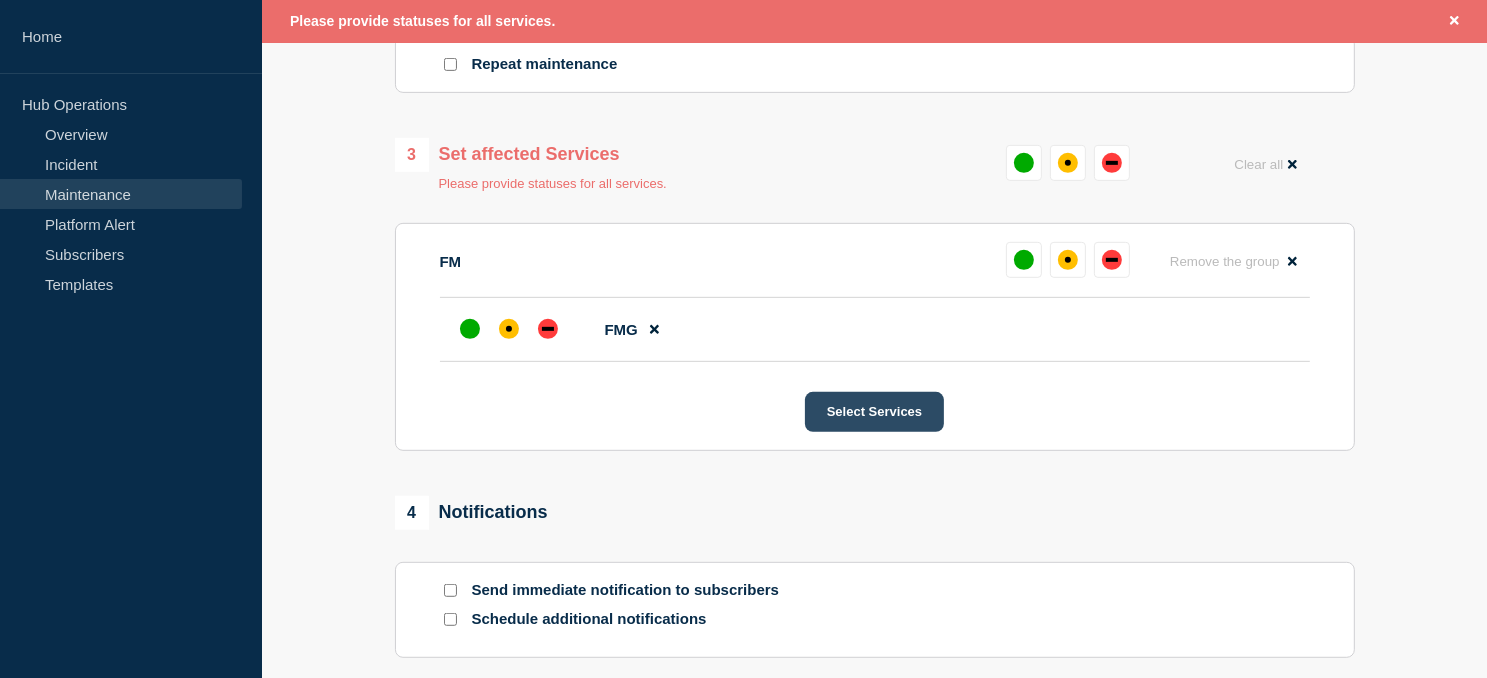 click on "Select Services" at bounding box center (874, 412) 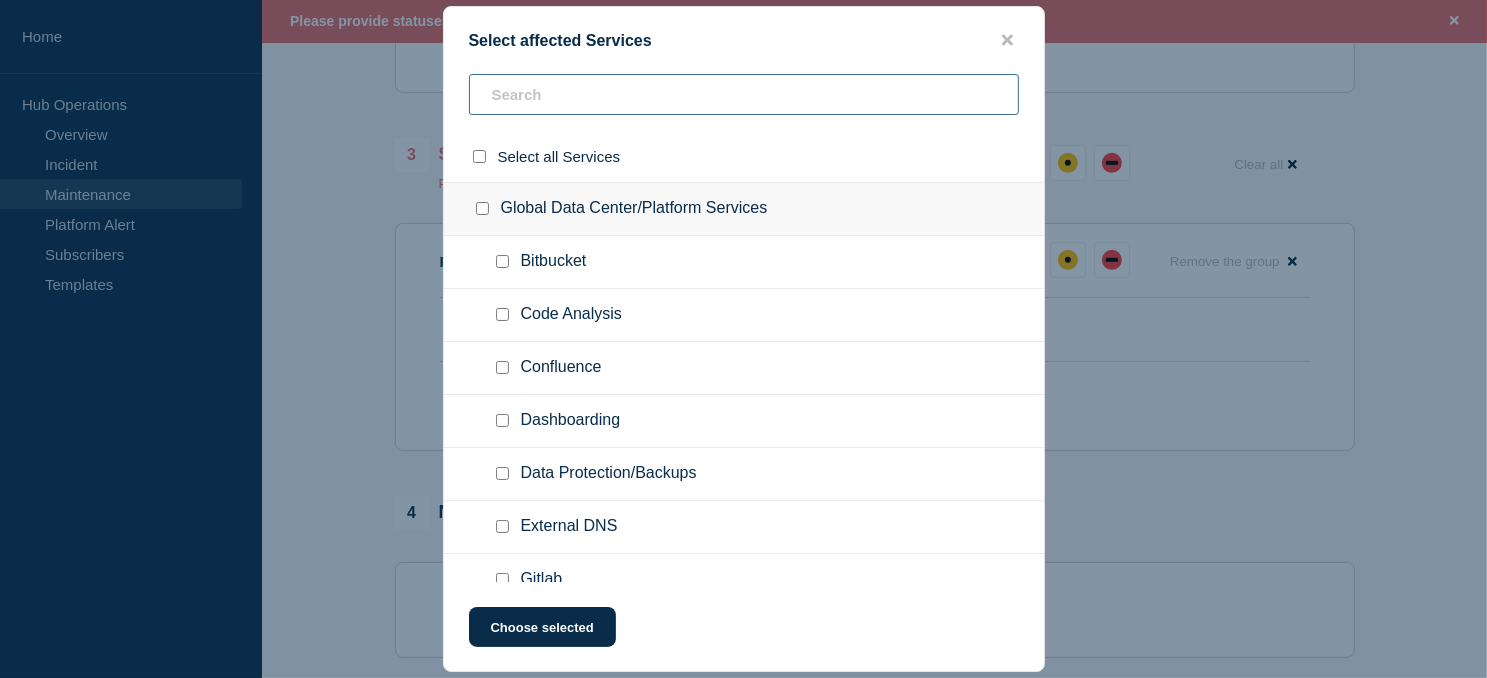 click at bounding box center [744, 94] 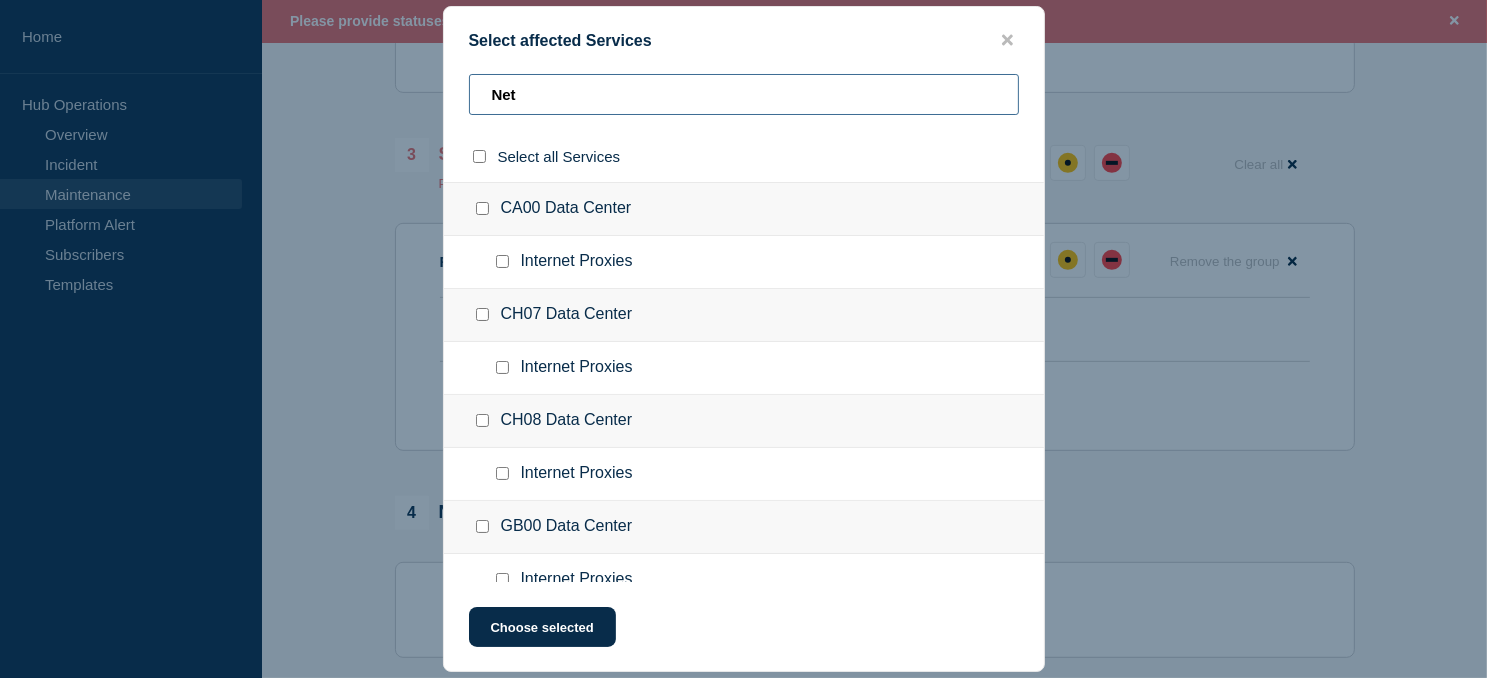 type on "Net" 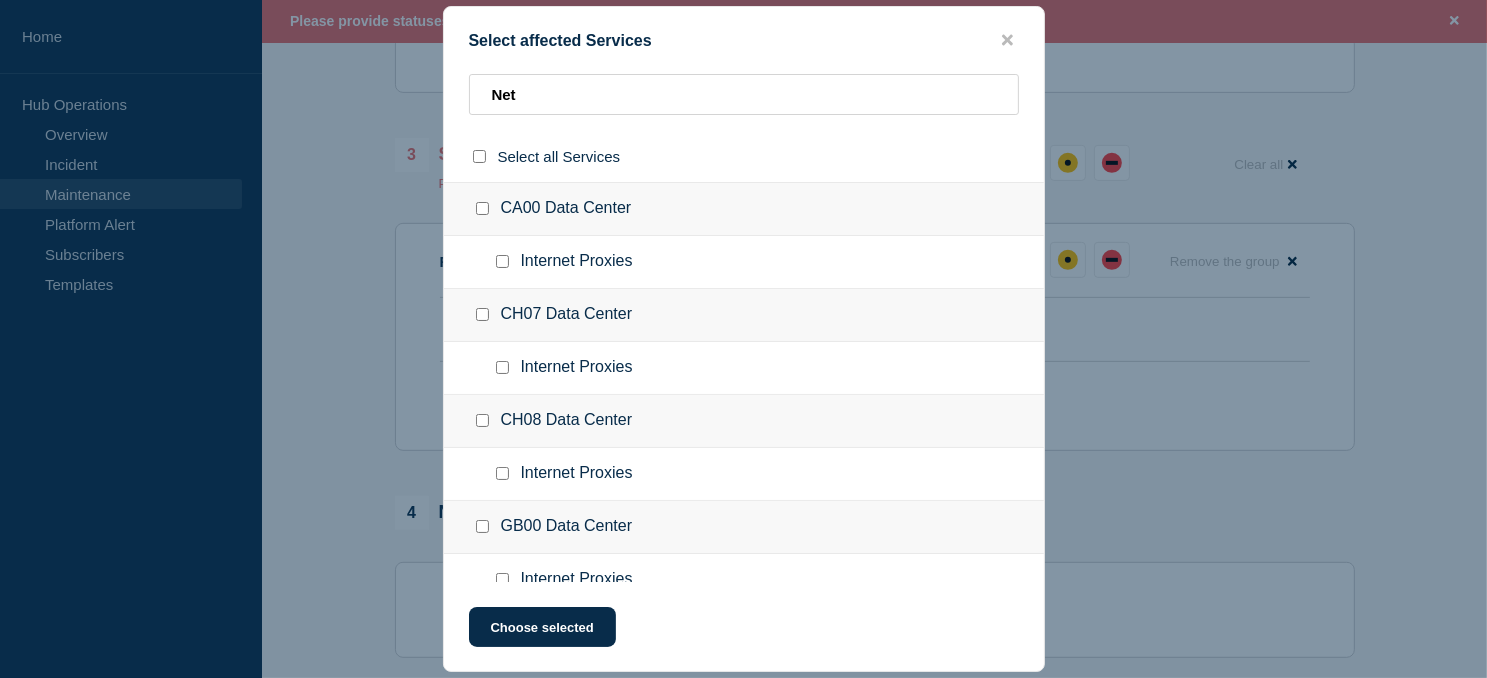 click at bounding box center (482, 314) 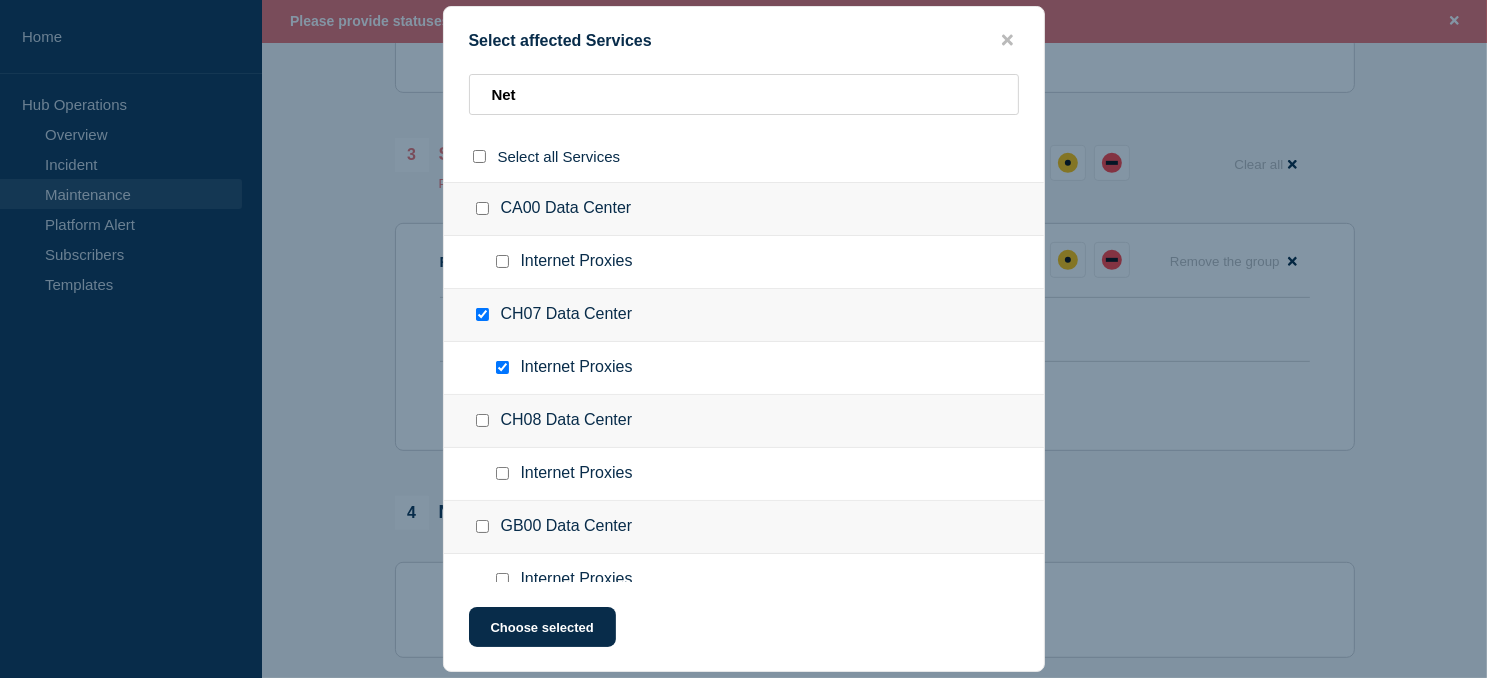 click at bounding box center (502, 367) 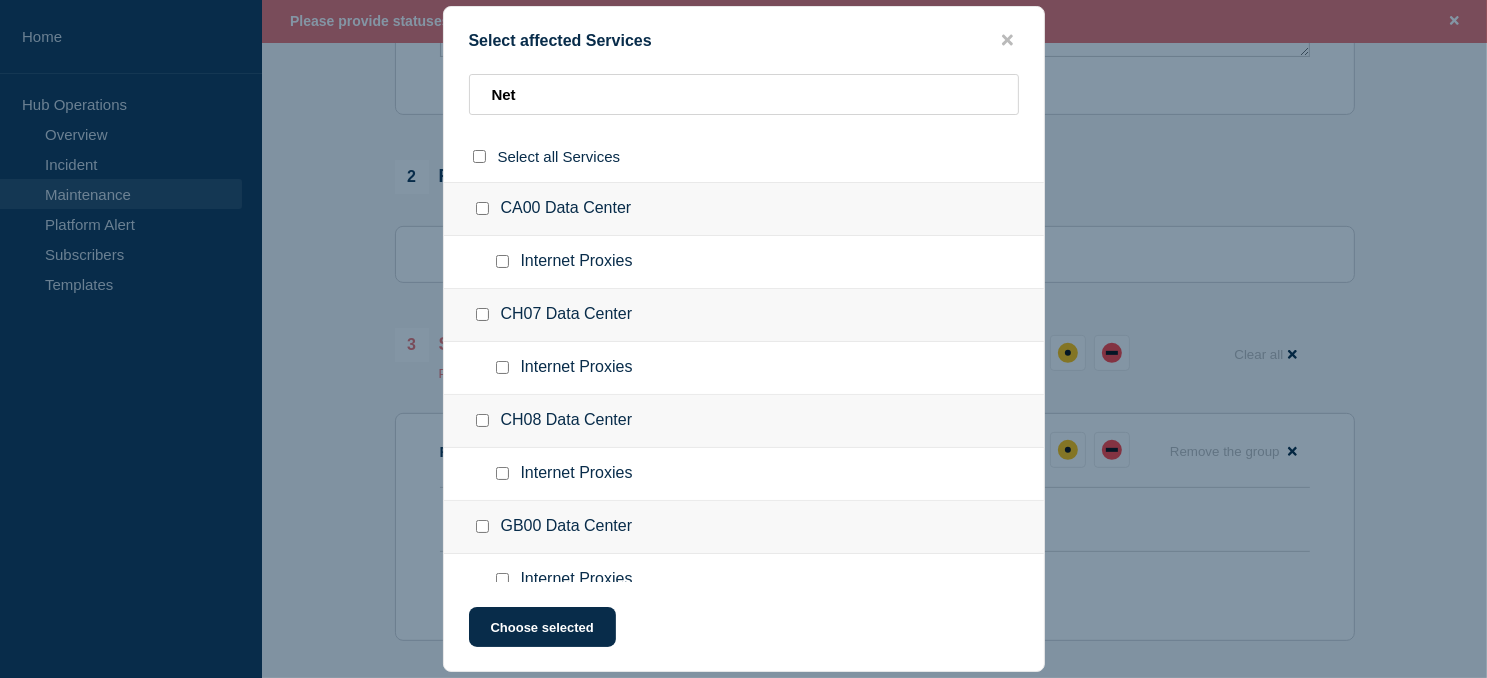 scroll, scrollTop: 342, scrollLeft: 0, axis: vertical 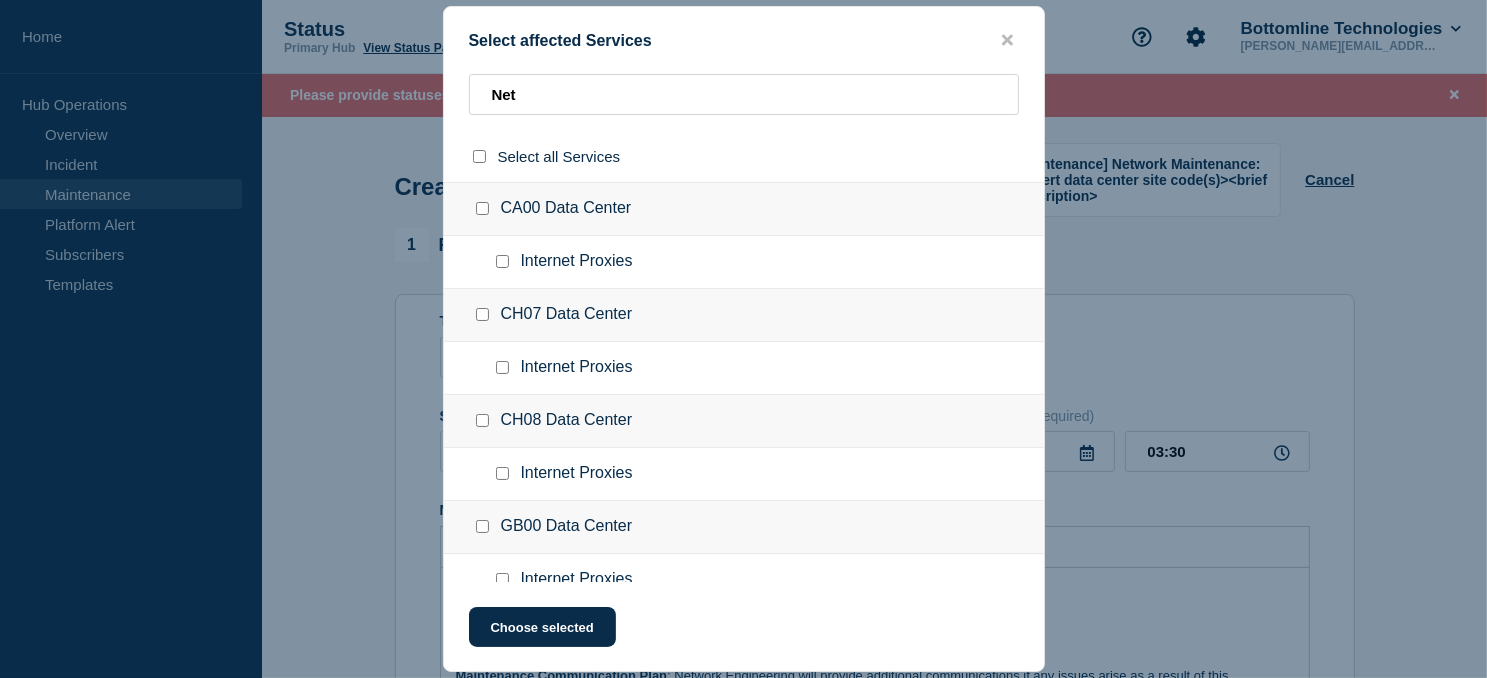 click at bounding box center (482, 314) 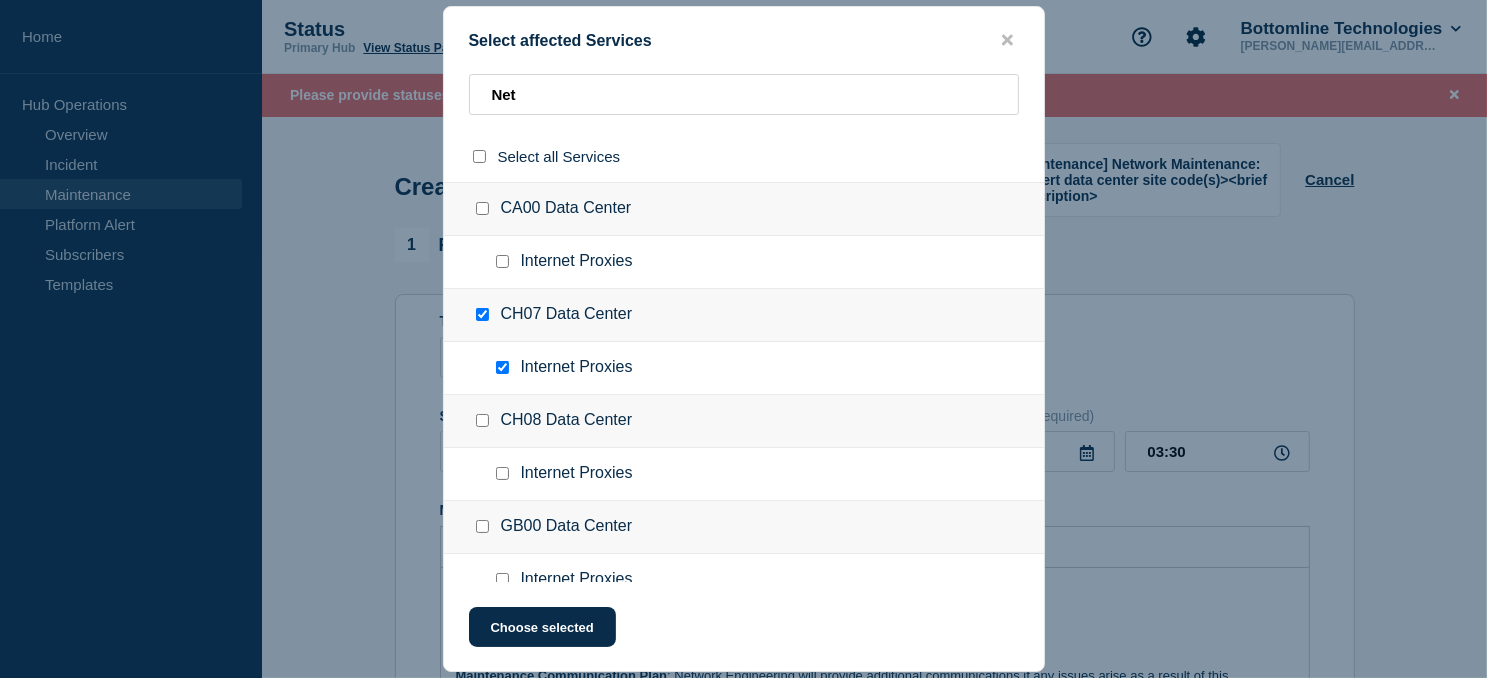 click at bounding box center [502, 367] 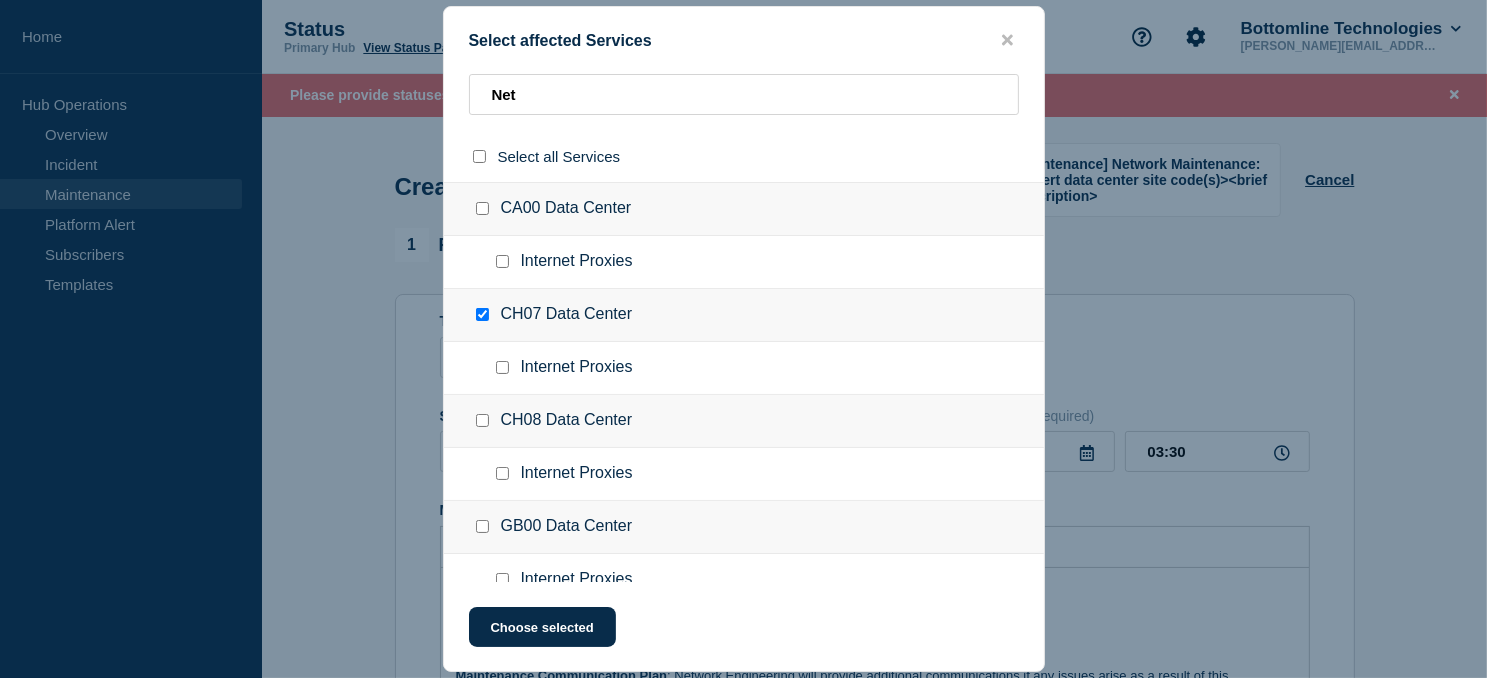 checkbox on "false" 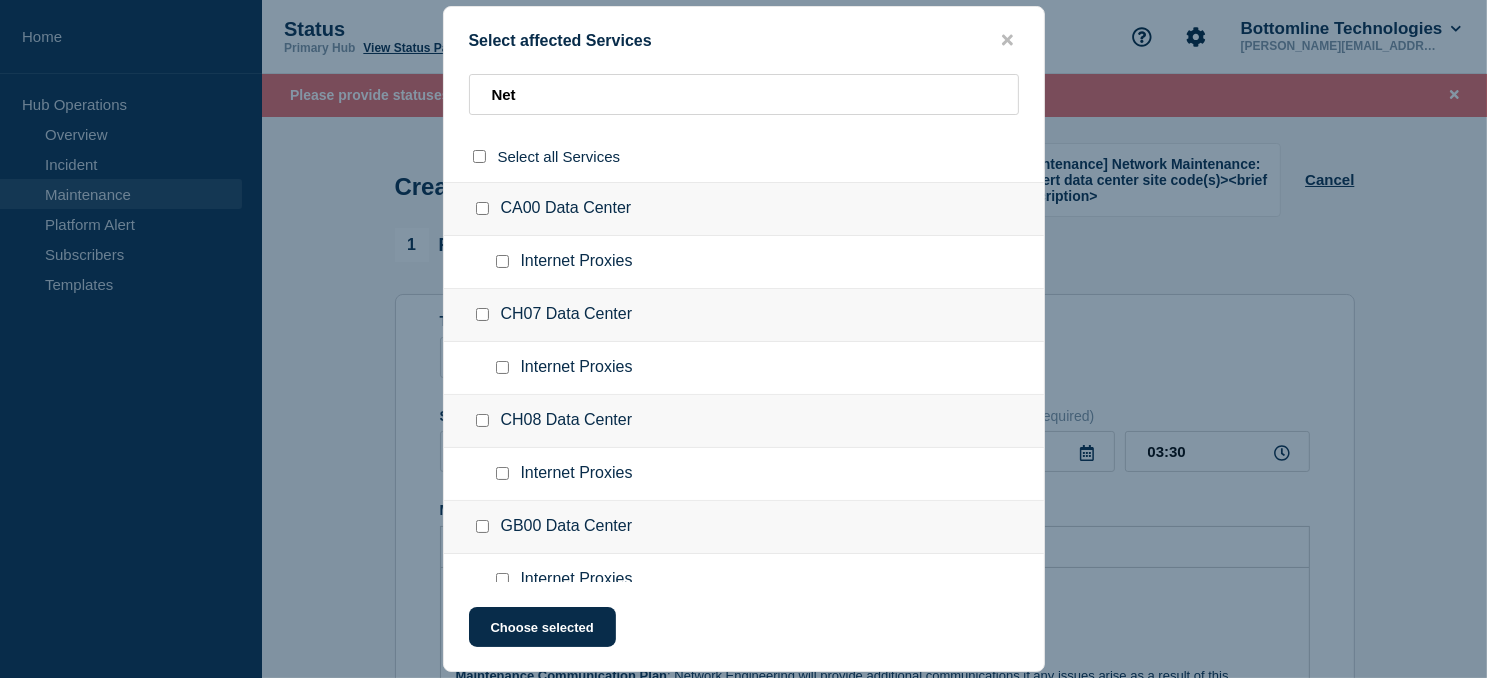 click on "CH07 Data Center" at bounding box center [744, 315] 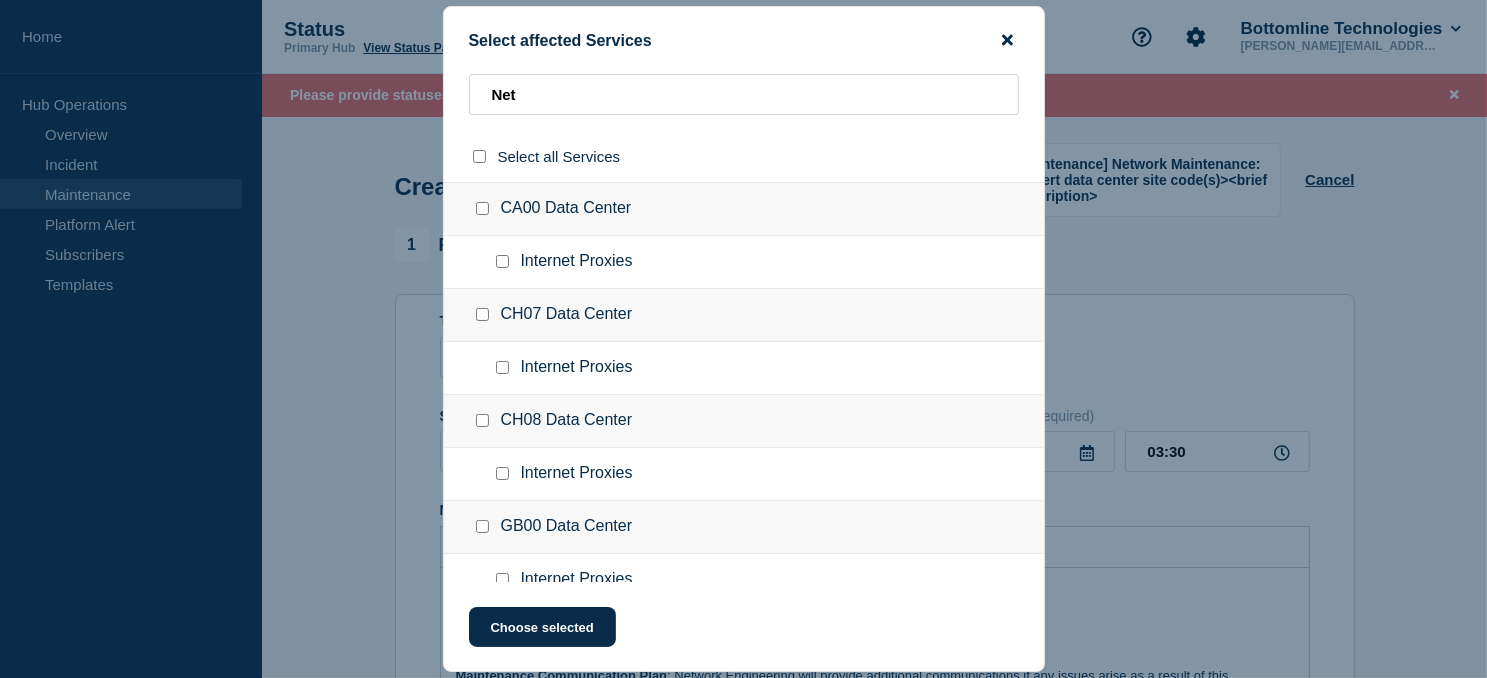 click 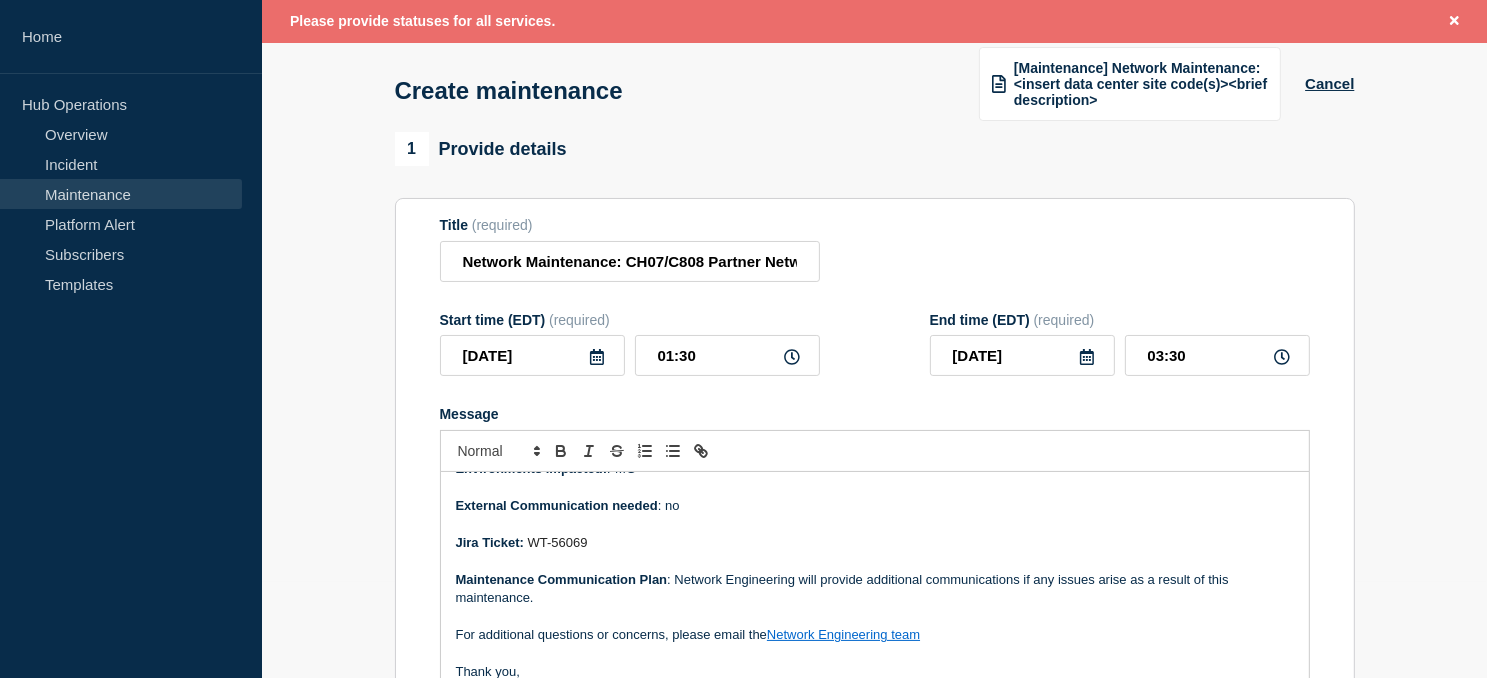 scroll, scrollTop: 0, scrollLeft: 0, axis: both 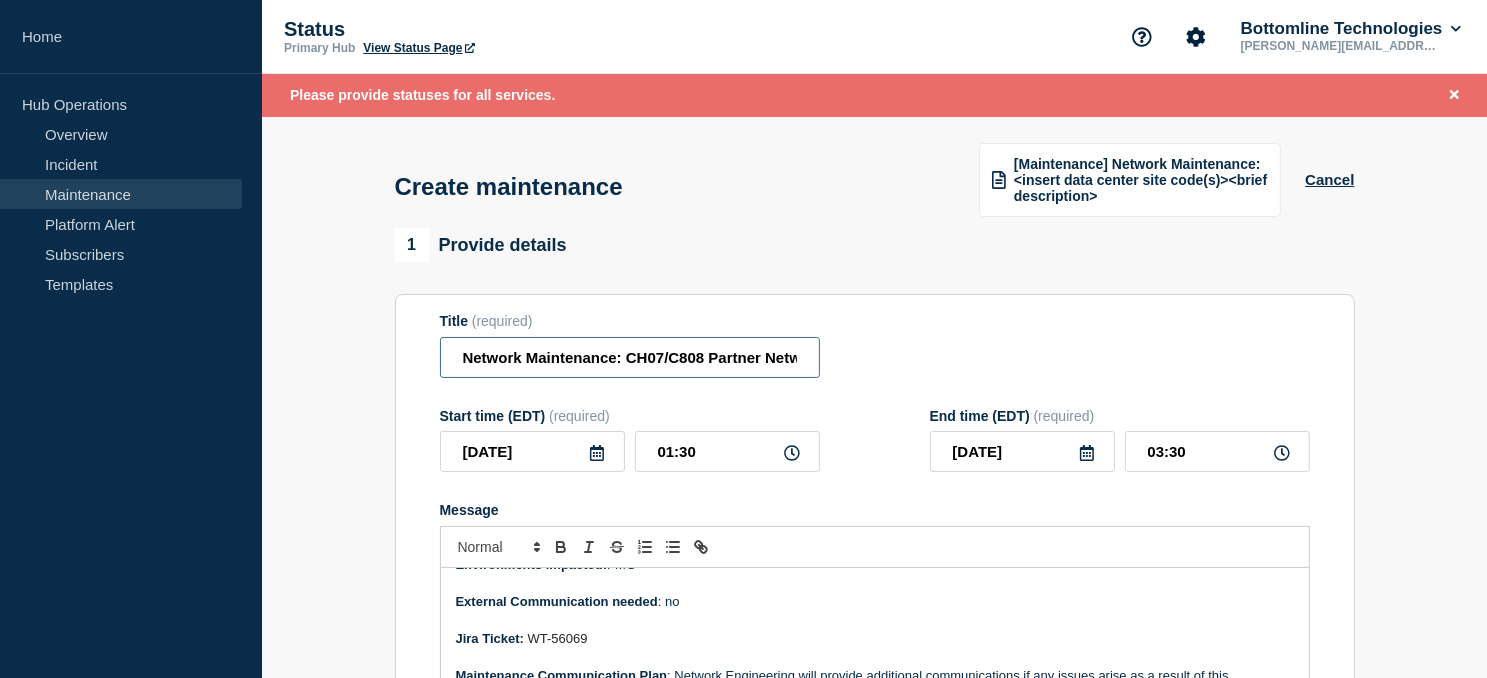 drag, startPoint x: 705, startPoint y: 358, endPoint x: 654, endPoint y: 362, distance: 51.156624 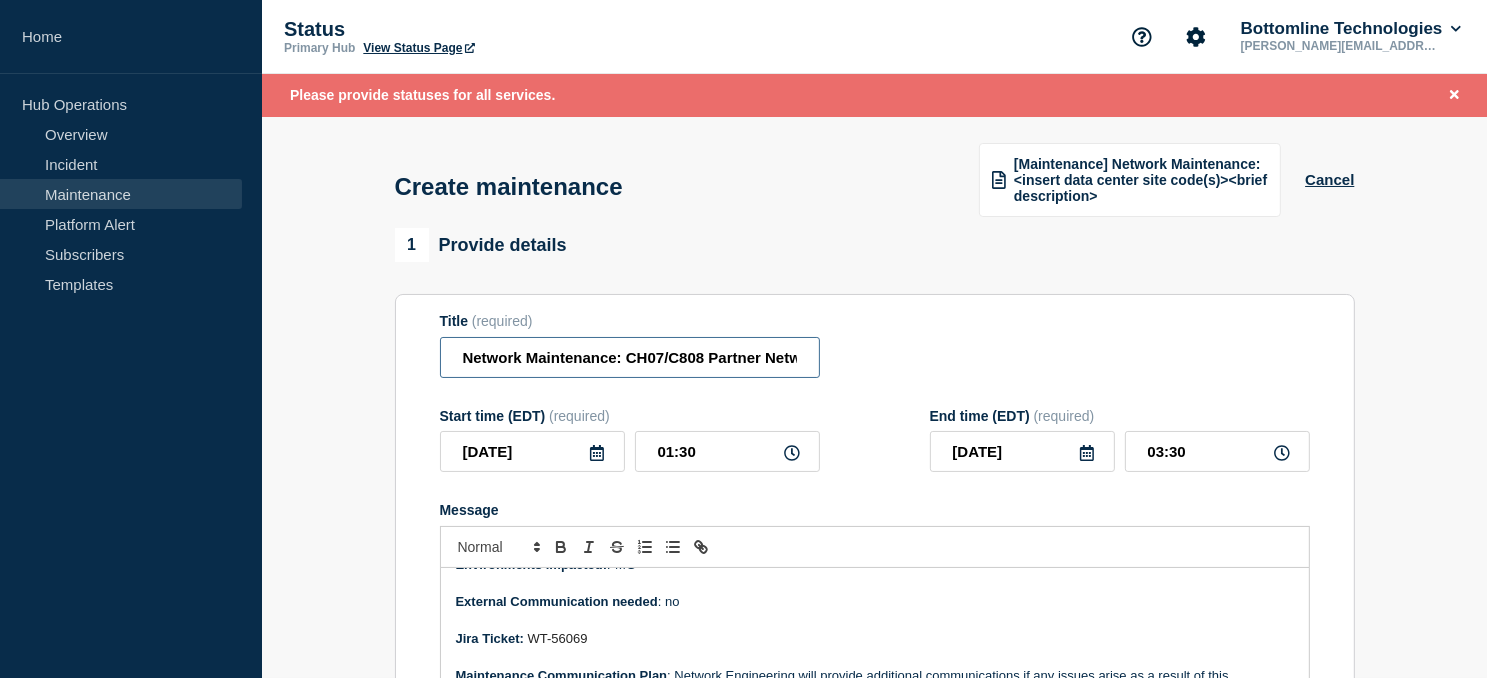 click on "Network Maintenance: CH07/C808 Partner Network Routing Change" at bounding box center (630, 357) 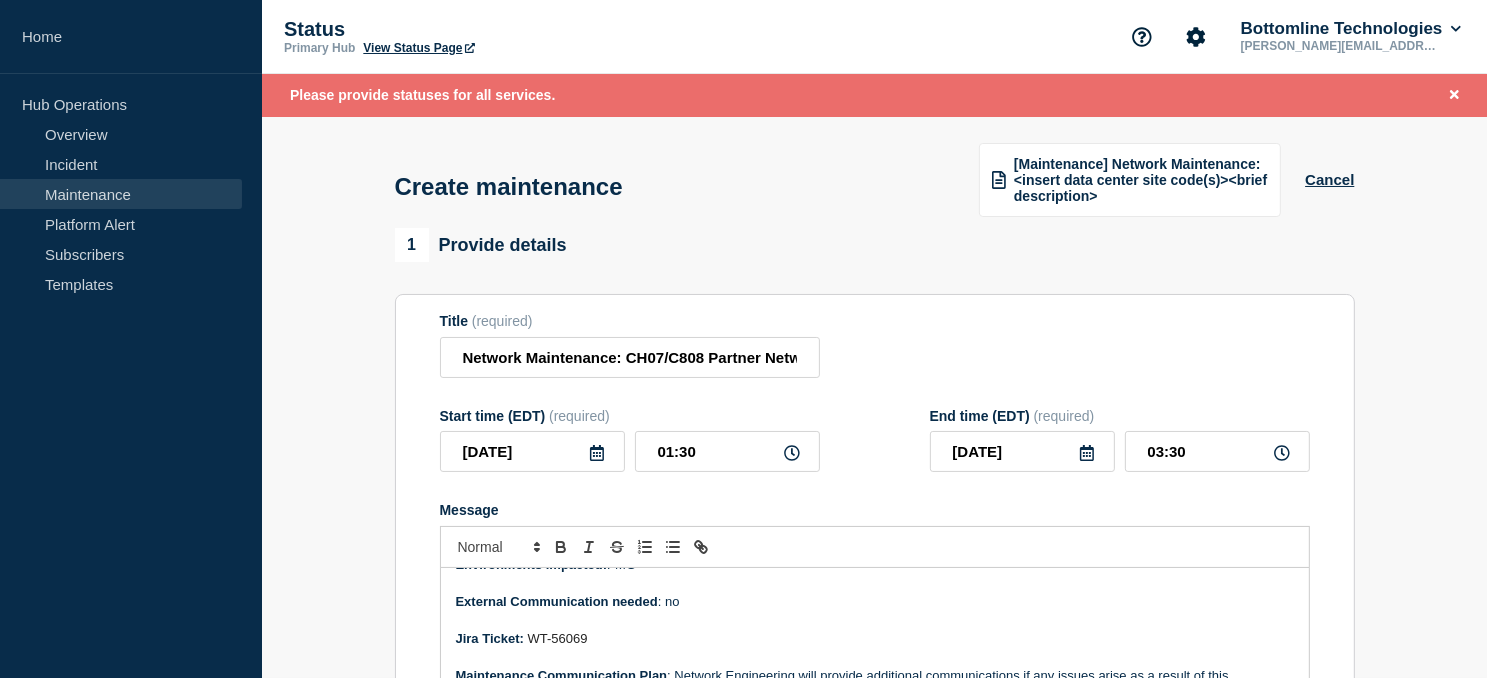 click on "Title  (required)" at bounding box center [630, 321] 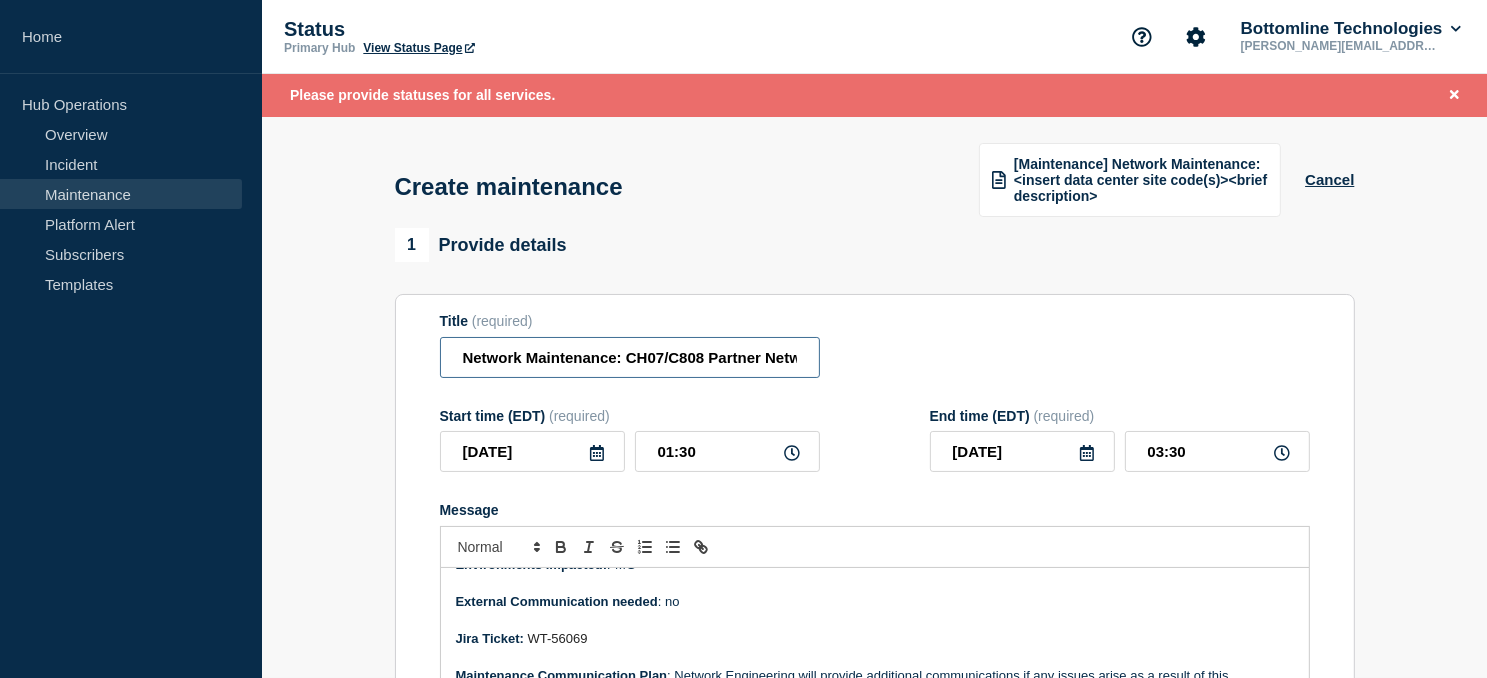 click on "Network Maintenance: CH07/C808 Partner Network Routing Change" at bounding box center (630, 357) 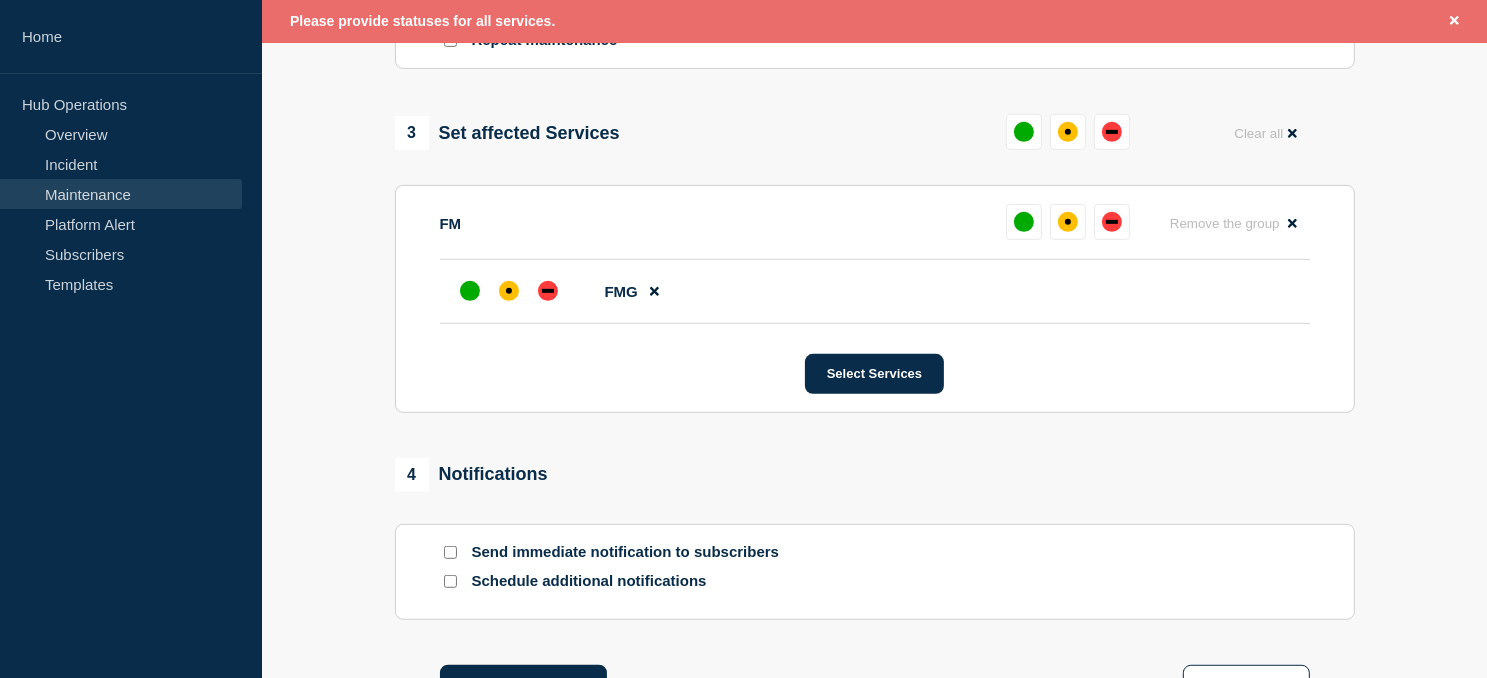 scroll, scrollTop: 1000, scrollLeft: 0, axis: vertical 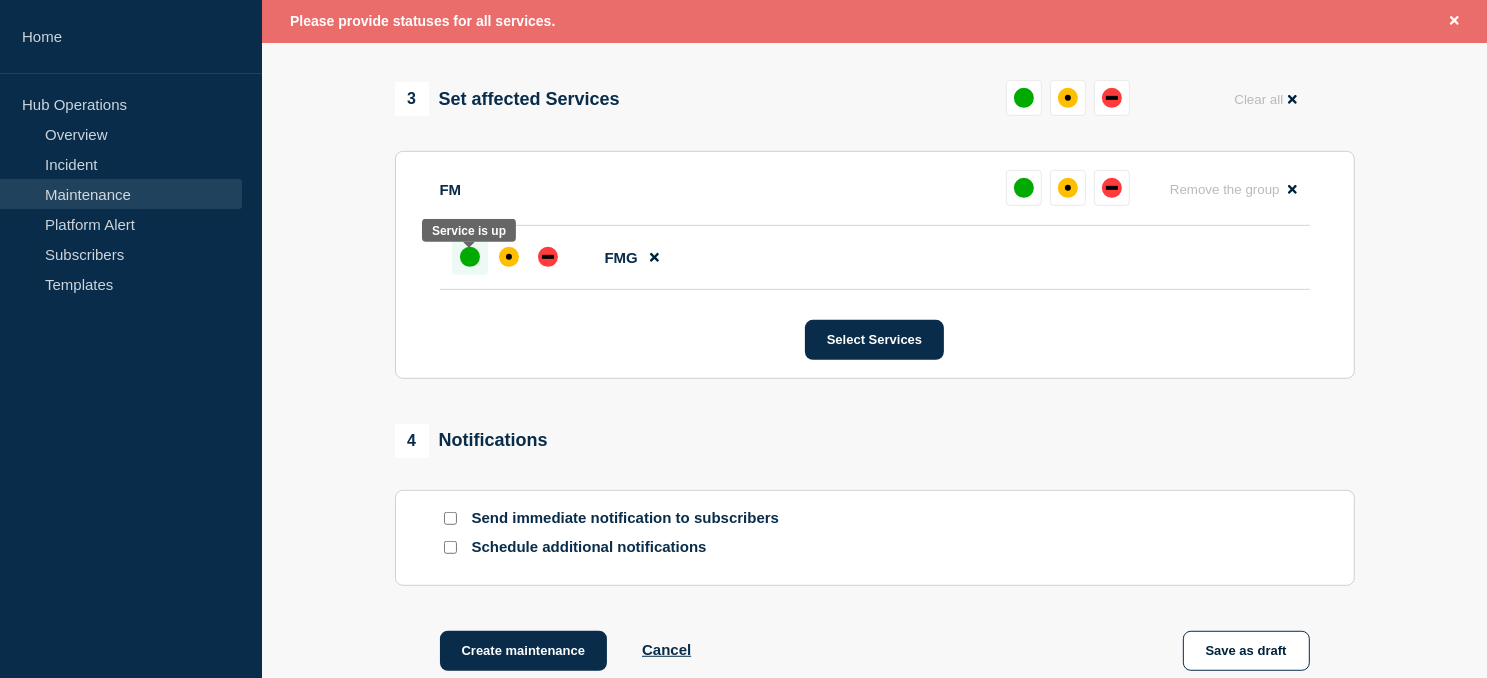 type on "Network Maintenance: CH07/CH08 Partner Network Routing Change" 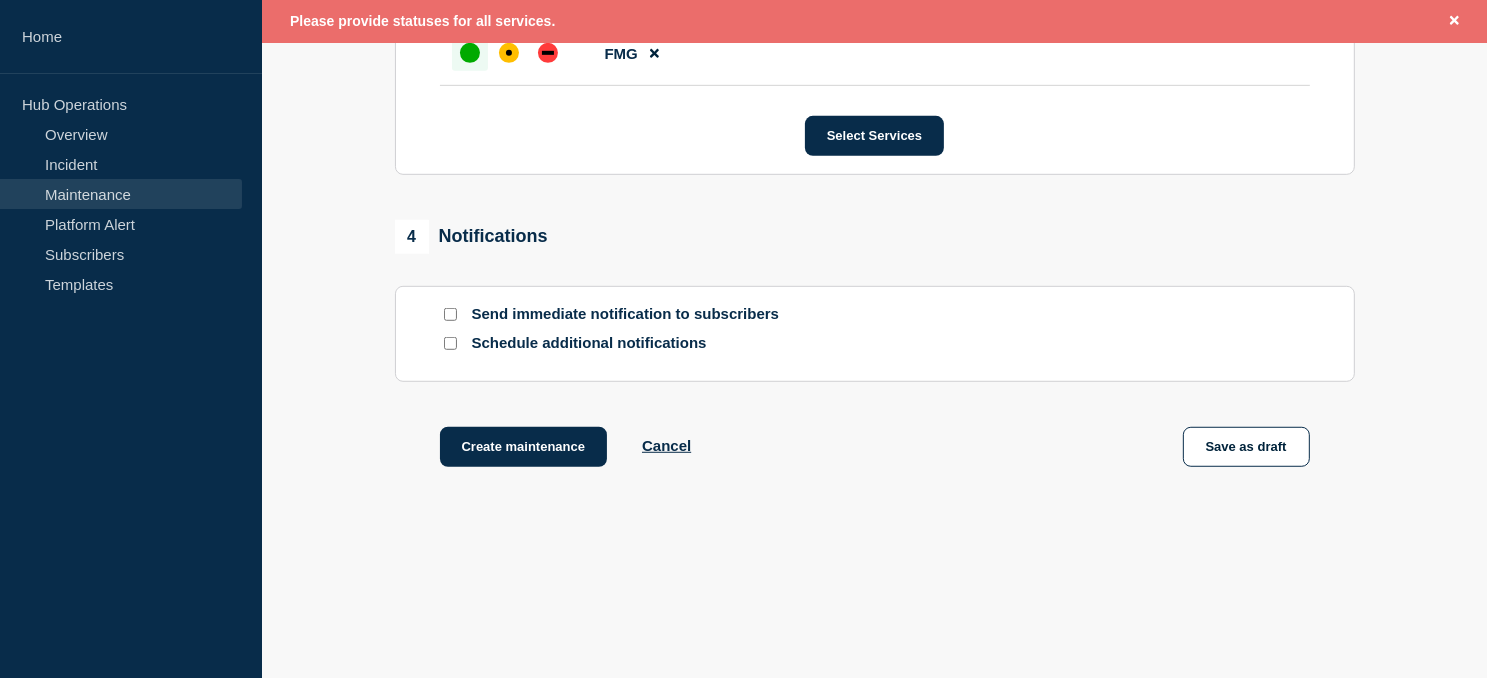 scroll, scrollTop: 1228, scrollLeft: 0, axis: vertical 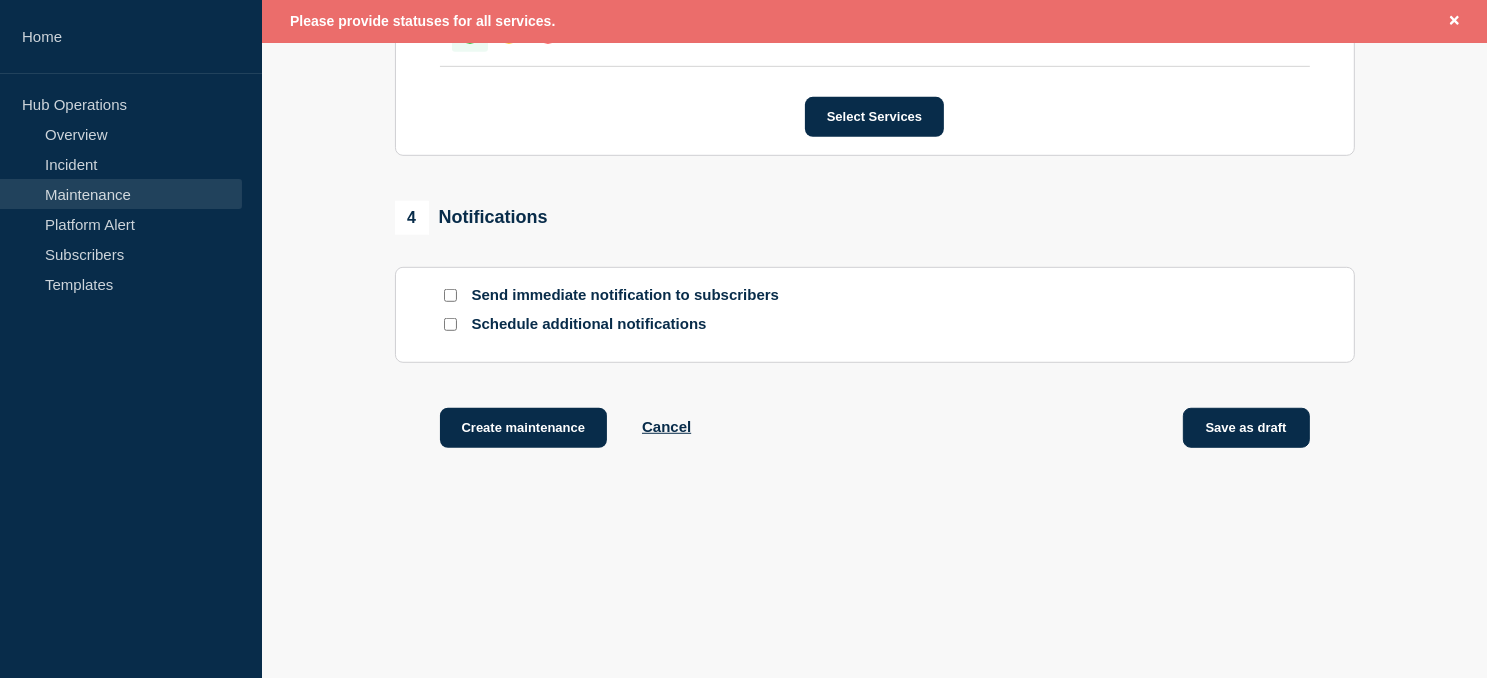 click on "Save as draft" at bounding box center (1246, 428) 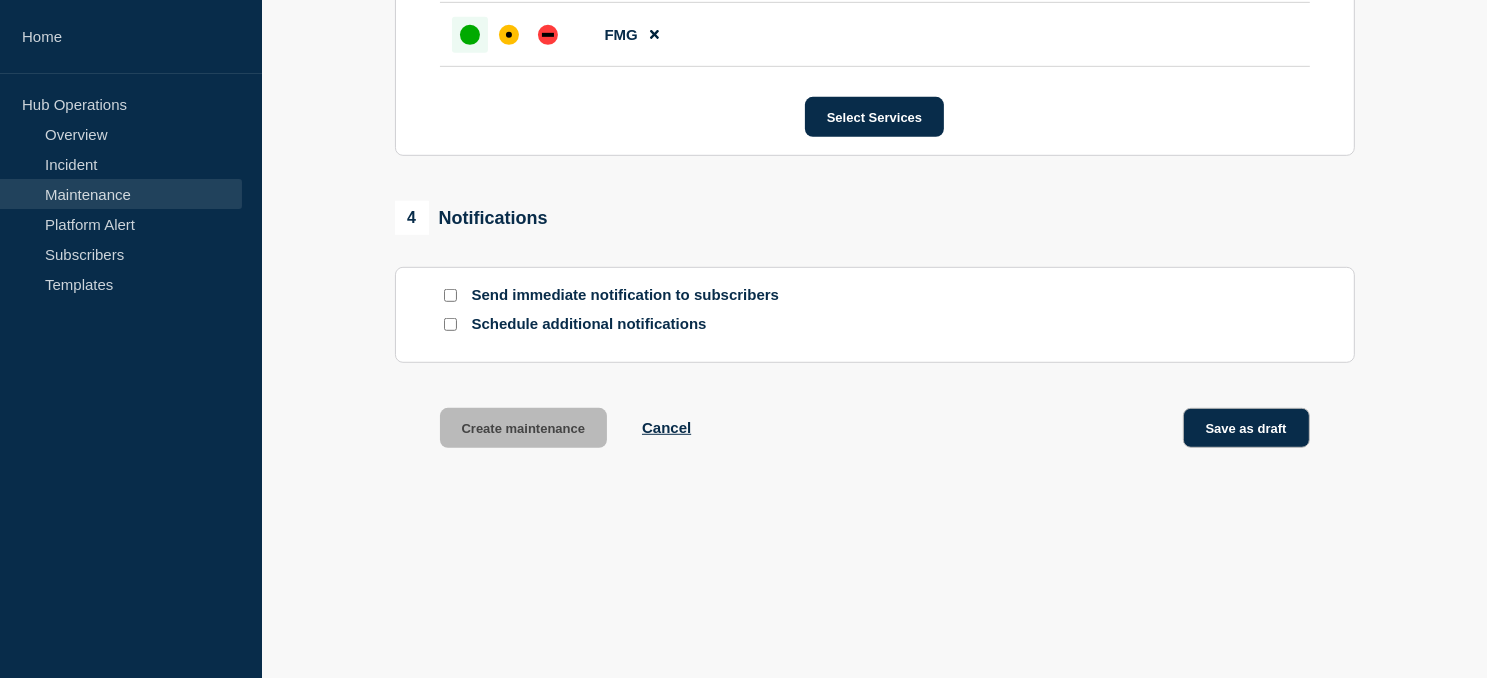 scroll, scrollTop: 1186, scrollLeft: 0, axis: vertical 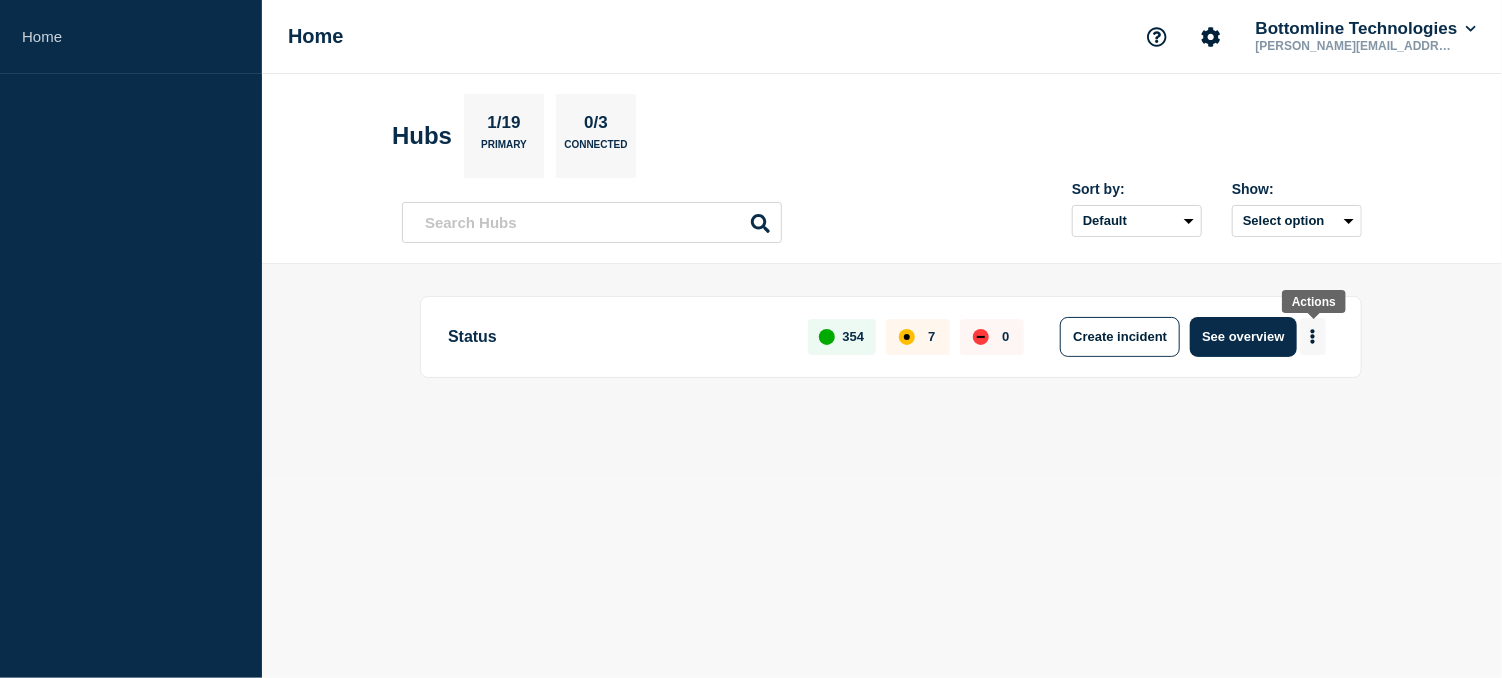 click 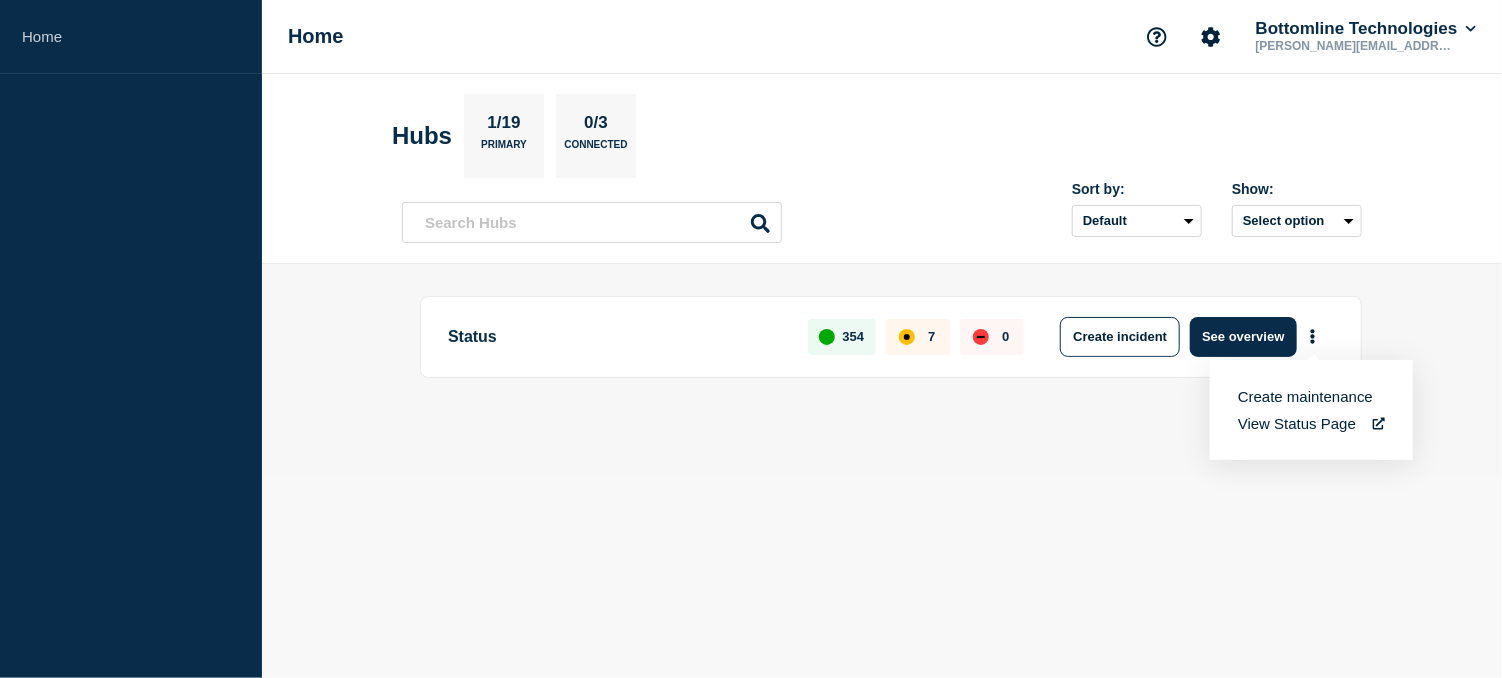click on "Status 354 7 0 Create incident See overview" at bounding box center [882, 370] 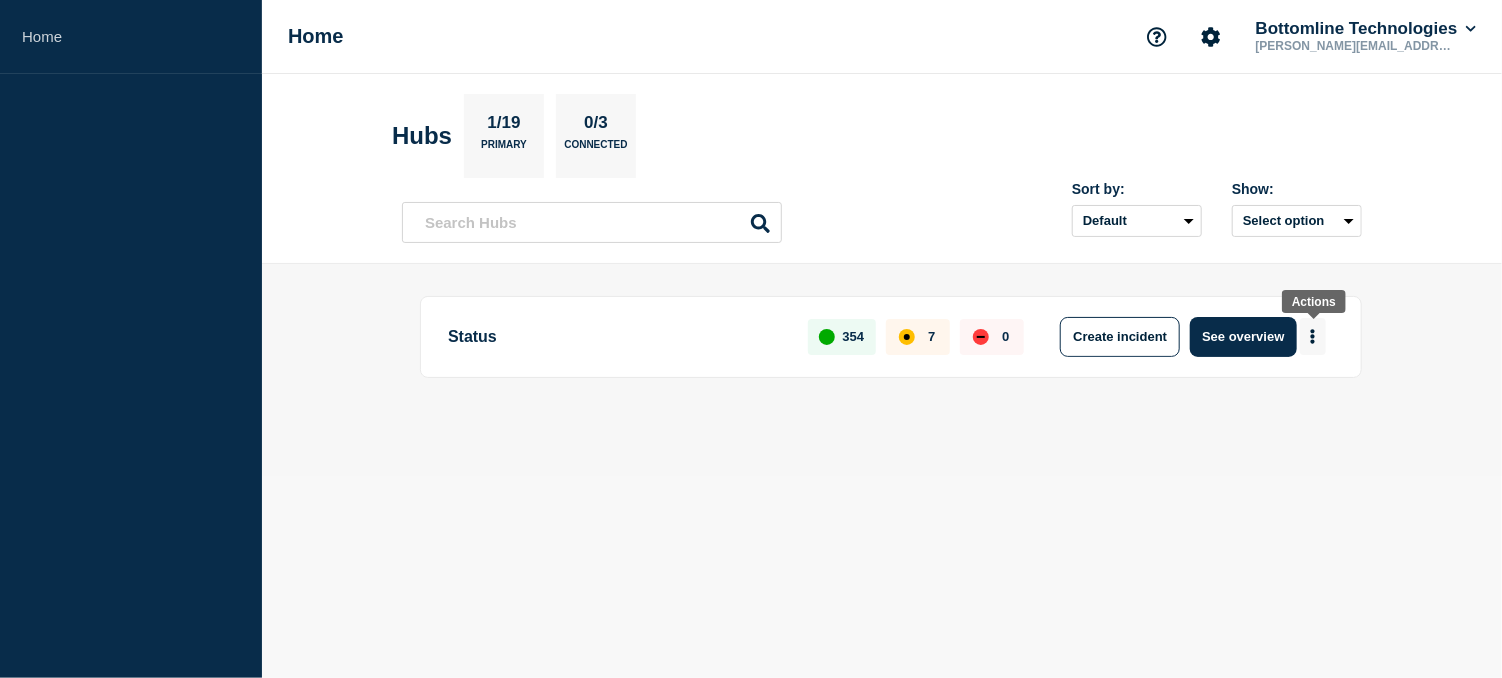 click 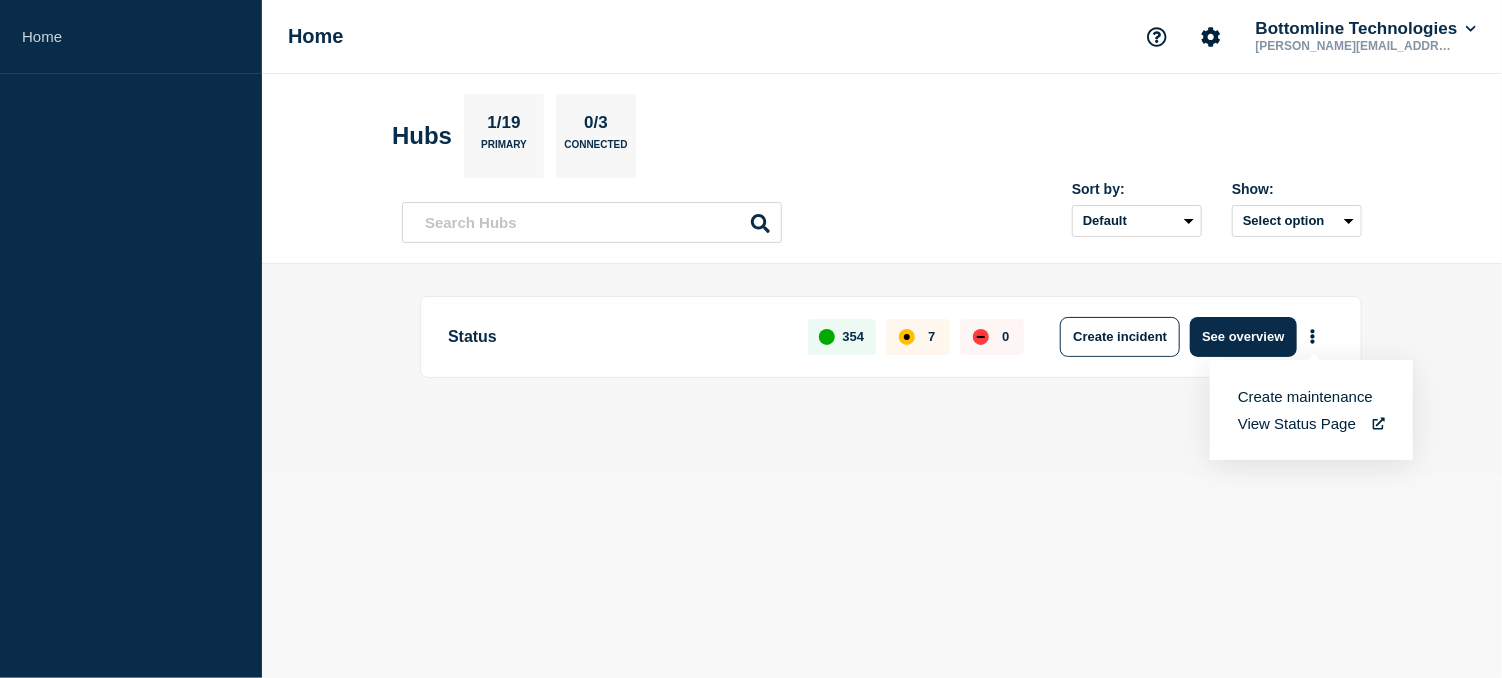 click on "Create maintenance" at bounding box center [1305, 396] 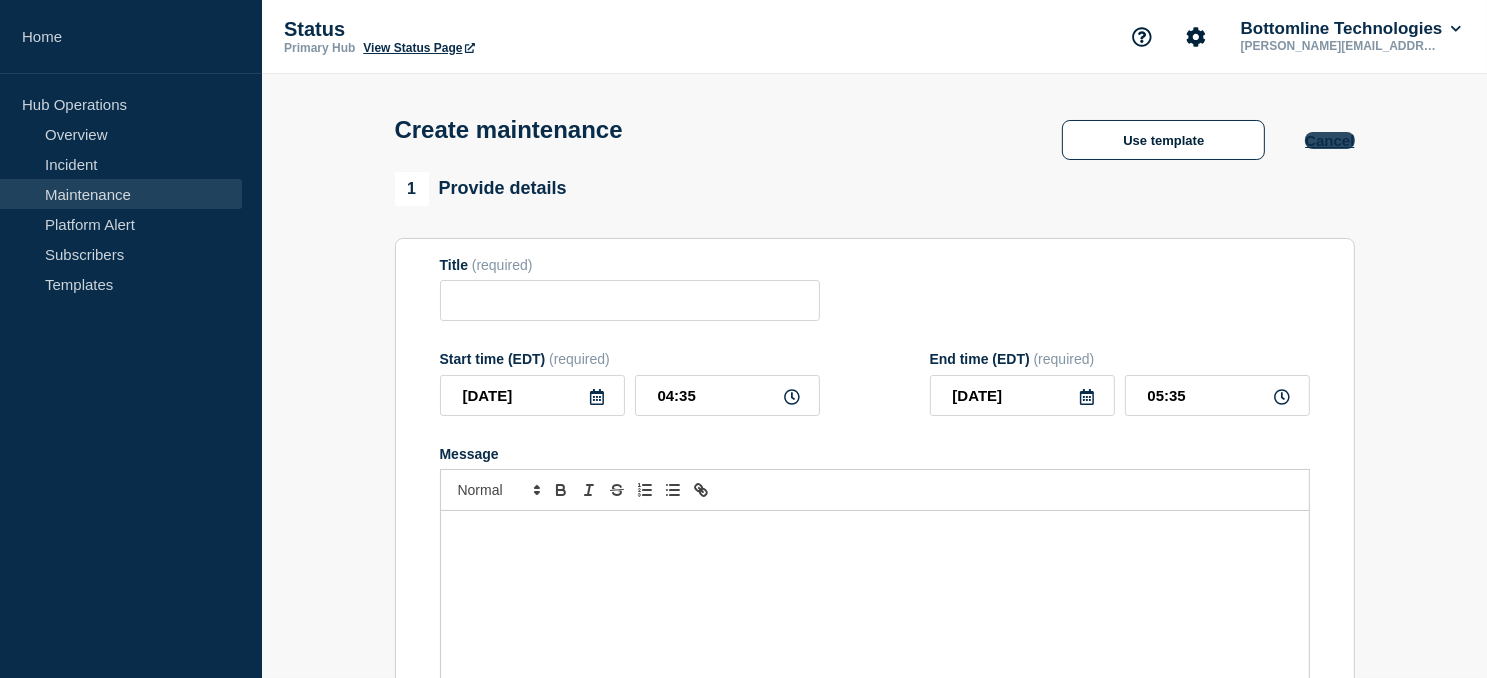 click on "Cancel" at bounding box center (1329, 140) 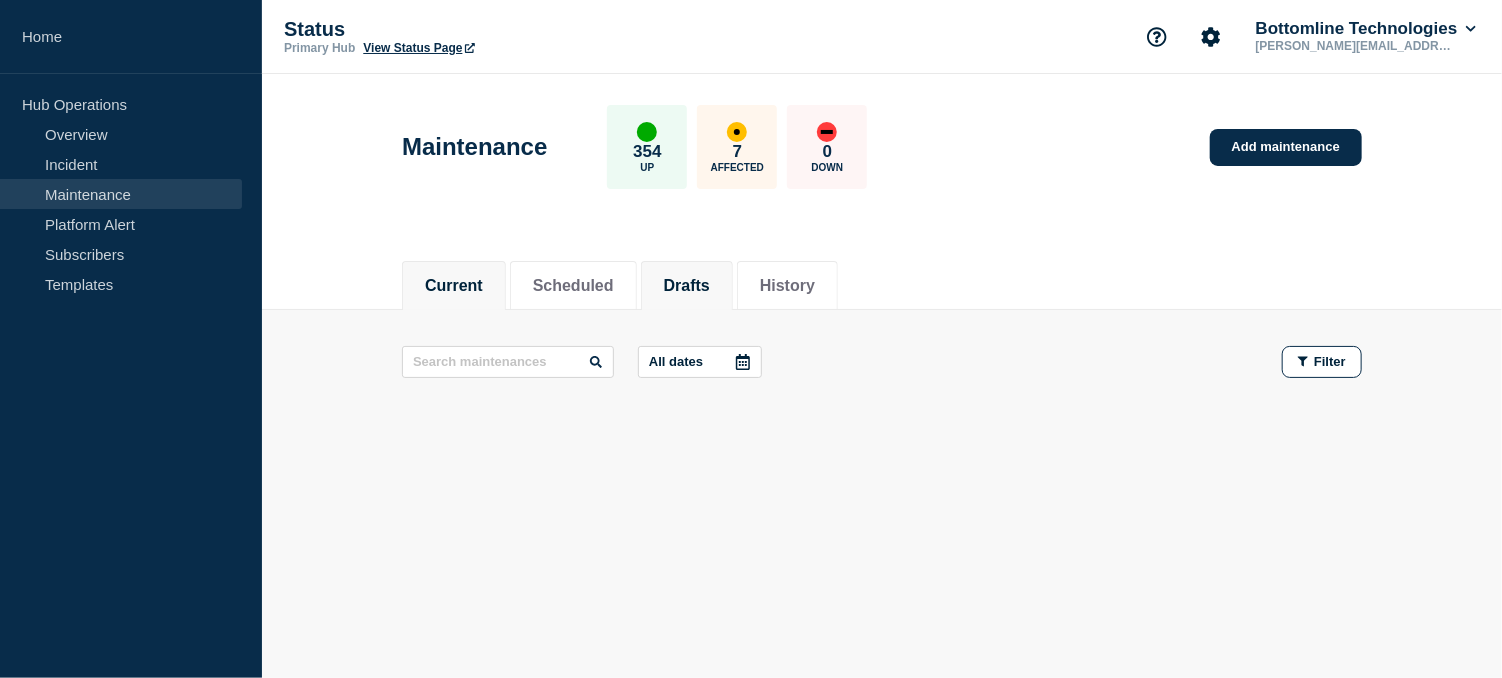 click on "Drafts" at bounding box center (687, 286) 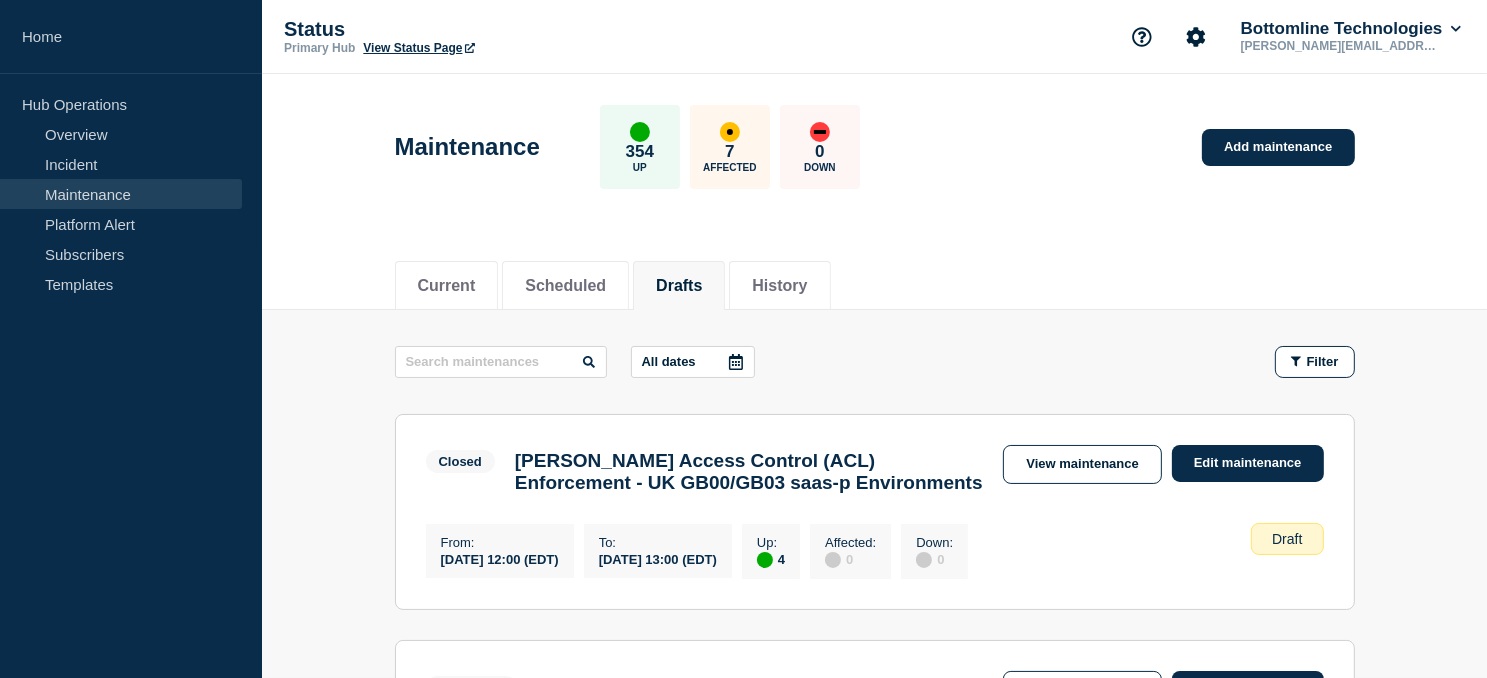 click 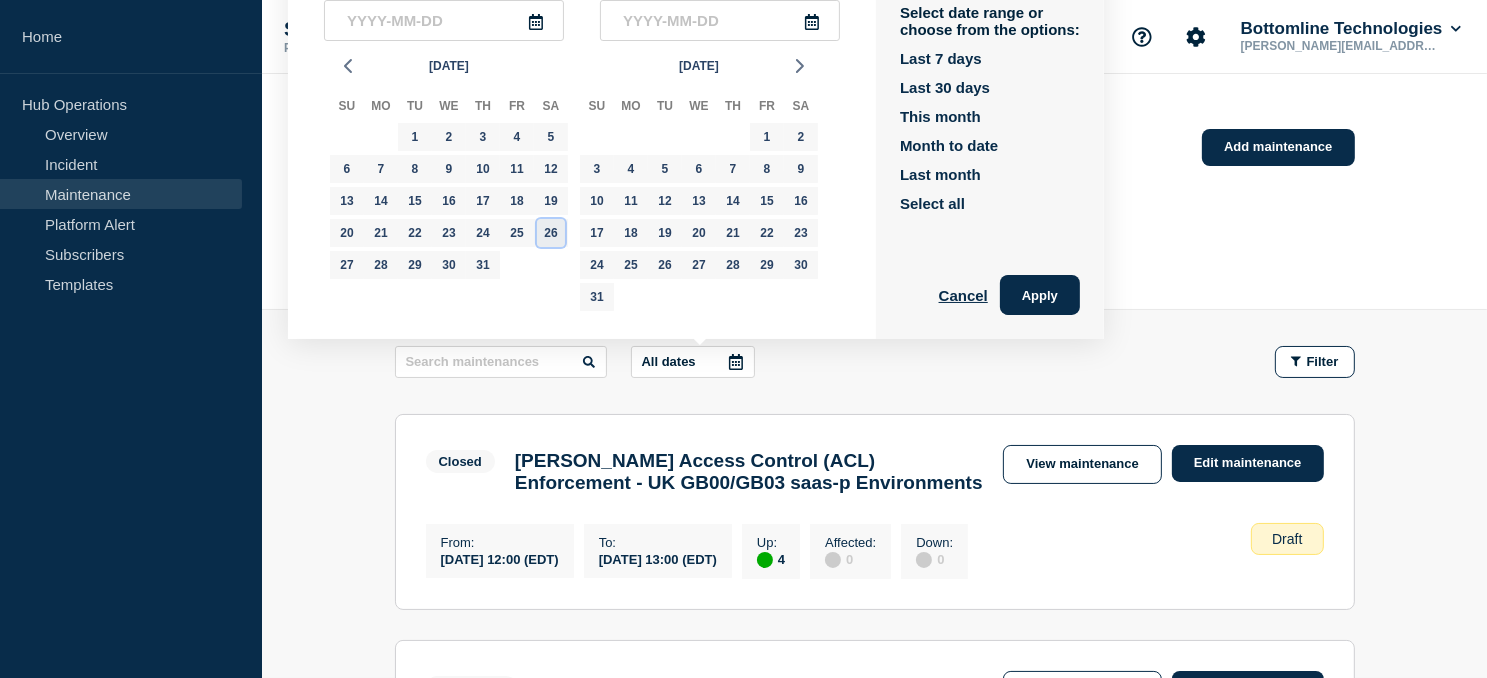 click on "26" 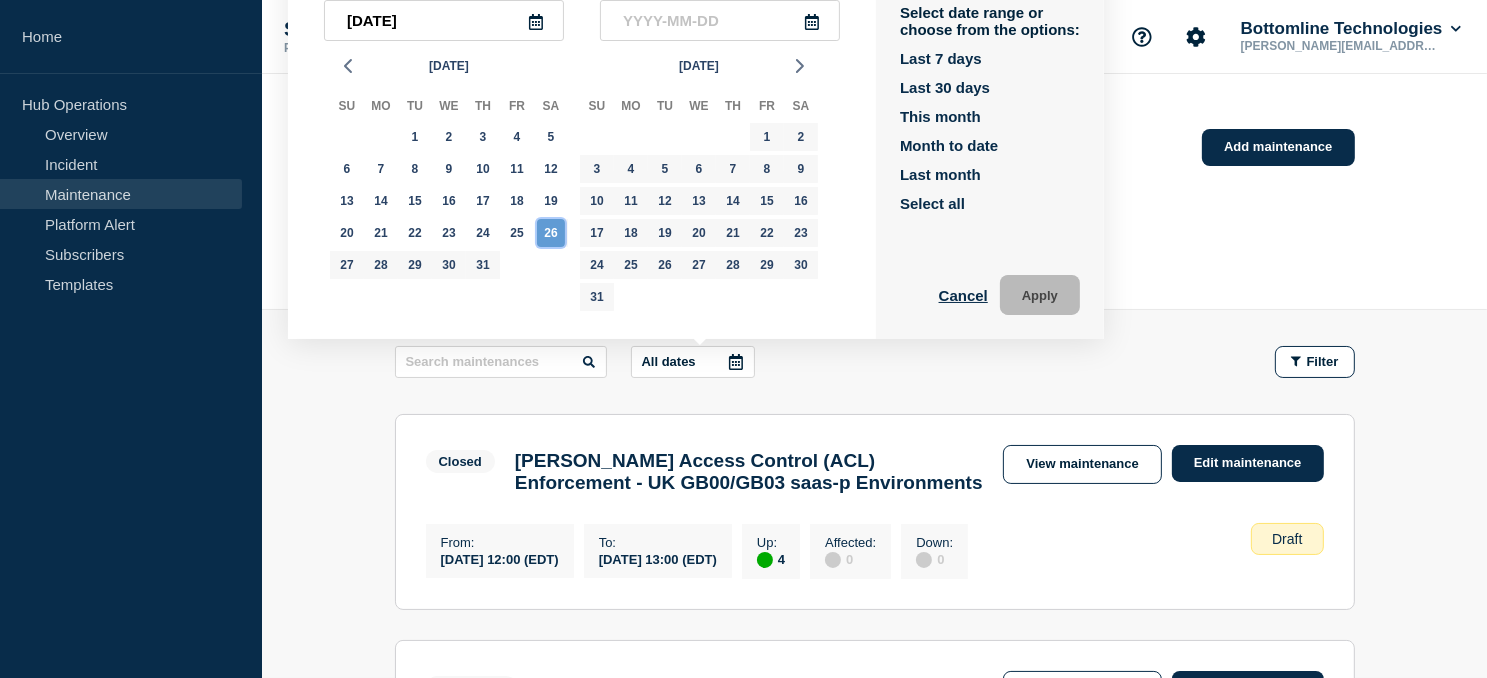 click on "26" 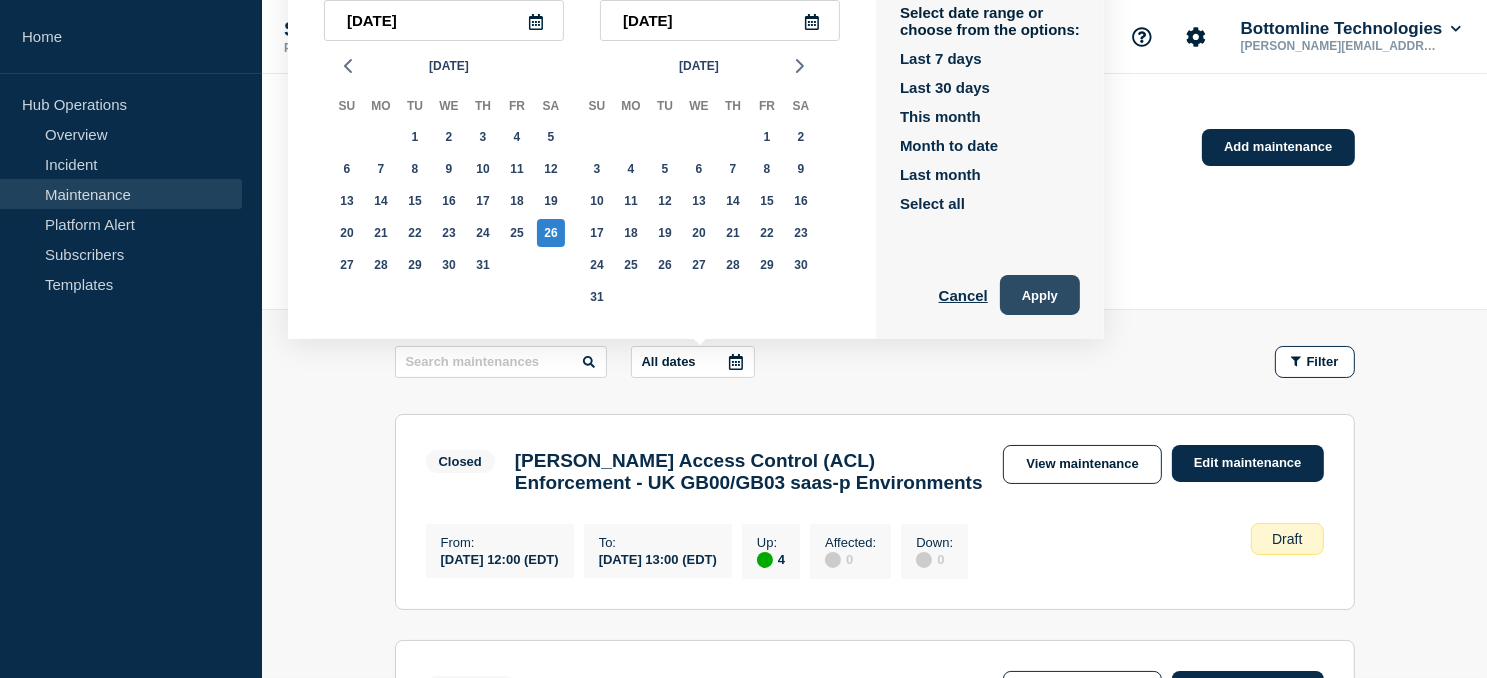 click on "Apply" at bounding box center [1040, 295] 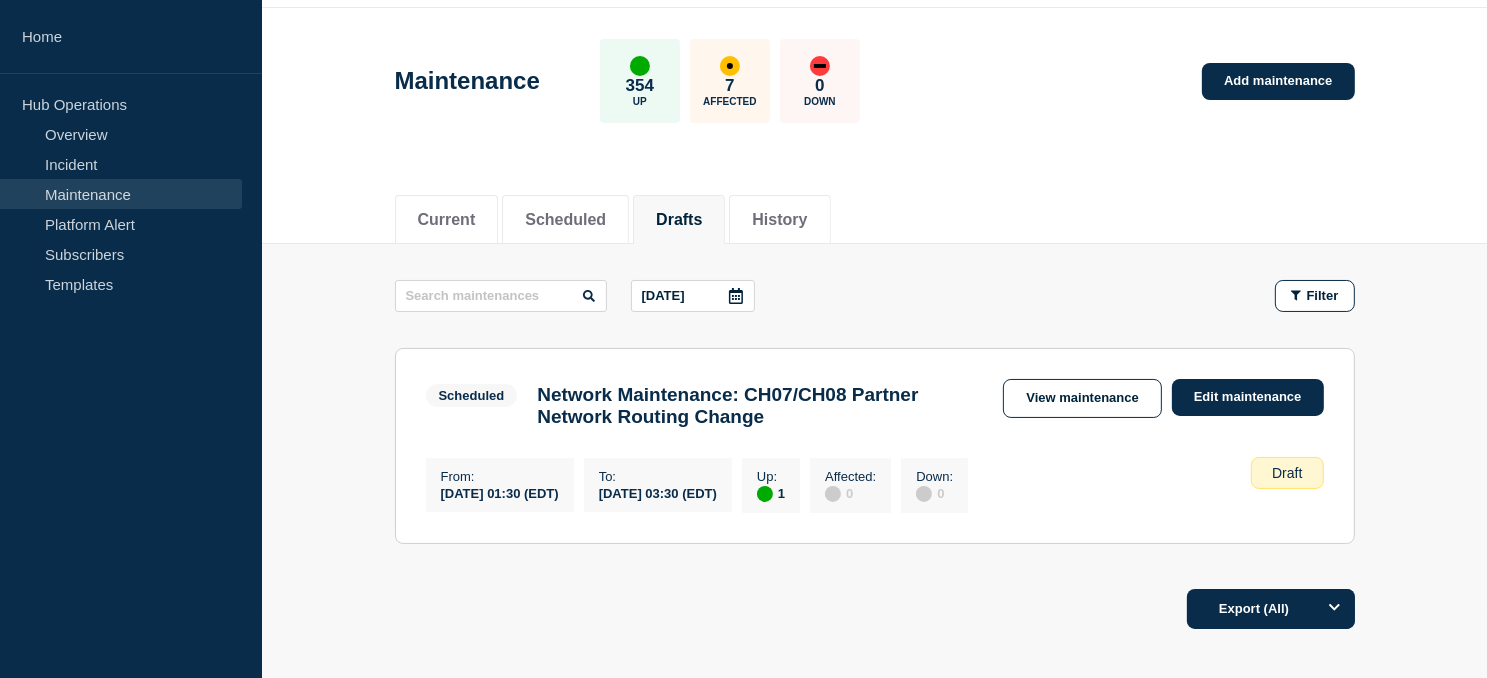 scroll, scrollTop: 100, scrollLeft: 0, axis: vertical 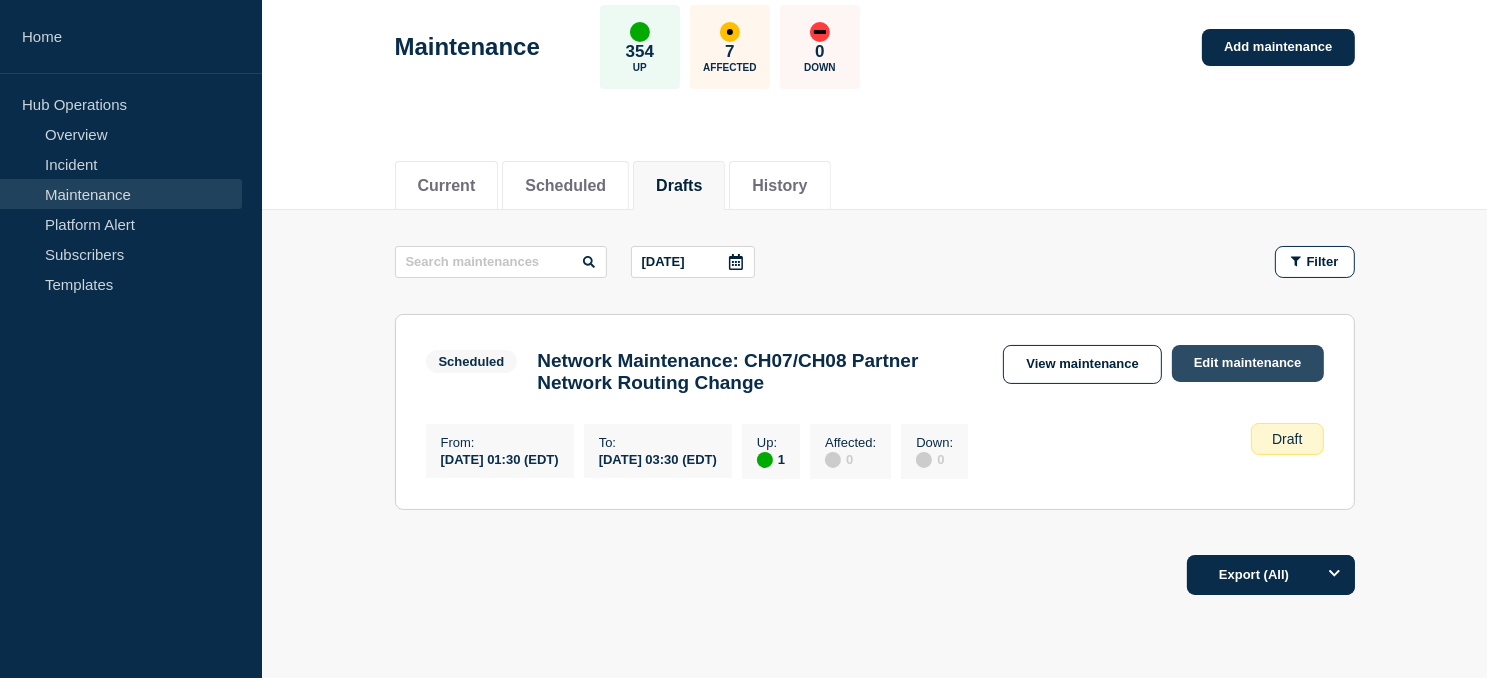 click on "Edit maintenance" at bounding box center (1248, 363) 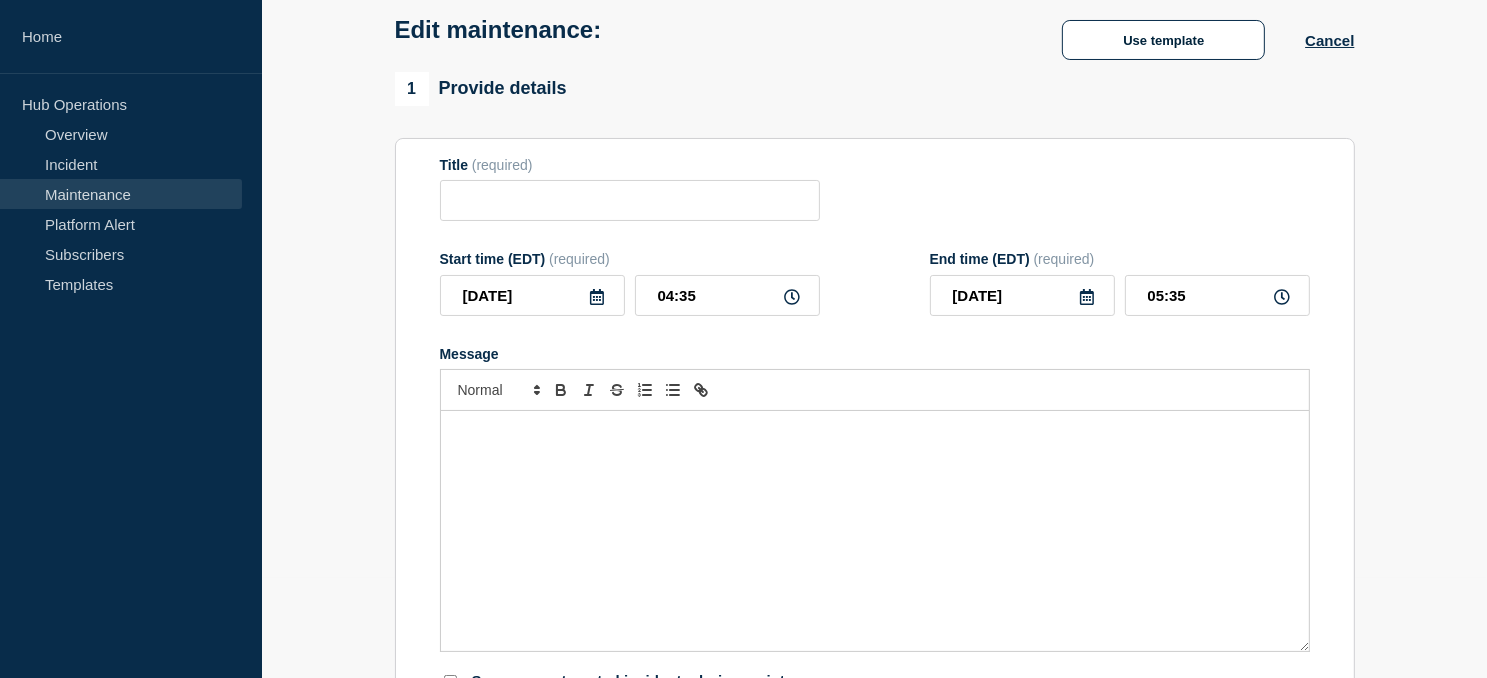 type on "Network Maintenance: CH07/CH08 Partner Network Routing Change" 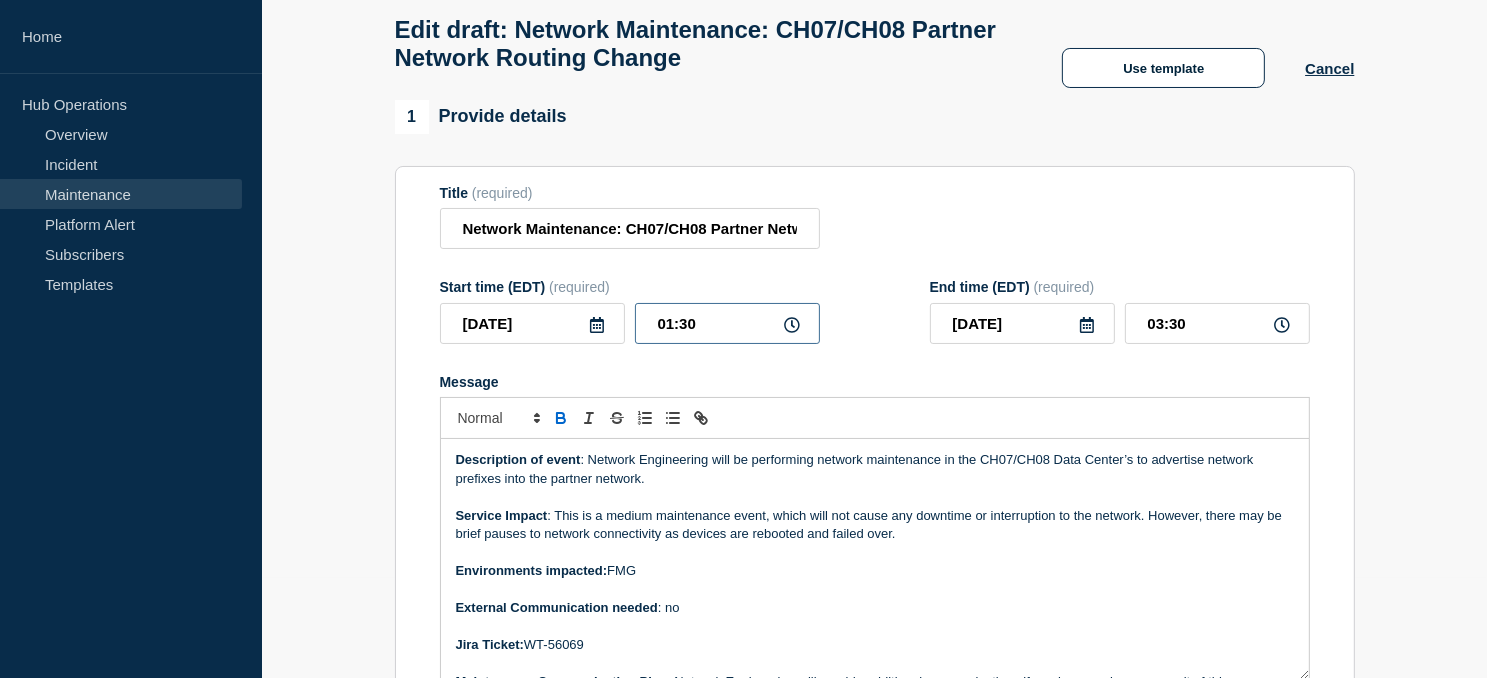 click on "01:30" at bounding box center (727, 323) 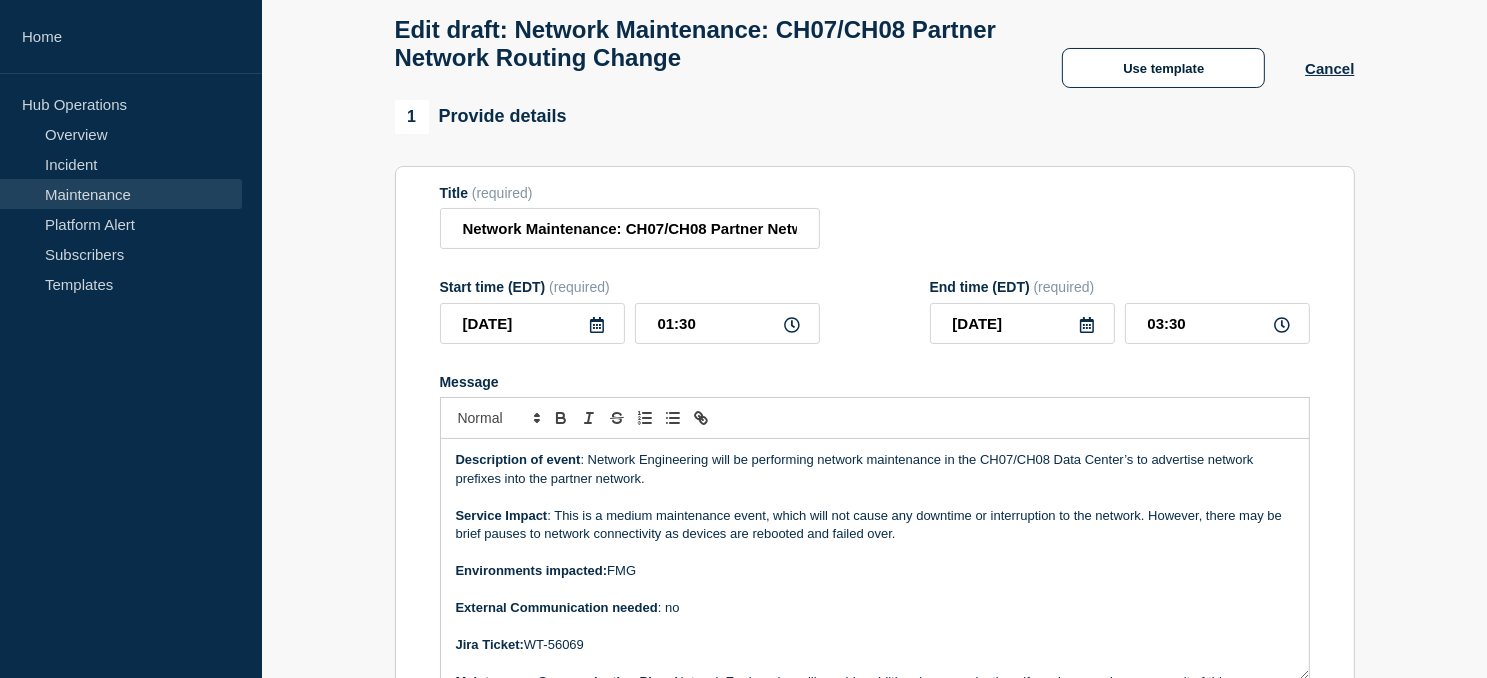 click 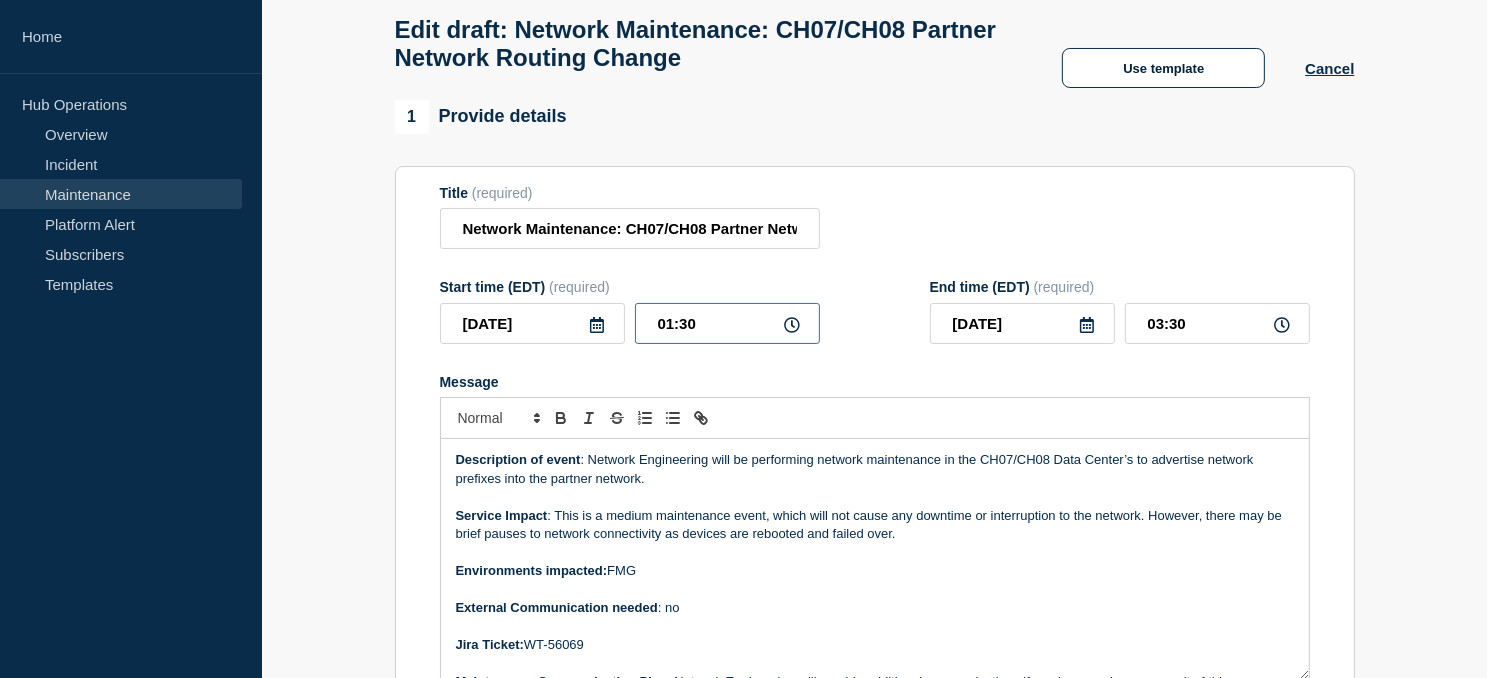 click on "01:30" at bounding box center [727, 323] 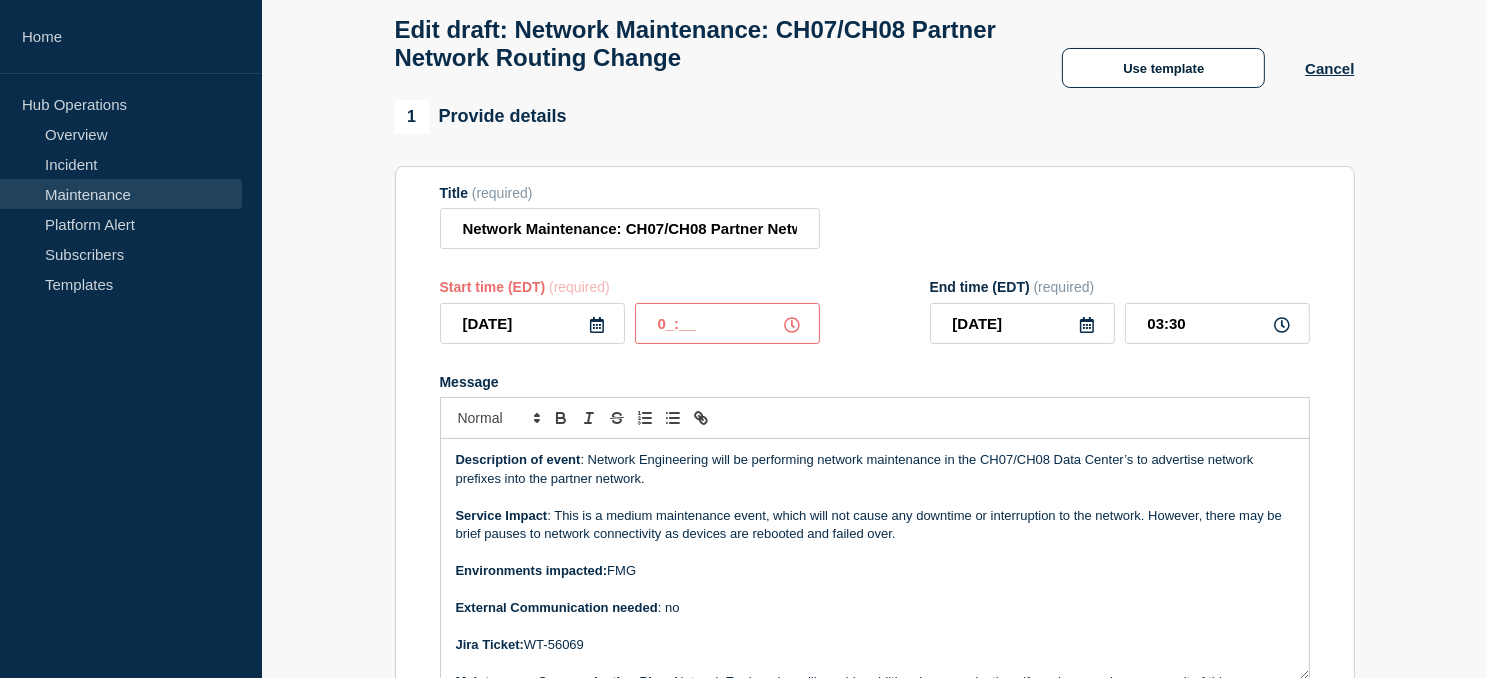 type on "__:__" 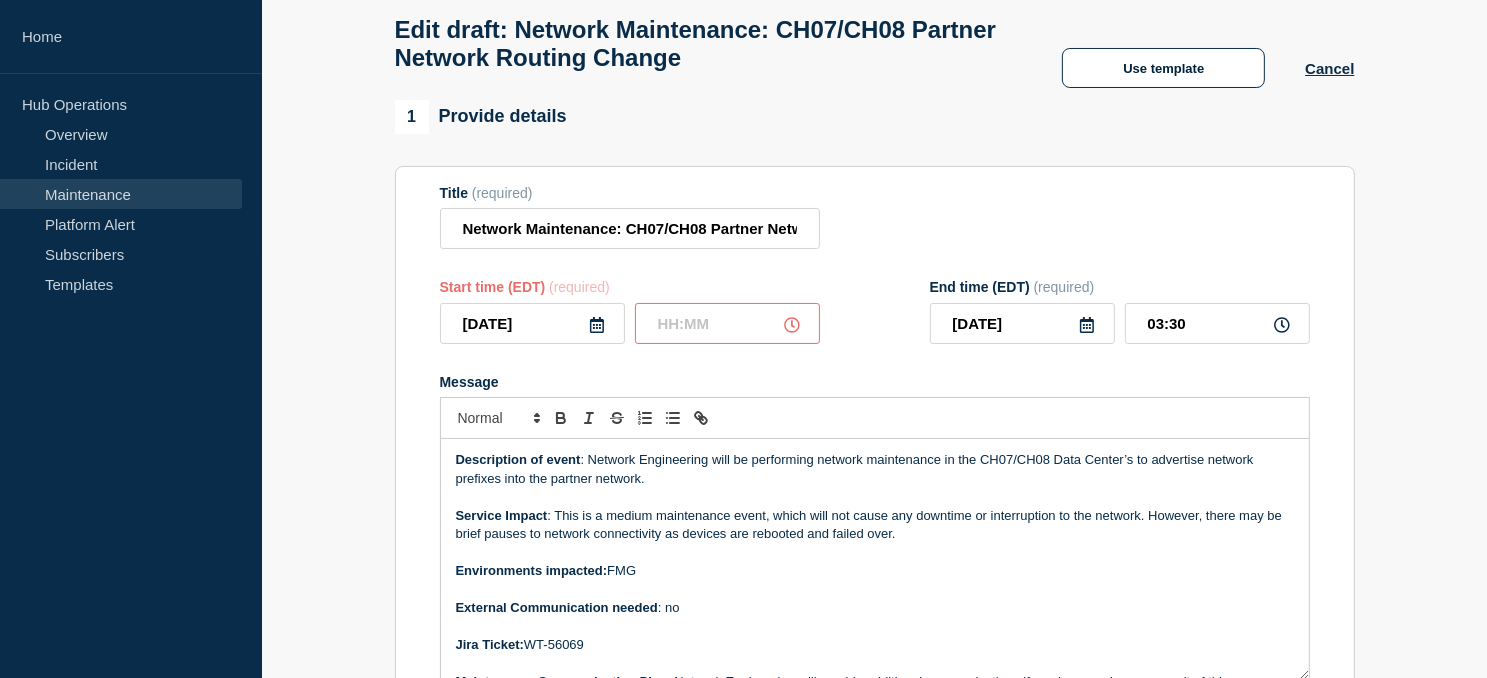 click 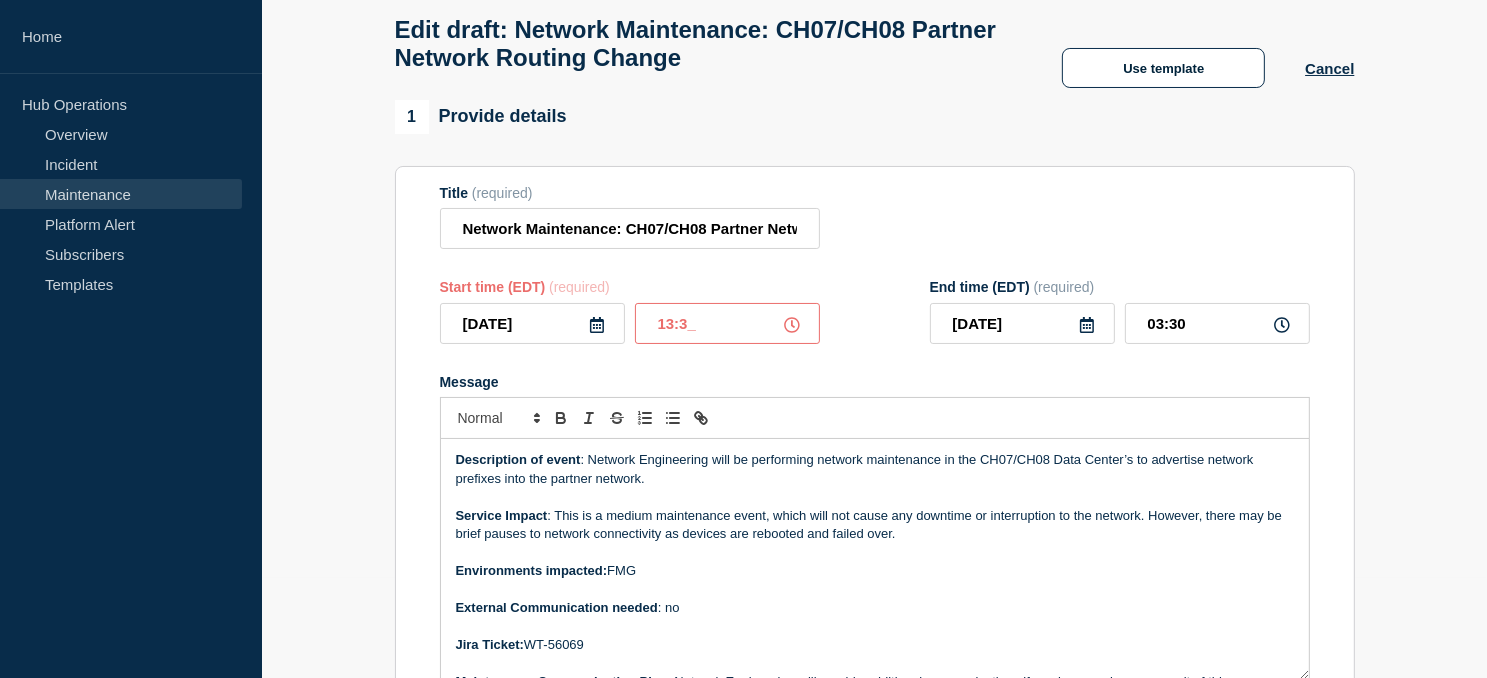 type on "13:30" 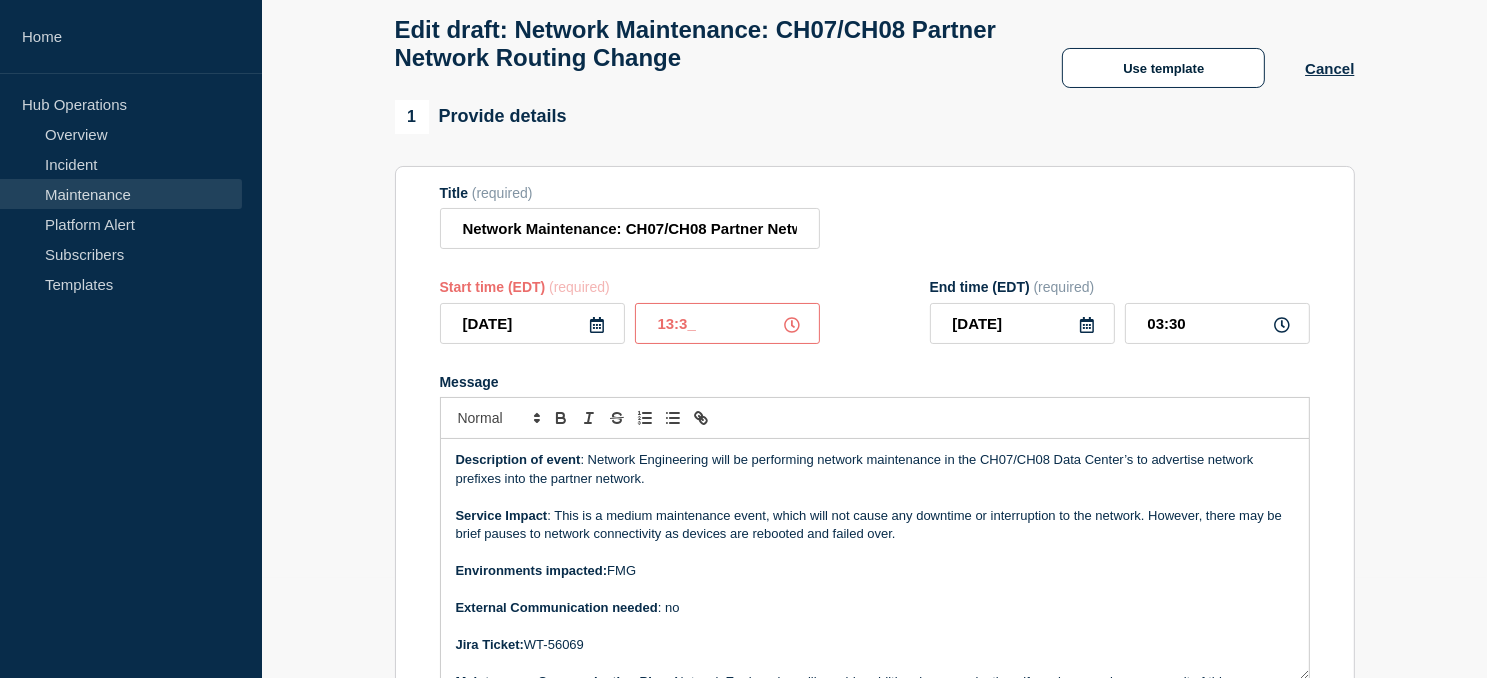 type on "15:30" 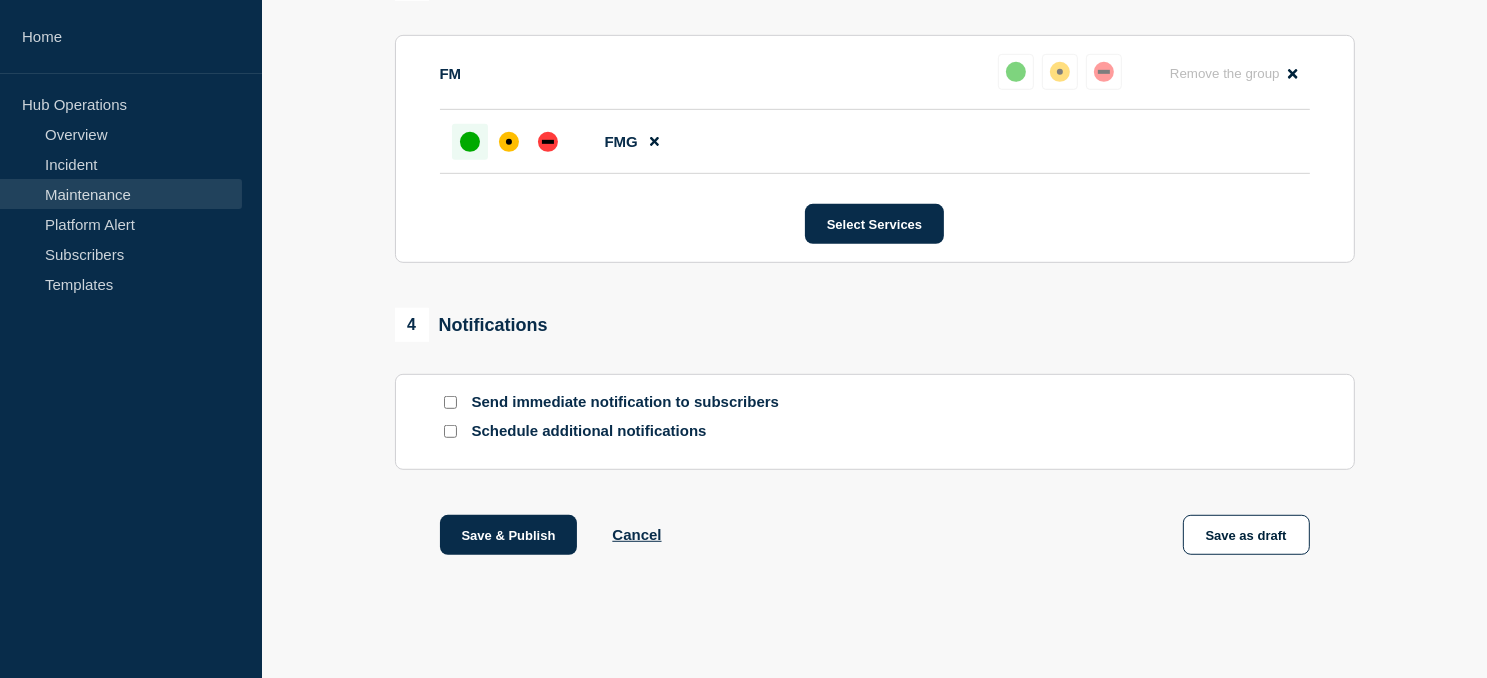 scroll, scrollTop: 1109, scrollLeft: 0, axis: vertical 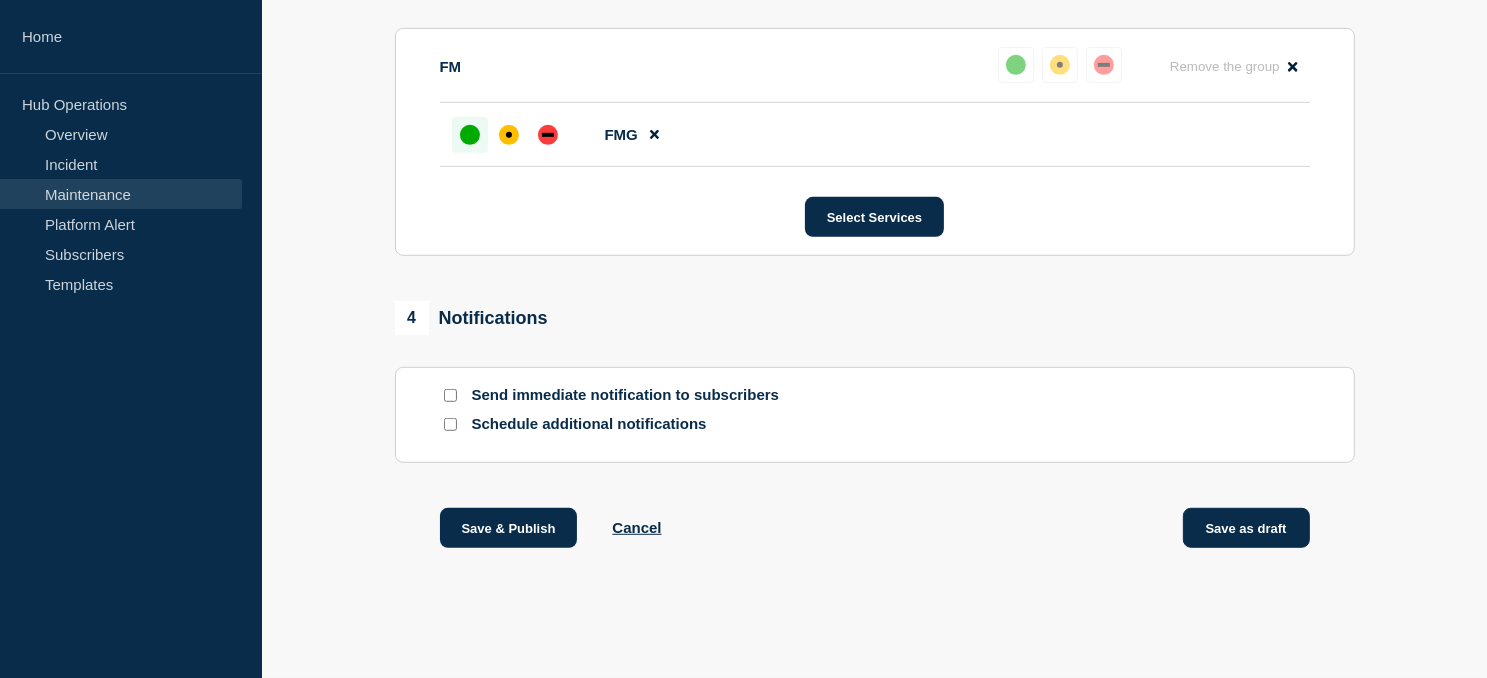 click on "Save as draft" at bounding box center (1246, 528) 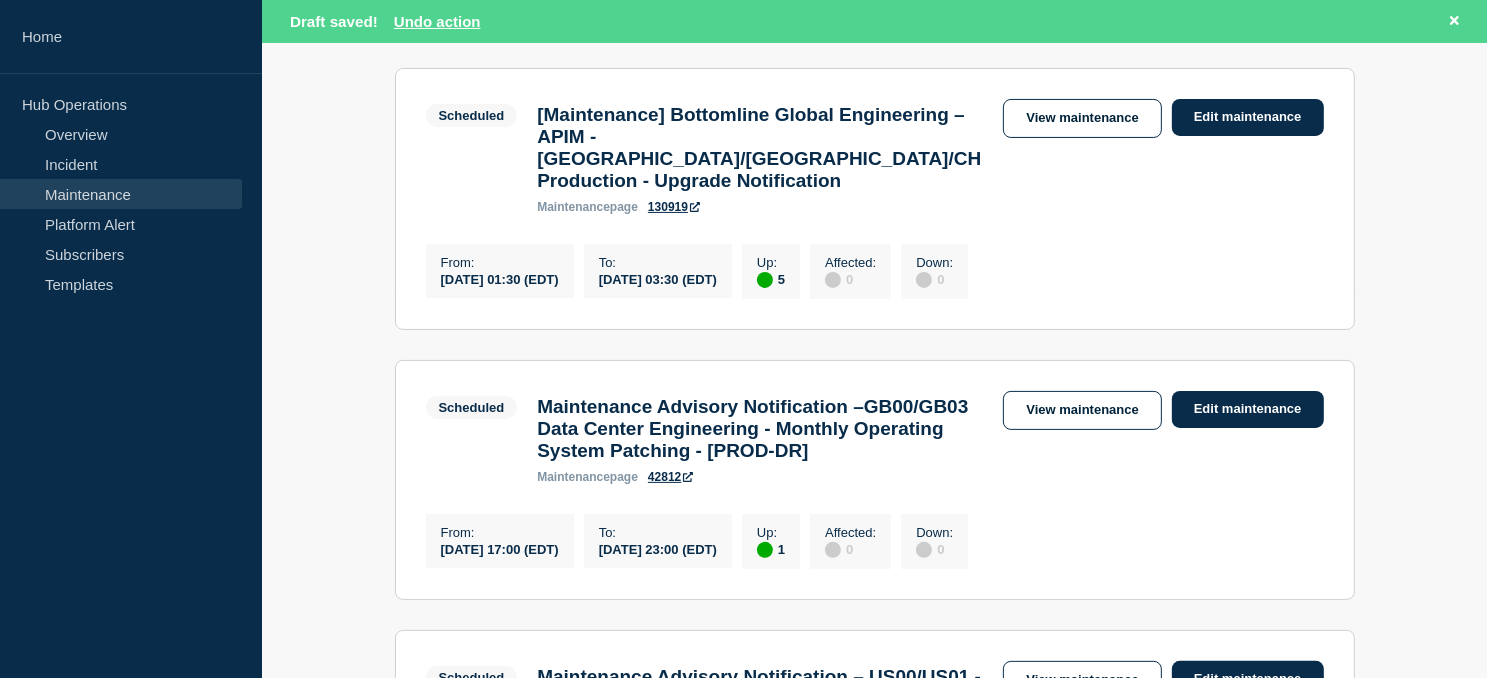 scroll, scrollTop: 400, scrollLeft: 0, axis: vertical 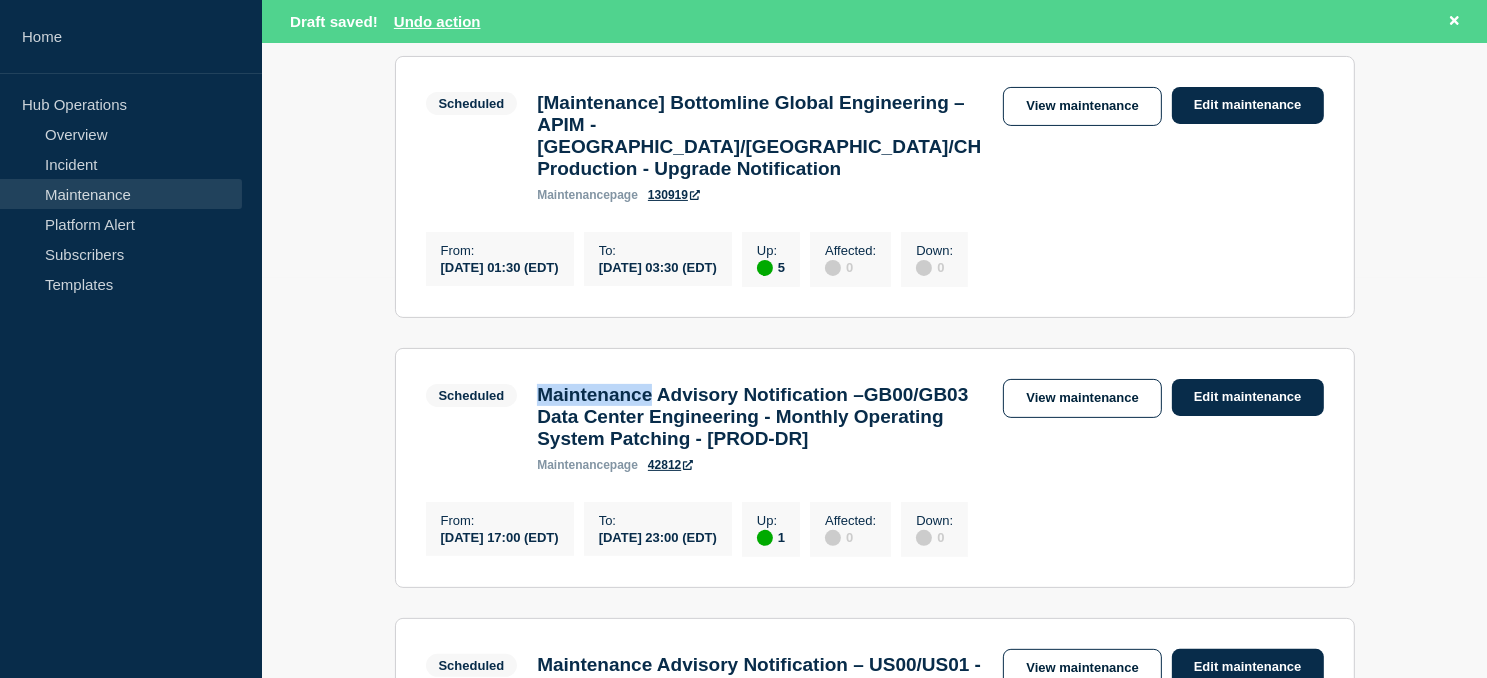 drag, startPoint x: 666, startPoint y: 392, endPoint x: 540, endPoint y: 400, distance: 126.253716 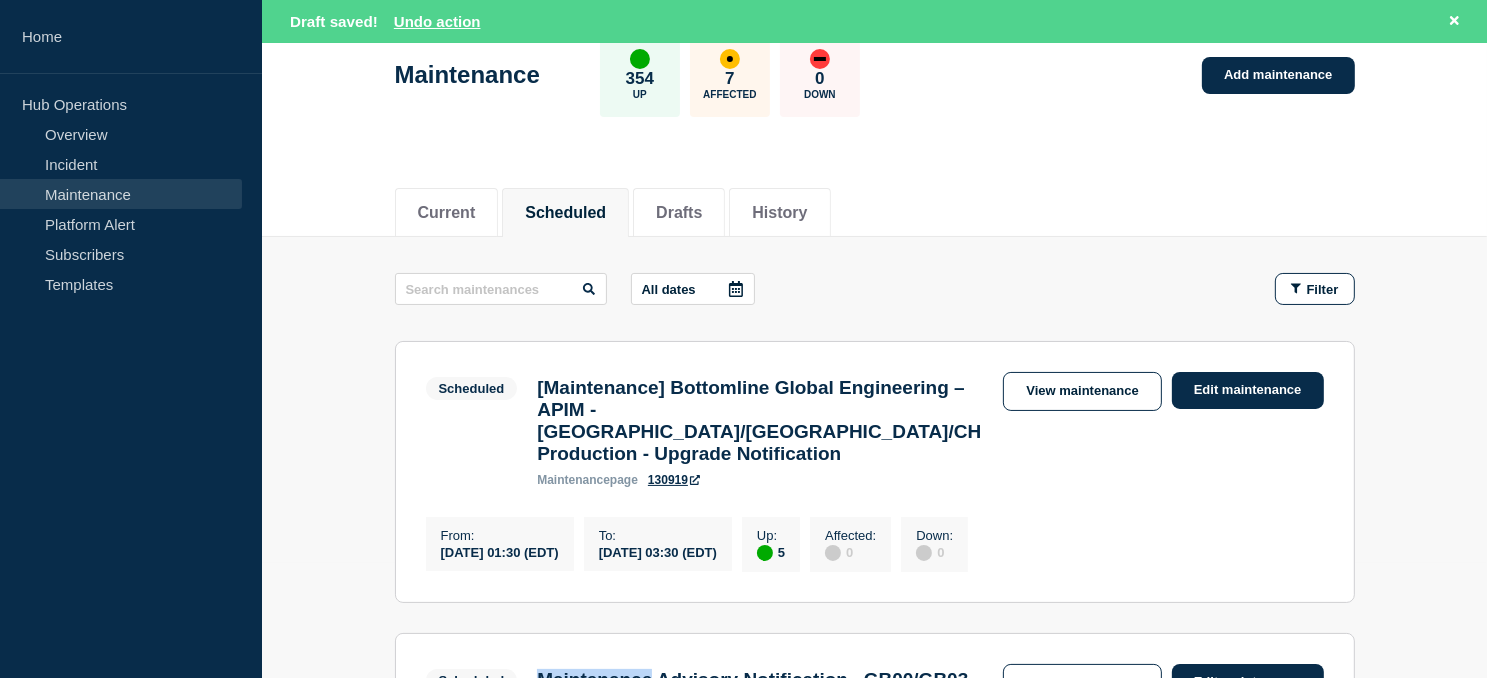scroll, scrollTop: 0, scrollLeft: 0, axis: both 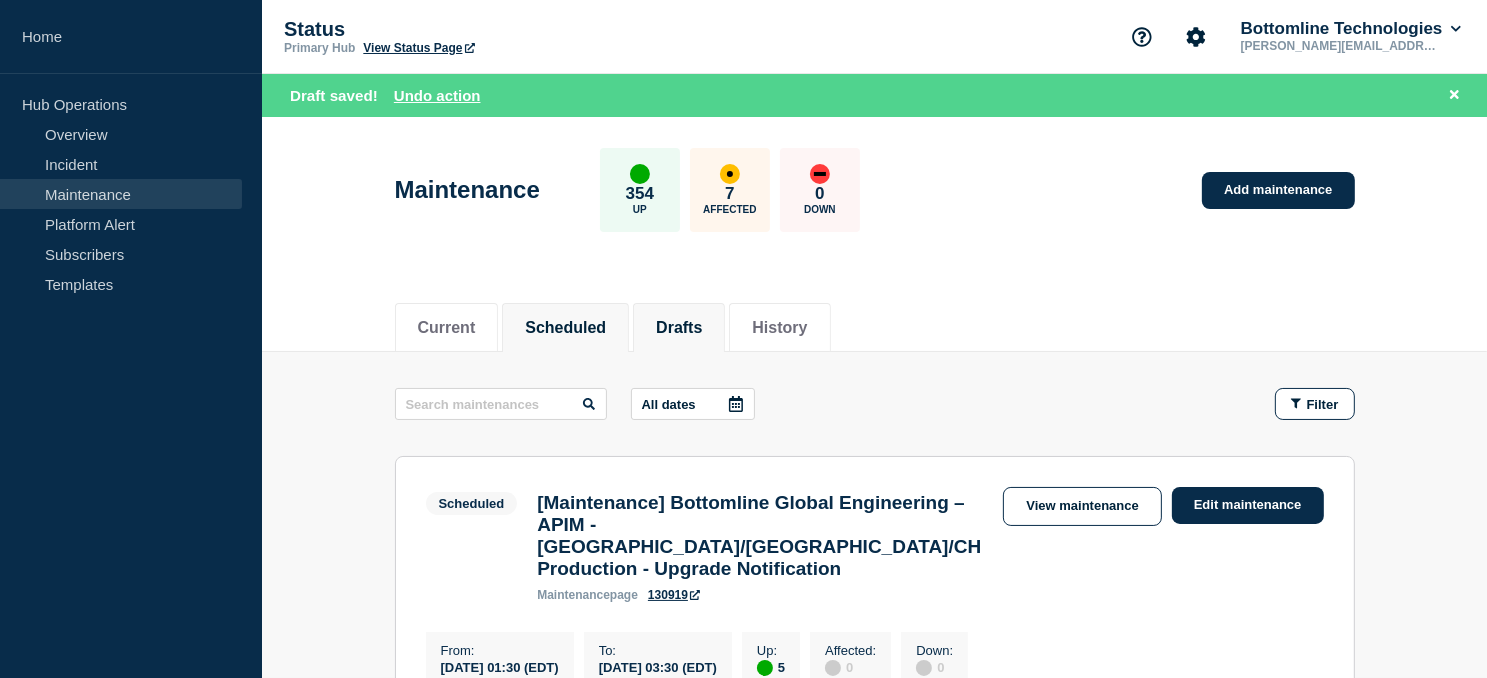 click on "Drafts" at bounding box center (679, 328) 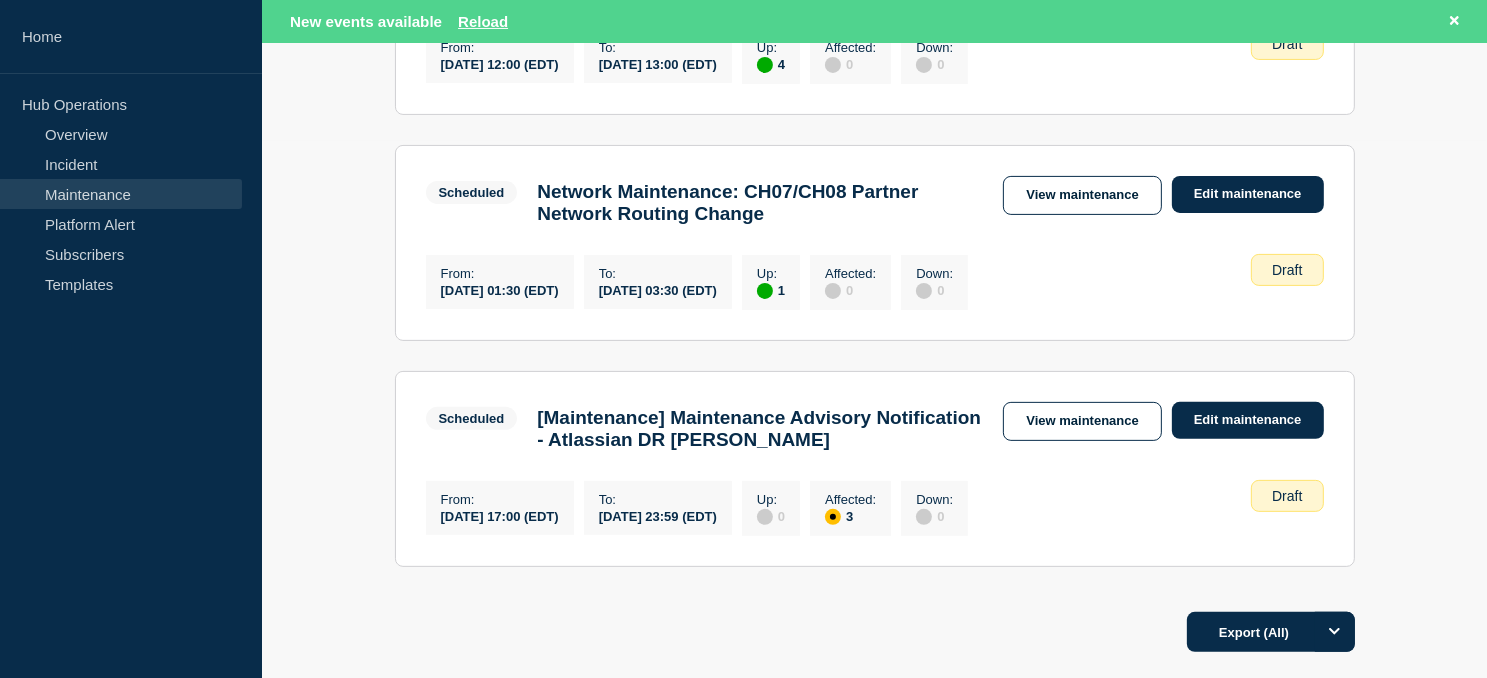 scroll, scrollTop: 600, scrollLeft: 0, axis: vertical 